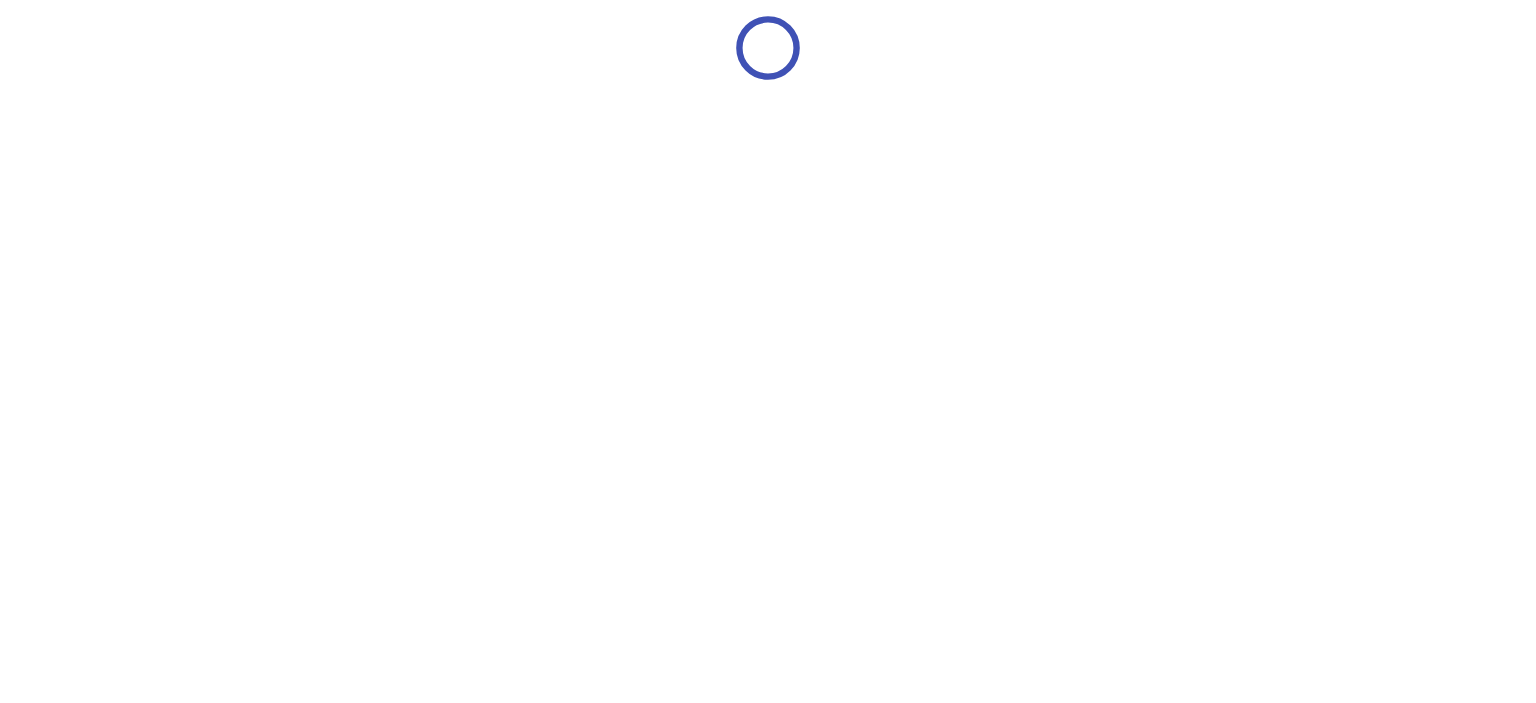 scroll, scrollTop: 0, scrollLeft: 0, axis: both 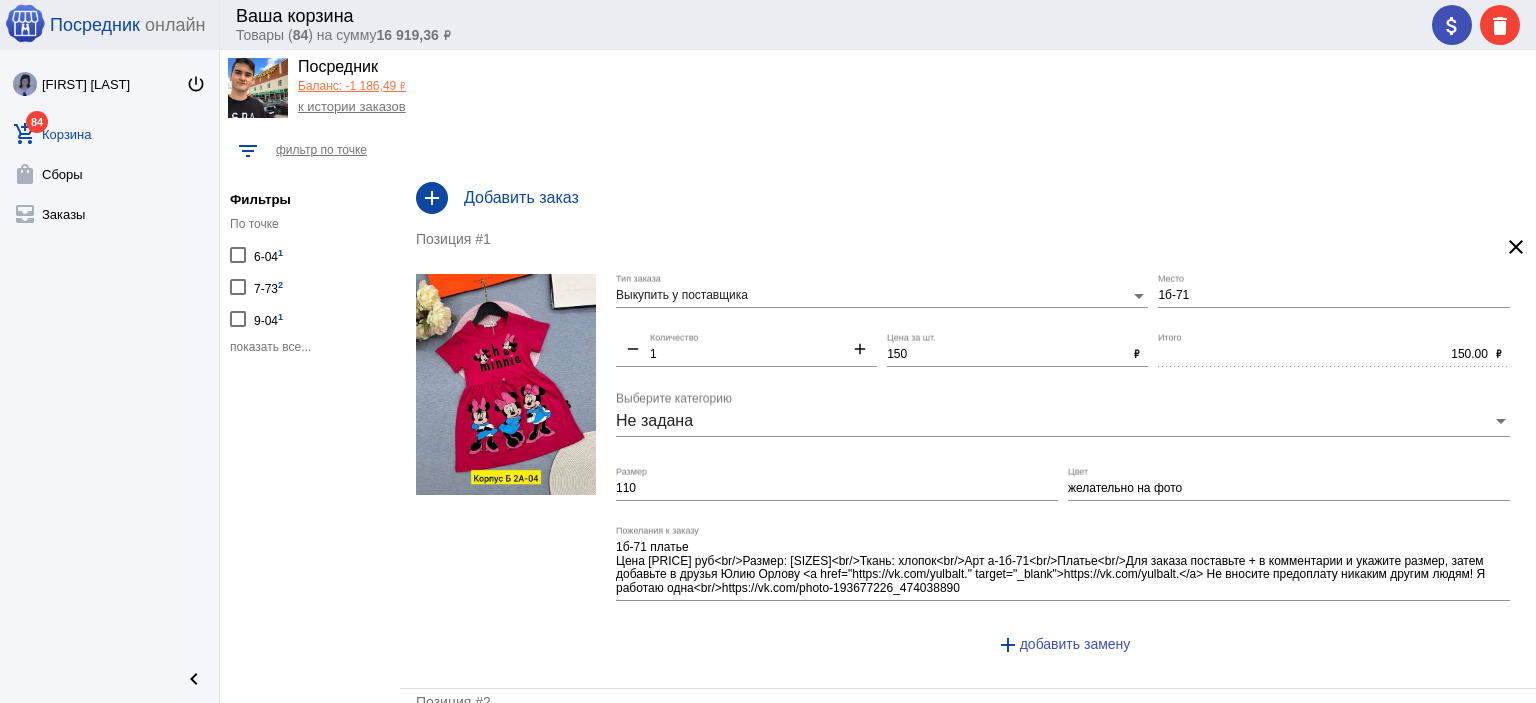 click on "показать все..." 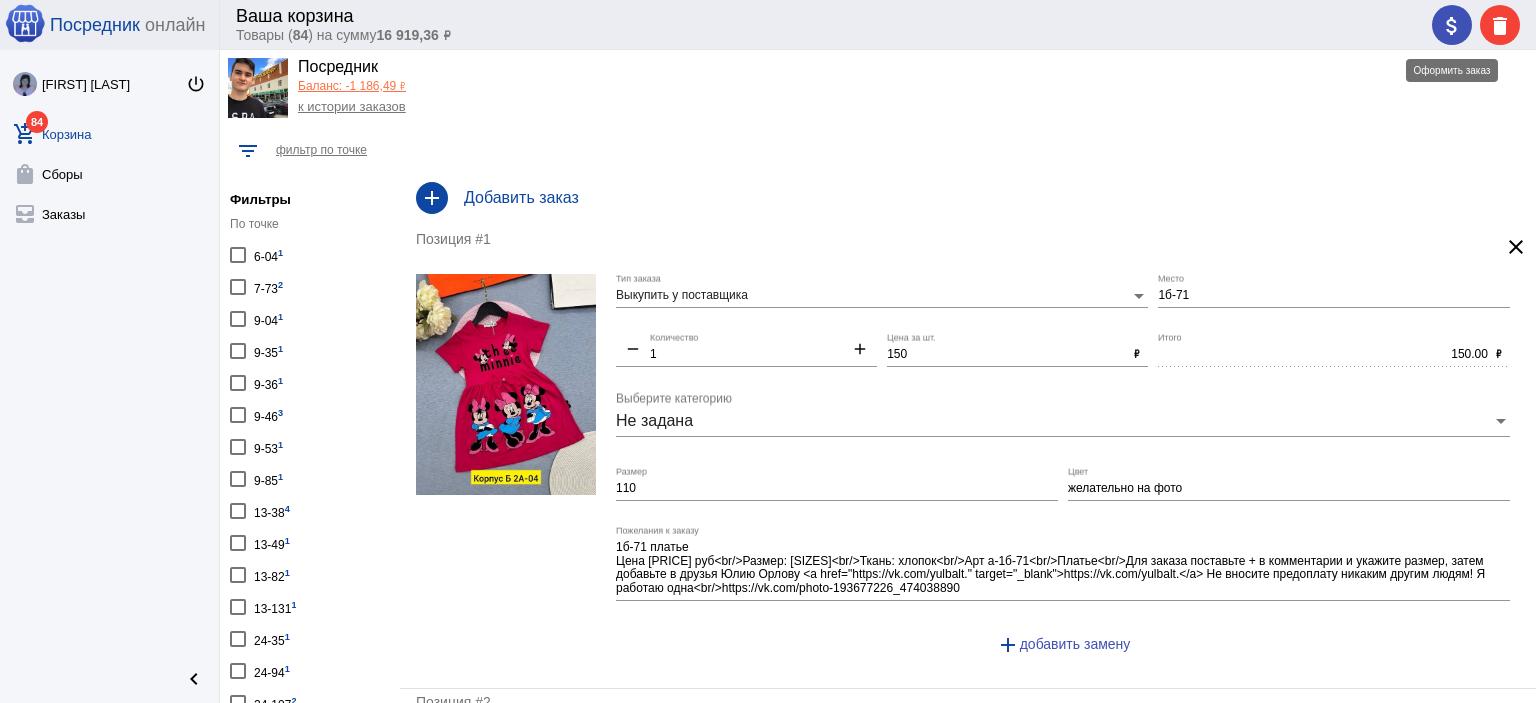 click on "attach_money" 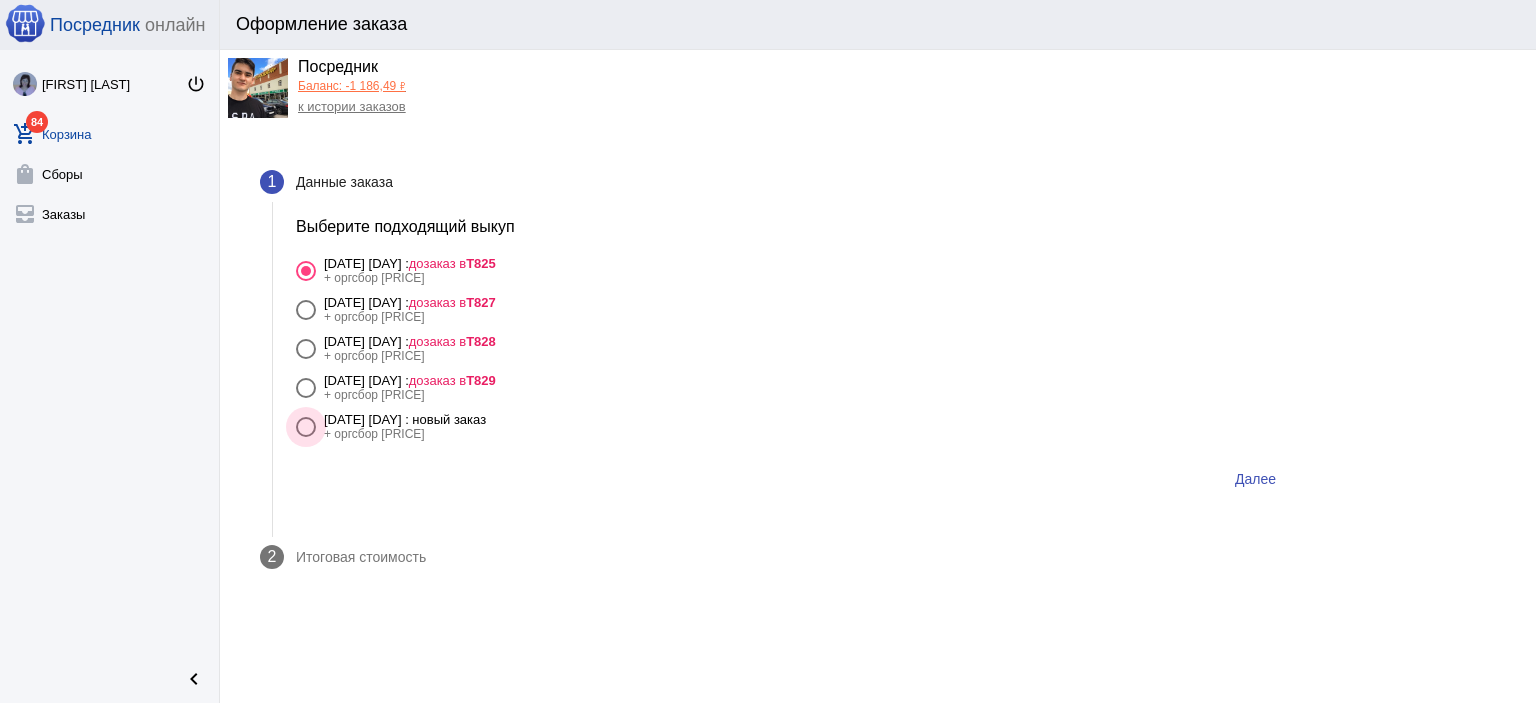 click on "[DATE] [DAY] : новый заказ" at bounding box center (405, 419) 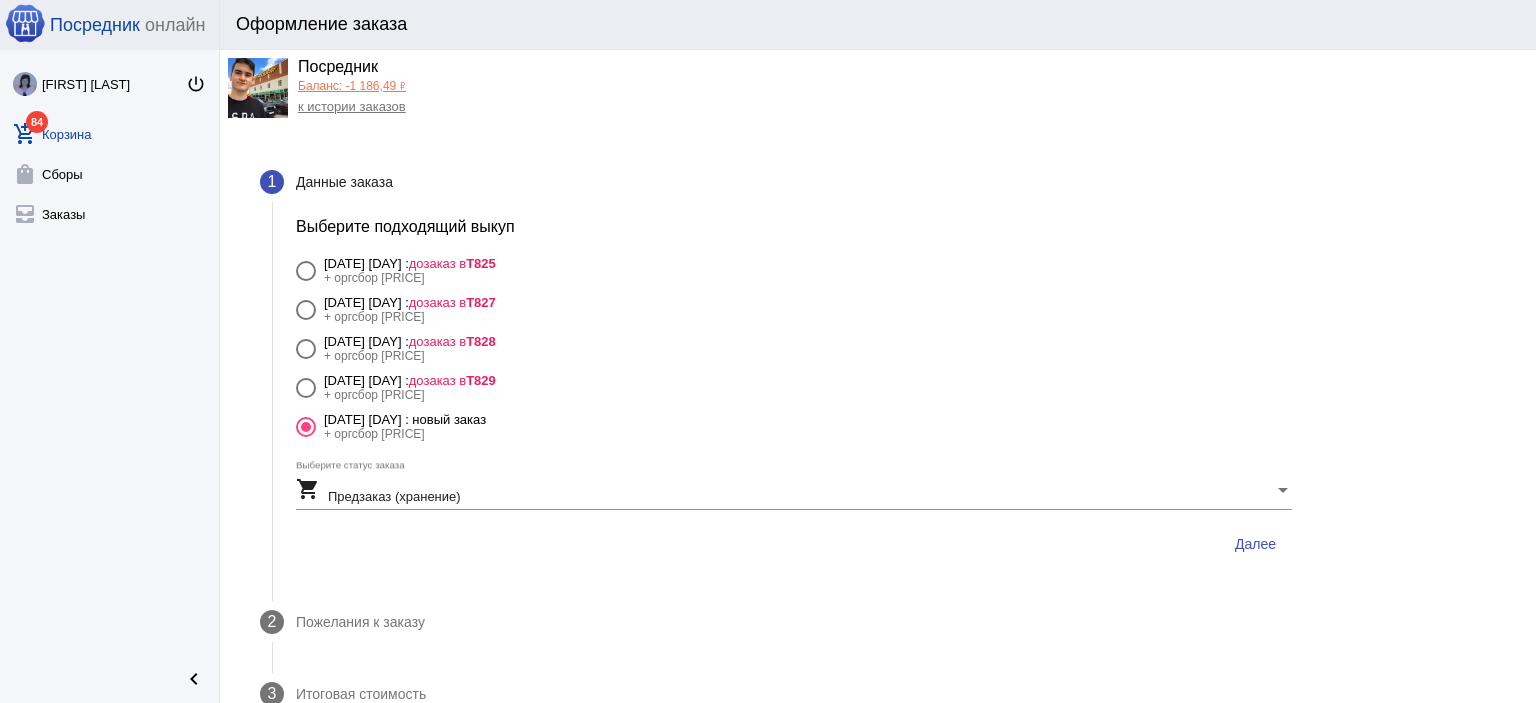 click on "Далее" at bounding box center (1255, 544) 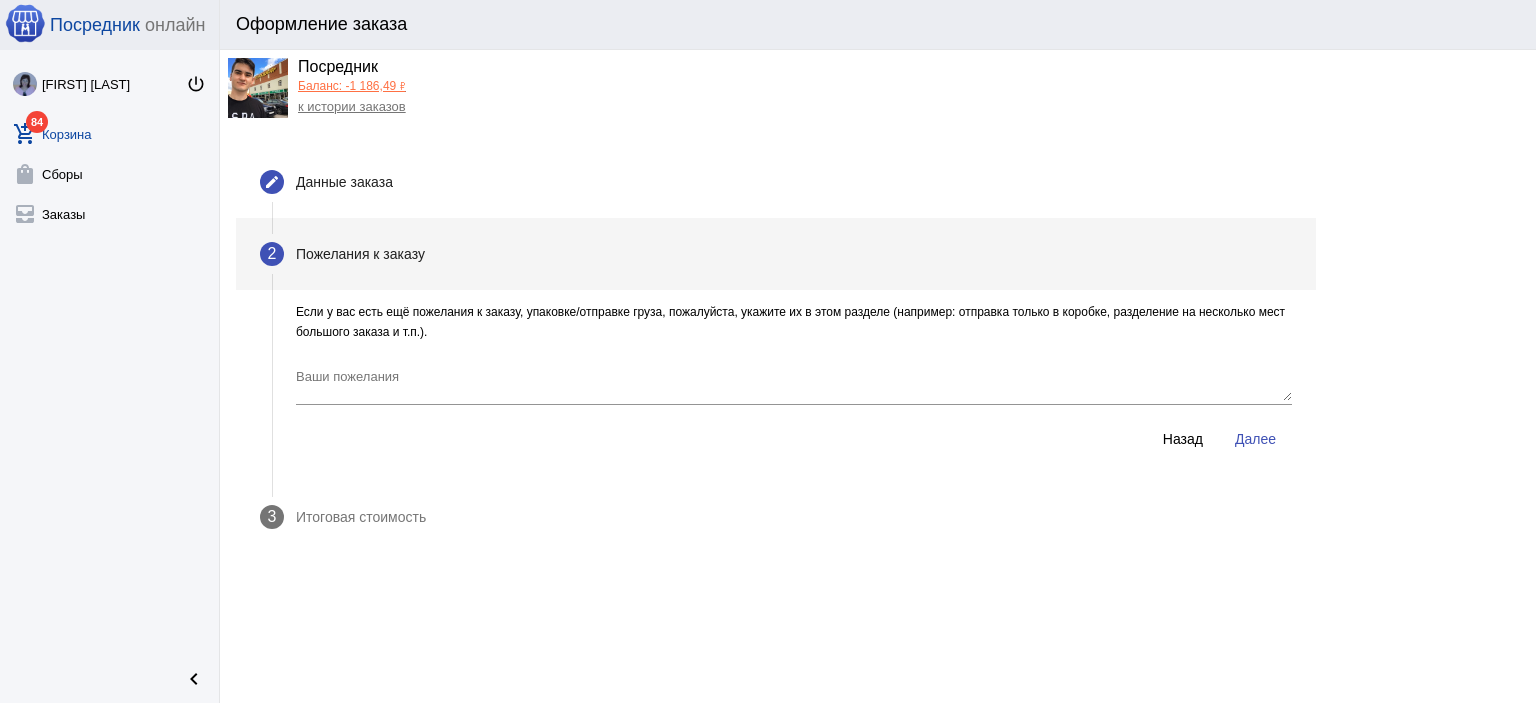 click on "Далее" at bounding box center (1255, 439) 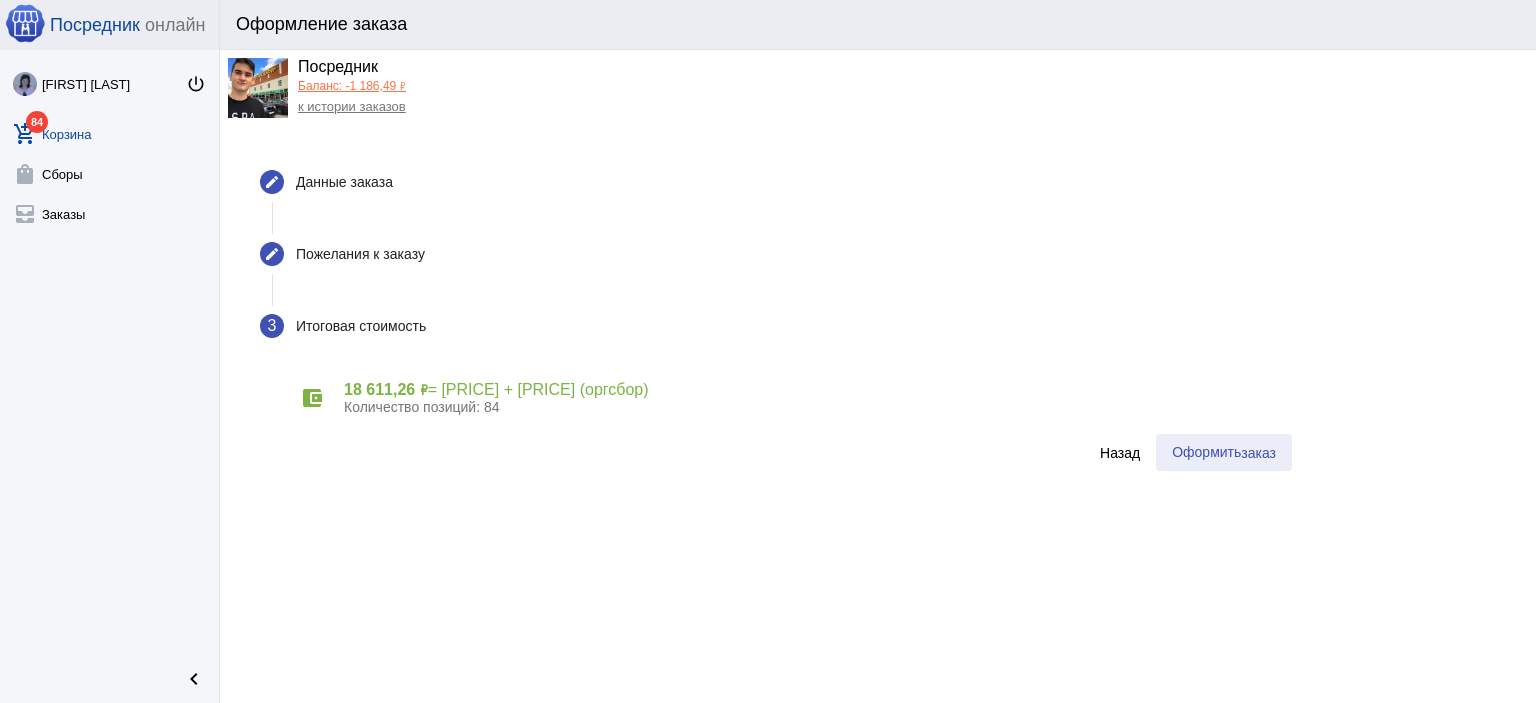click on "заказ" at bounding box center [1258, 453] 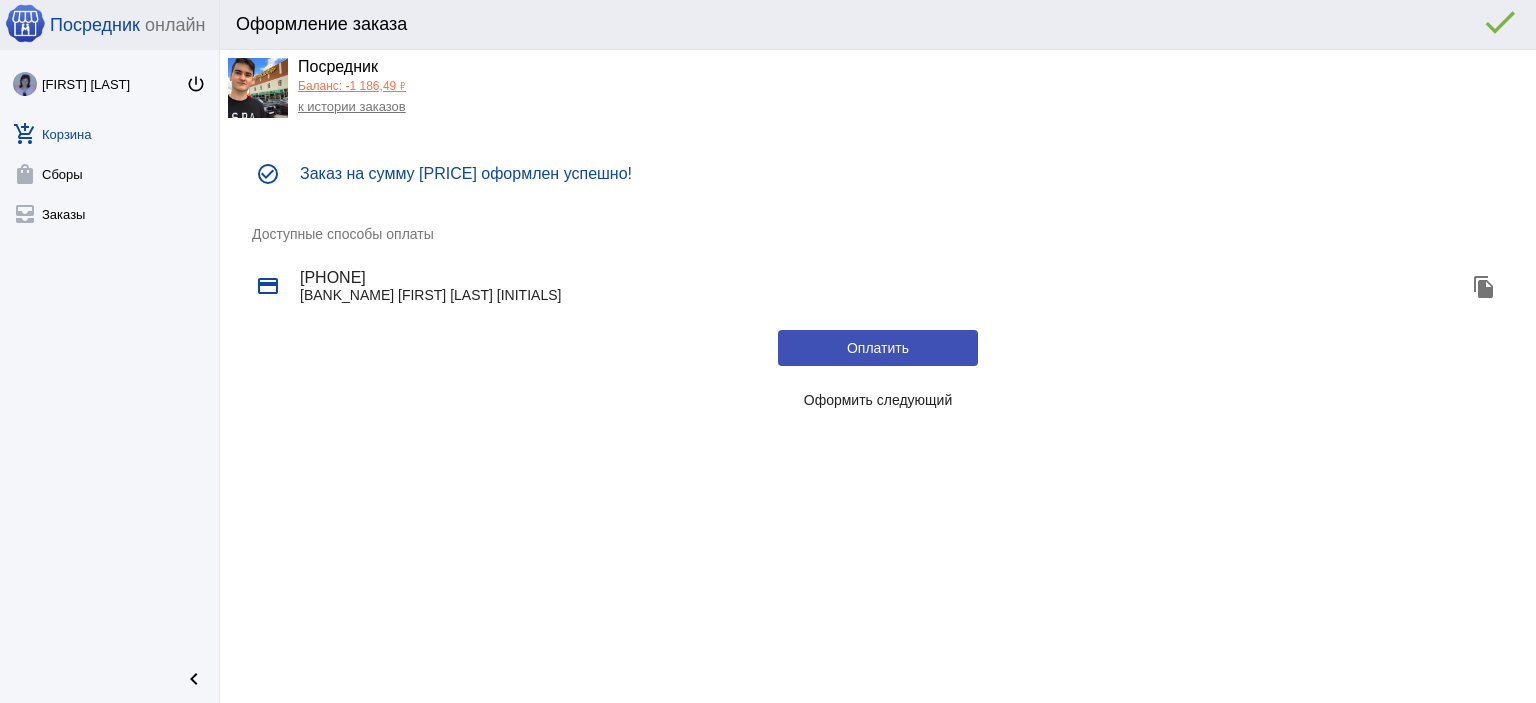 click on "Оформить следующий" 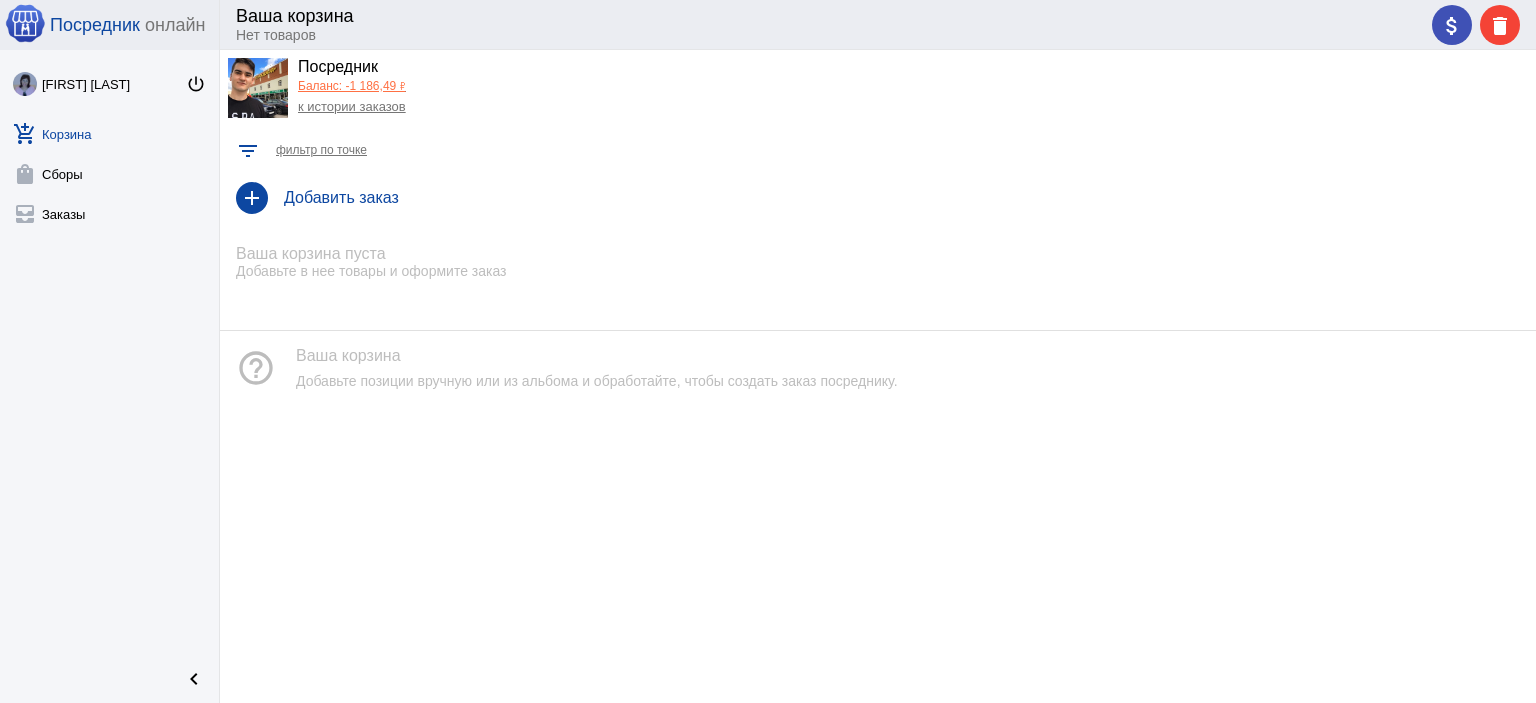 click on "Посредник" 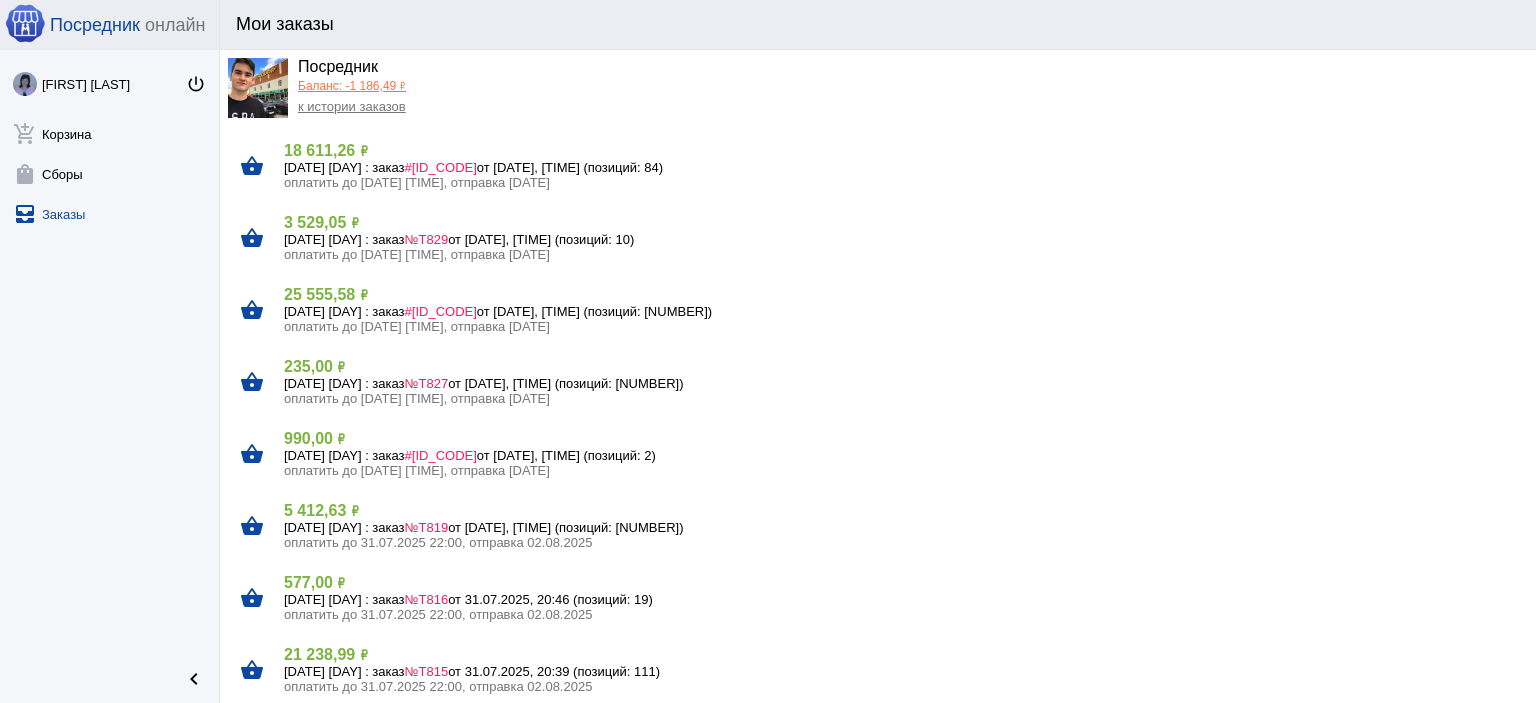 click on "[DATE] [DAY] : заказ  #[ID_CODE]  от [DATE], [TIME] (позиций: [NUMBER])" 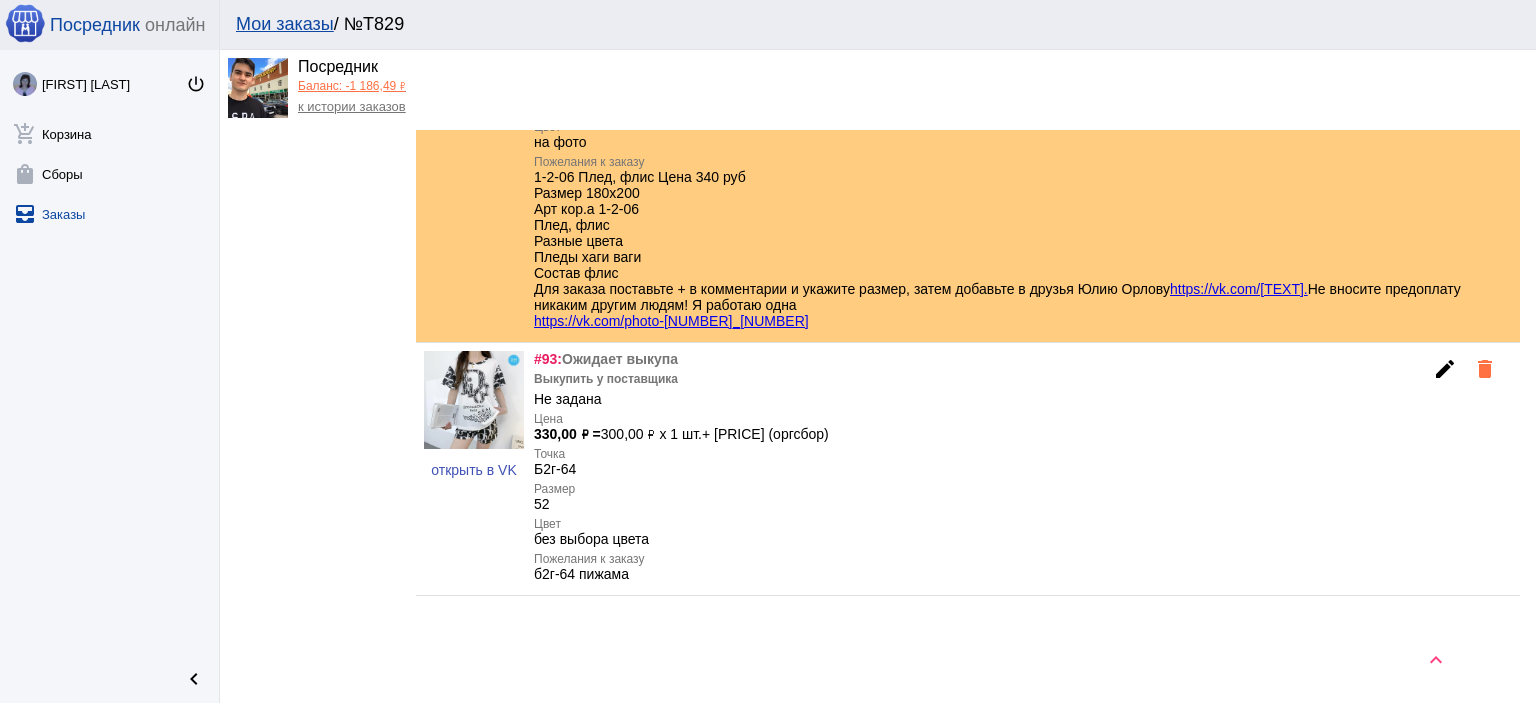 scroll, scrollTop: 2903, scrollLeft: 0, axis: vertical 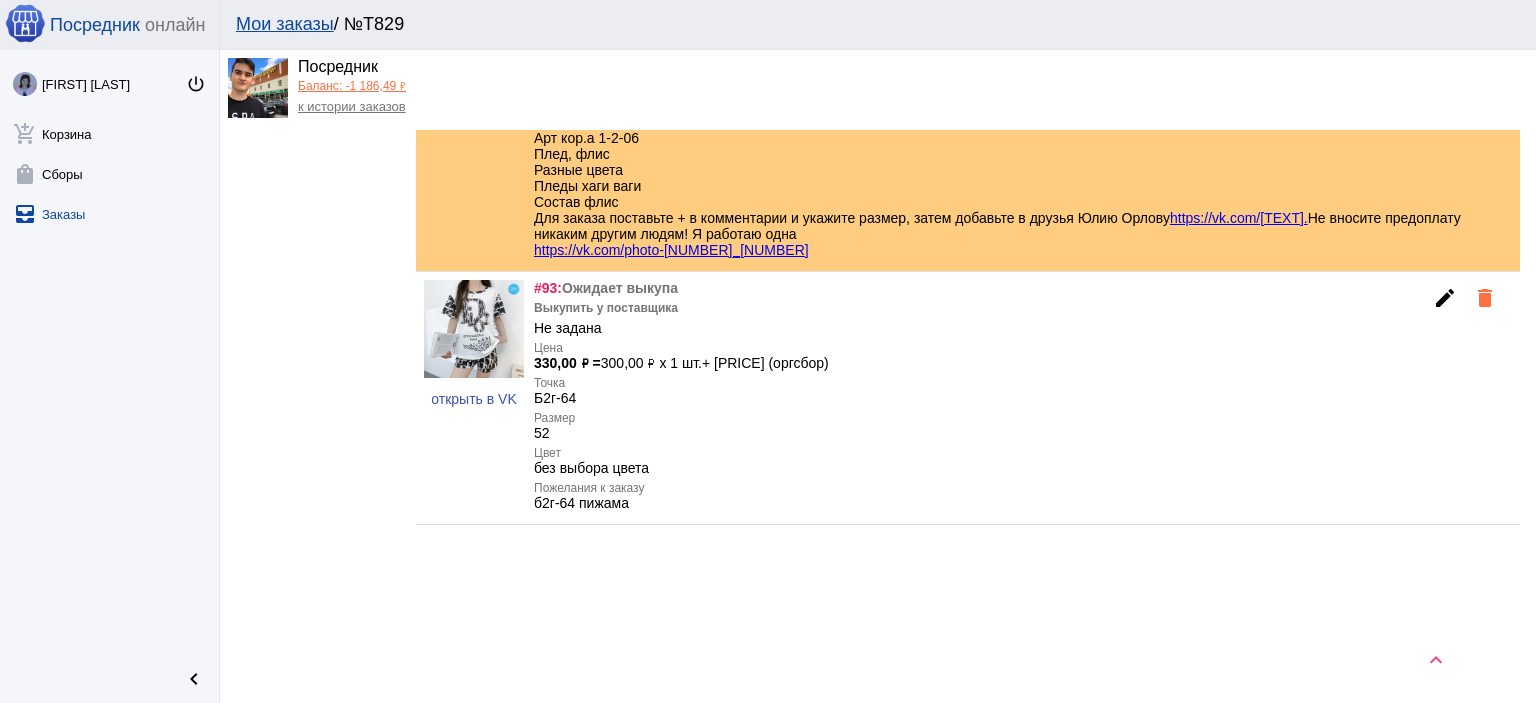 click on "Баланс: -1 186,49 ₽" 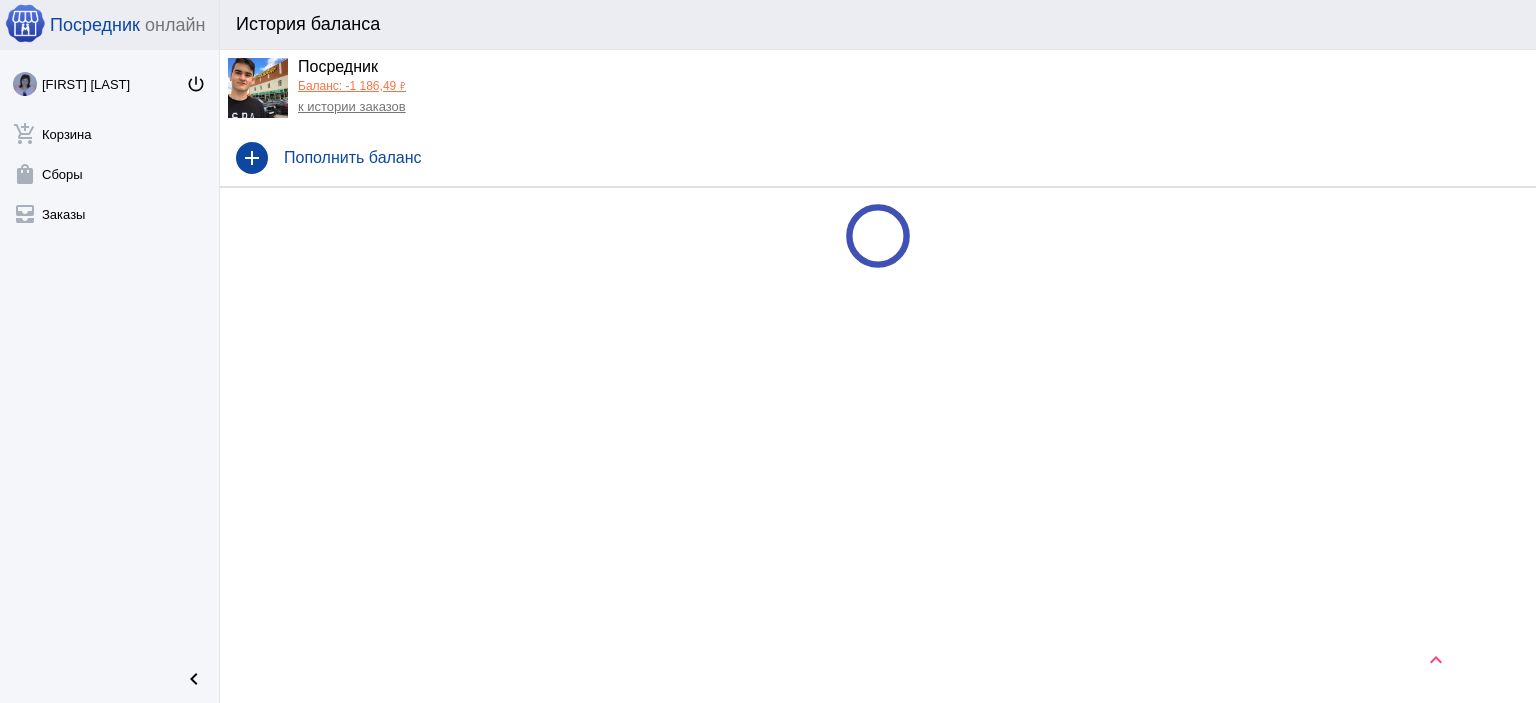 scroll, scrollTop: 0, scrollLeft: 0, axis: both 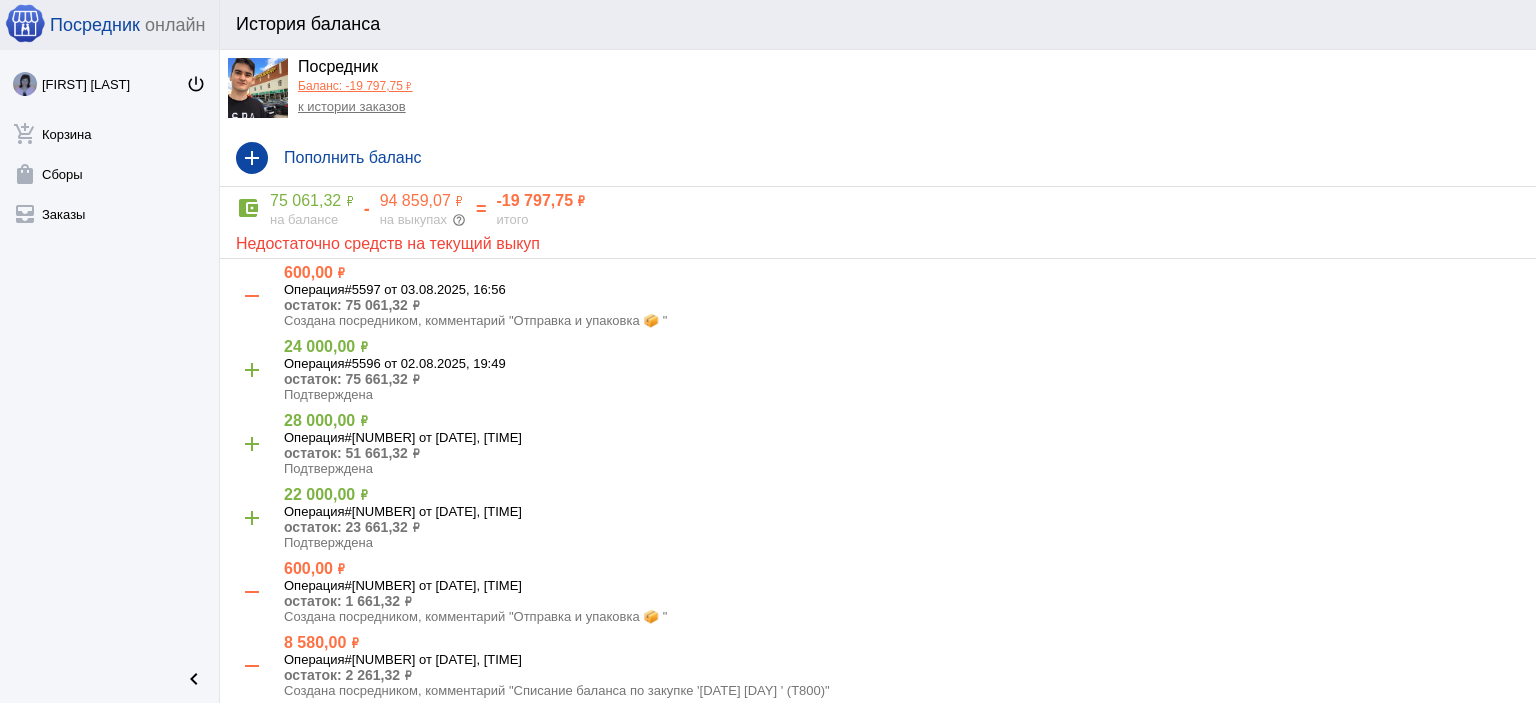 click on "к истории заказов" 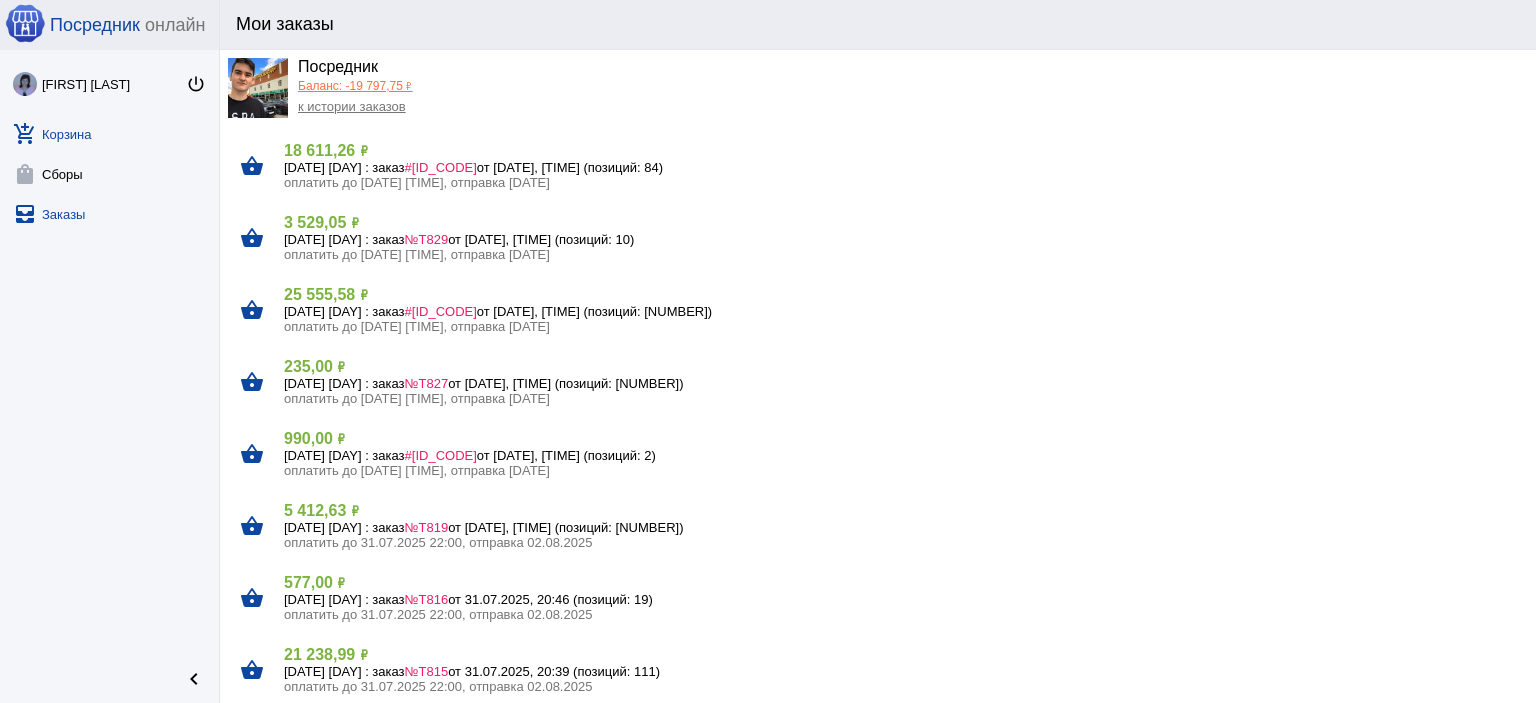 click on "add_shopping_cart  Корзина" 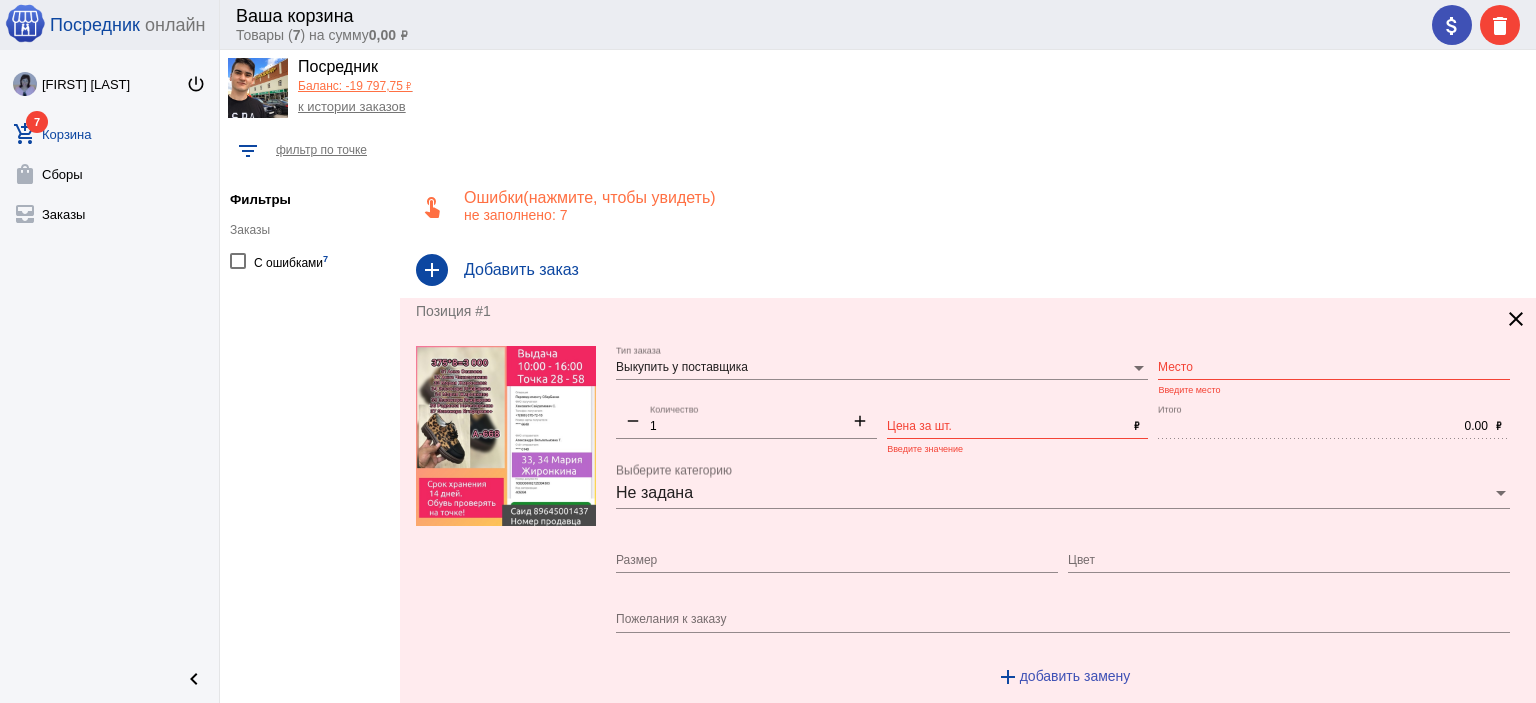 click on "Место" at bounding box center [1334, 368] 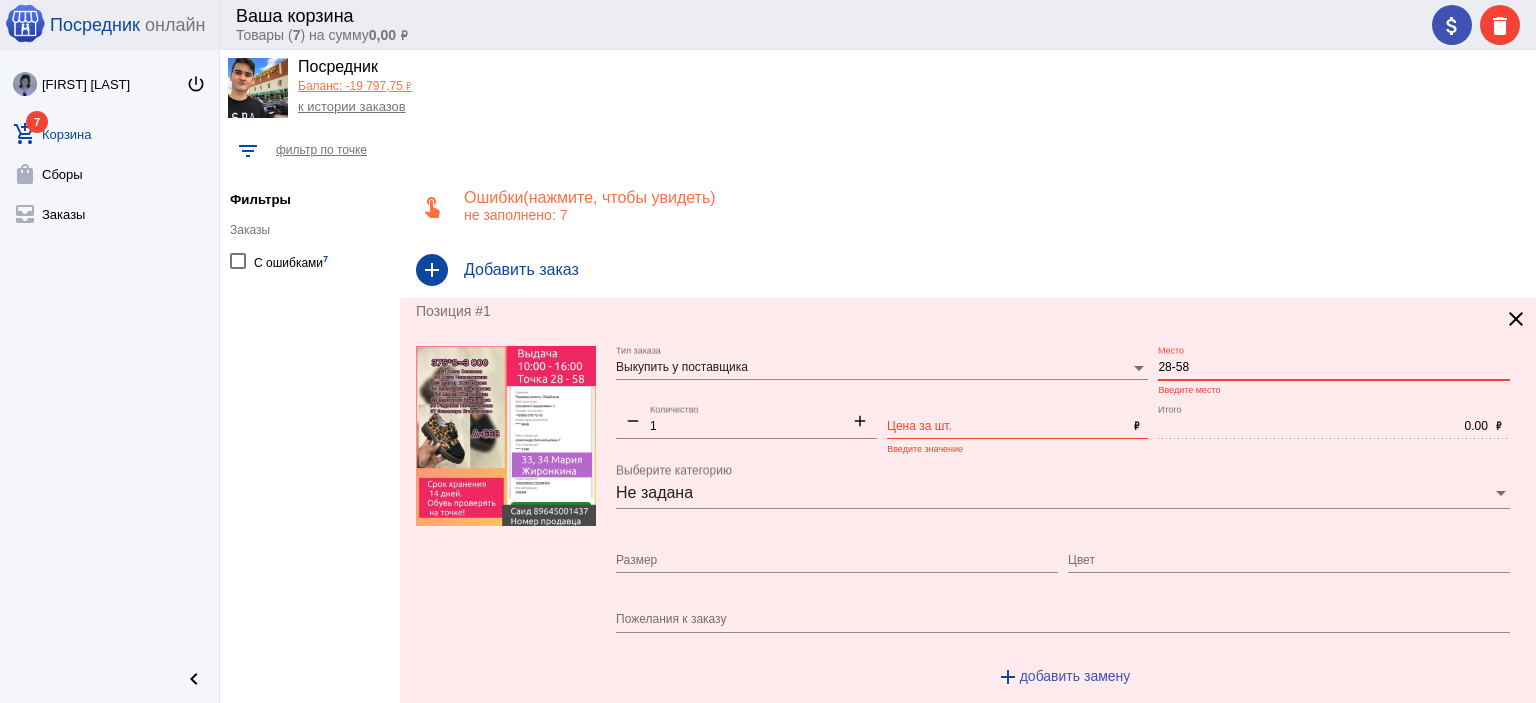 type on "28-58" 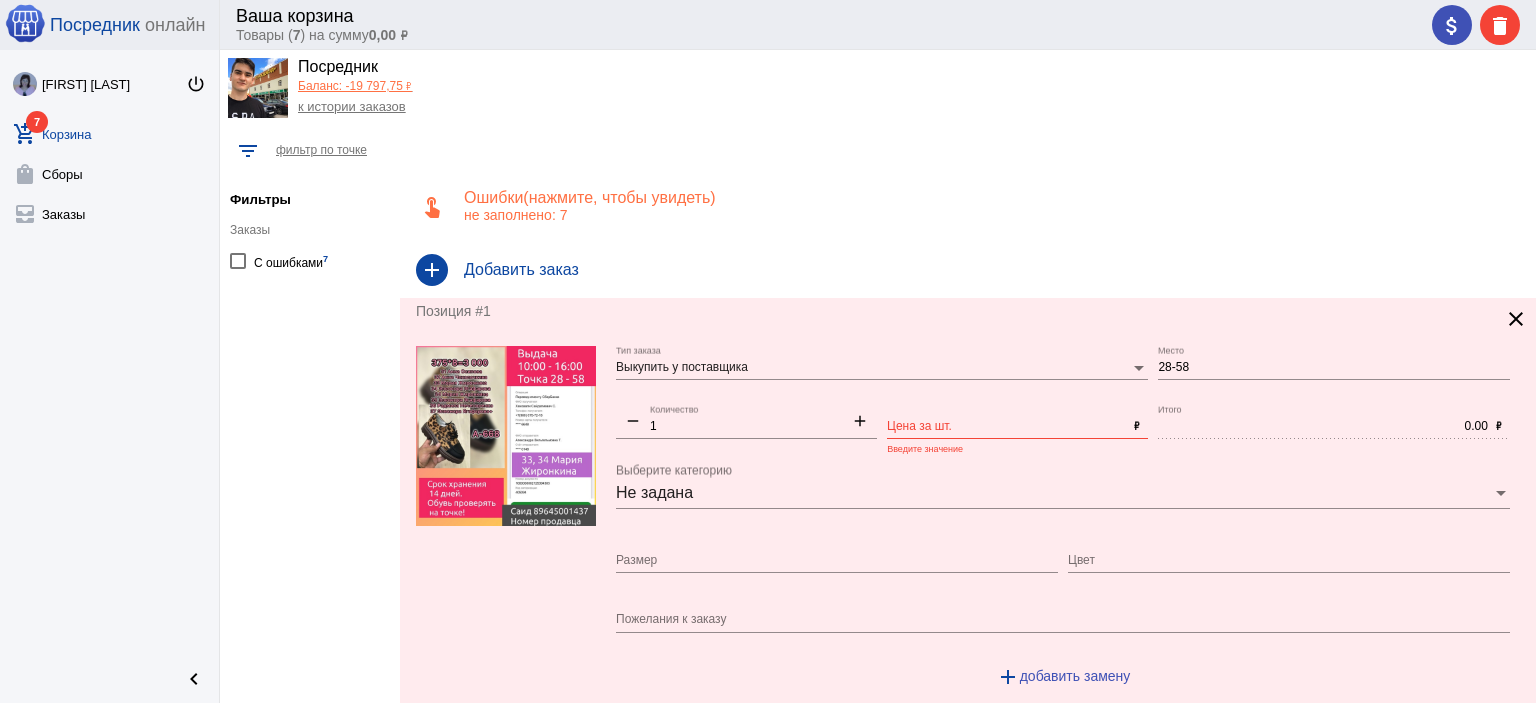 click on "add" 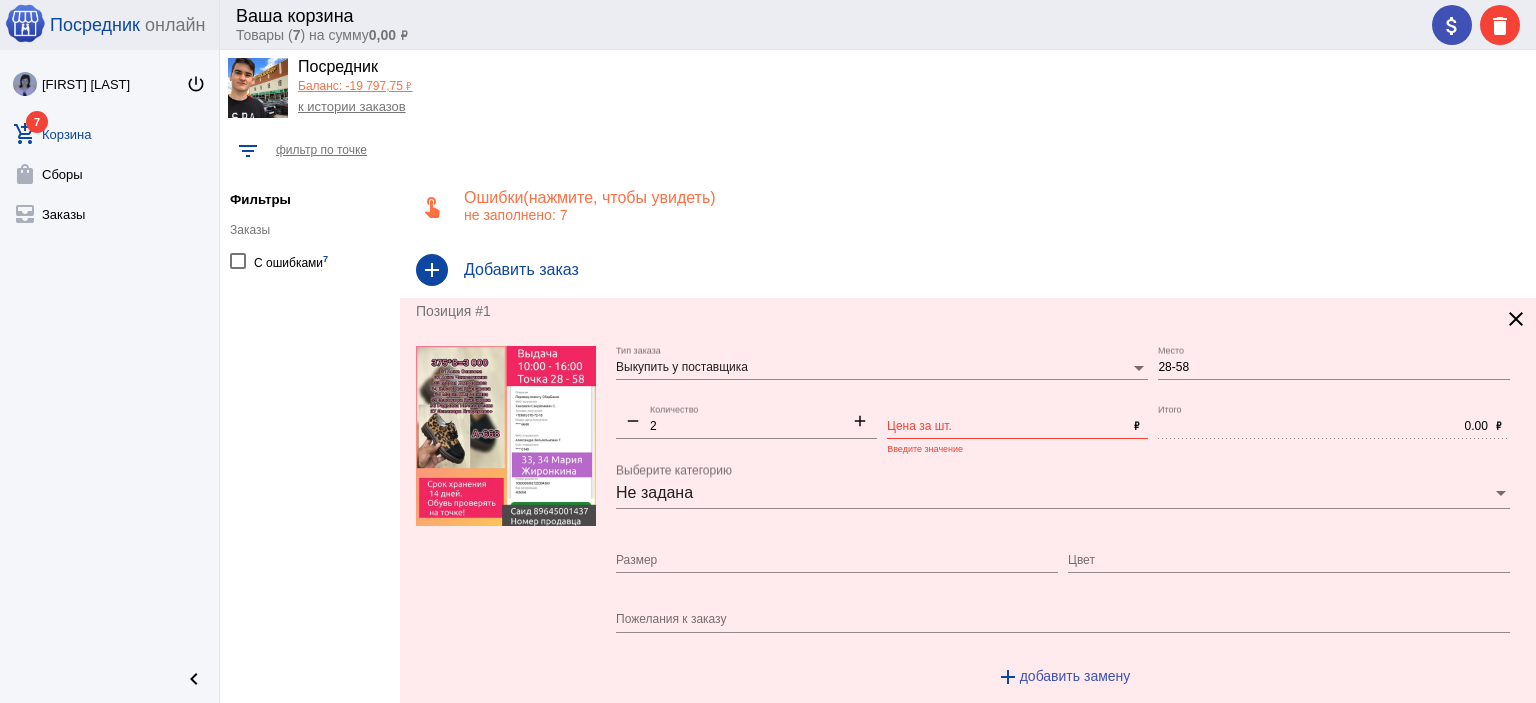 click 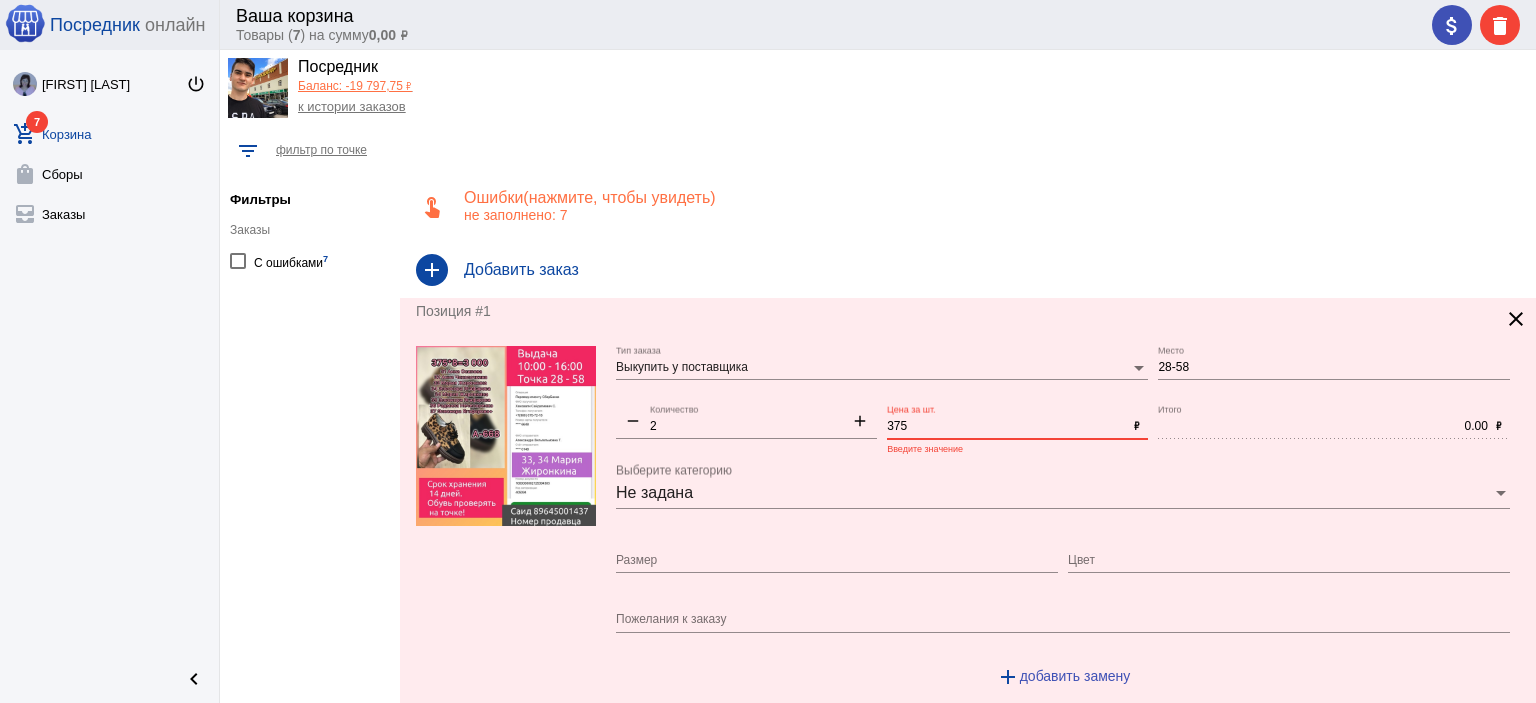 type on "375" 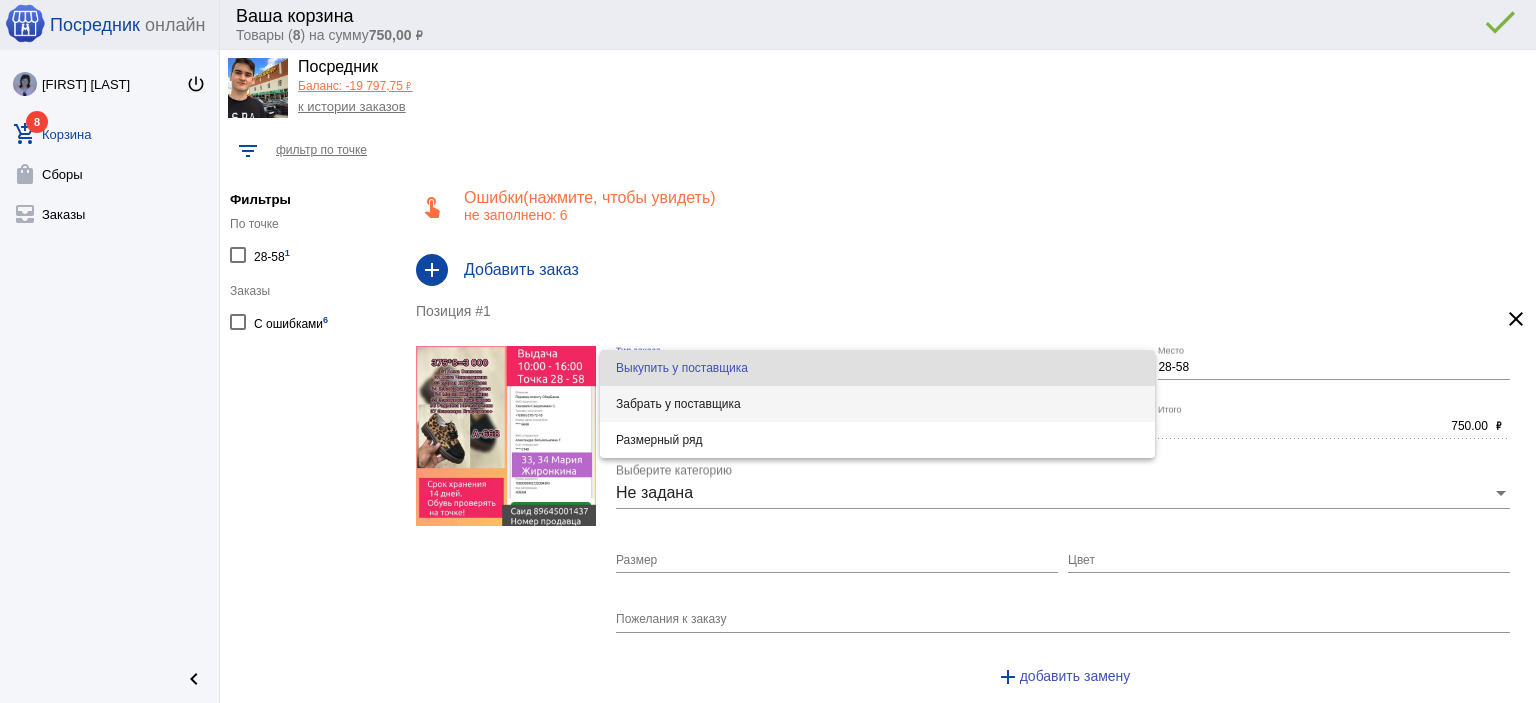click on "Забрать у поставщика" at bounding box center (877, 404) 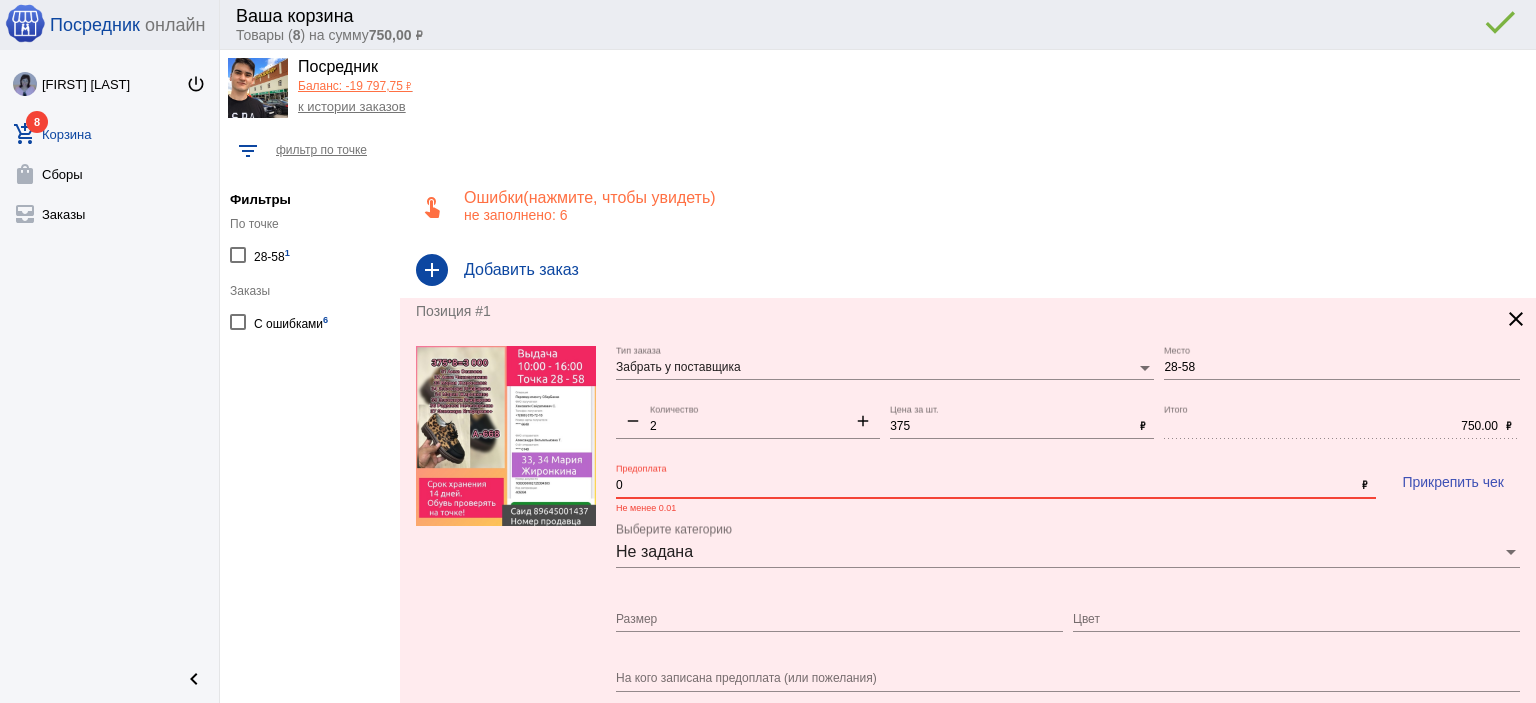drag, startPoint x: 621, startPoint y: 483, endPoint x: 609, endPoint y: 479, distance: 12.649111 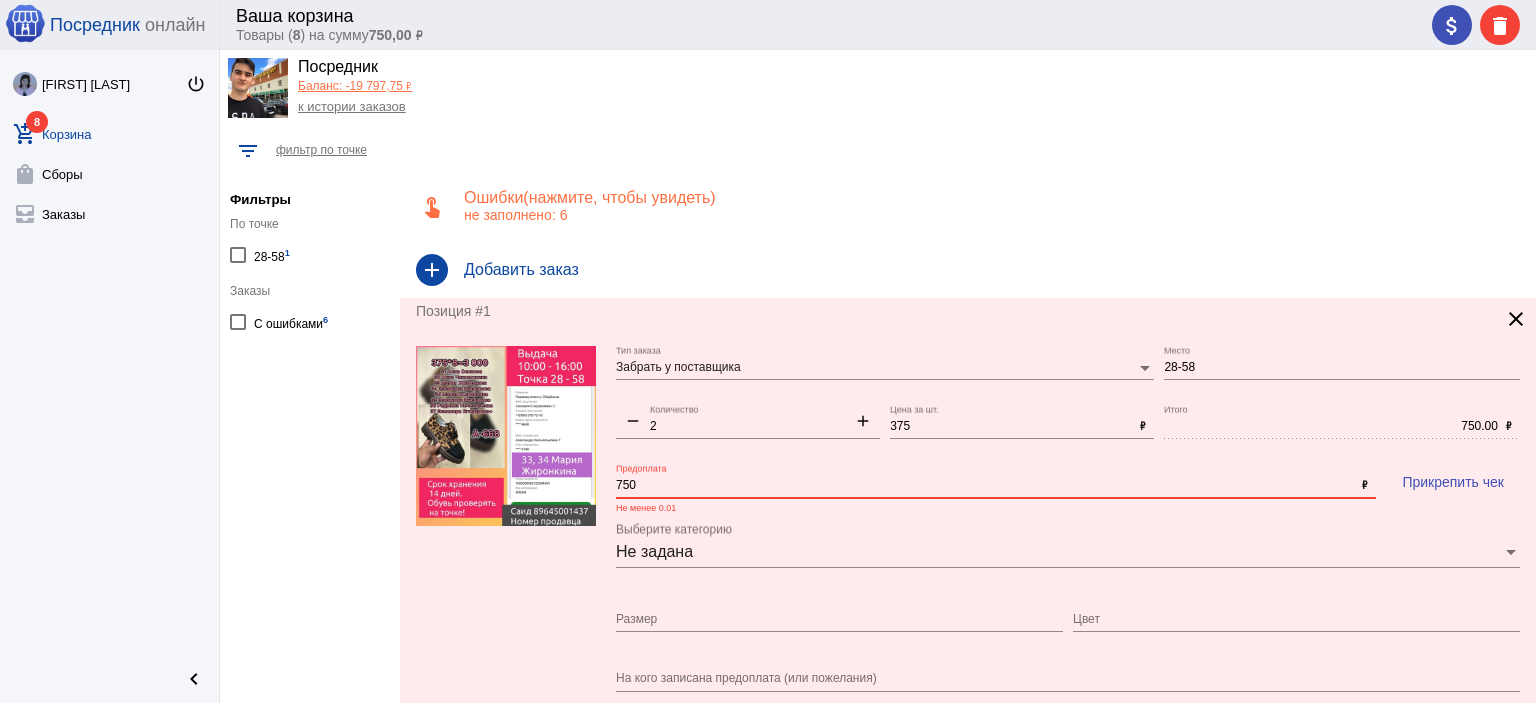 type on "750" 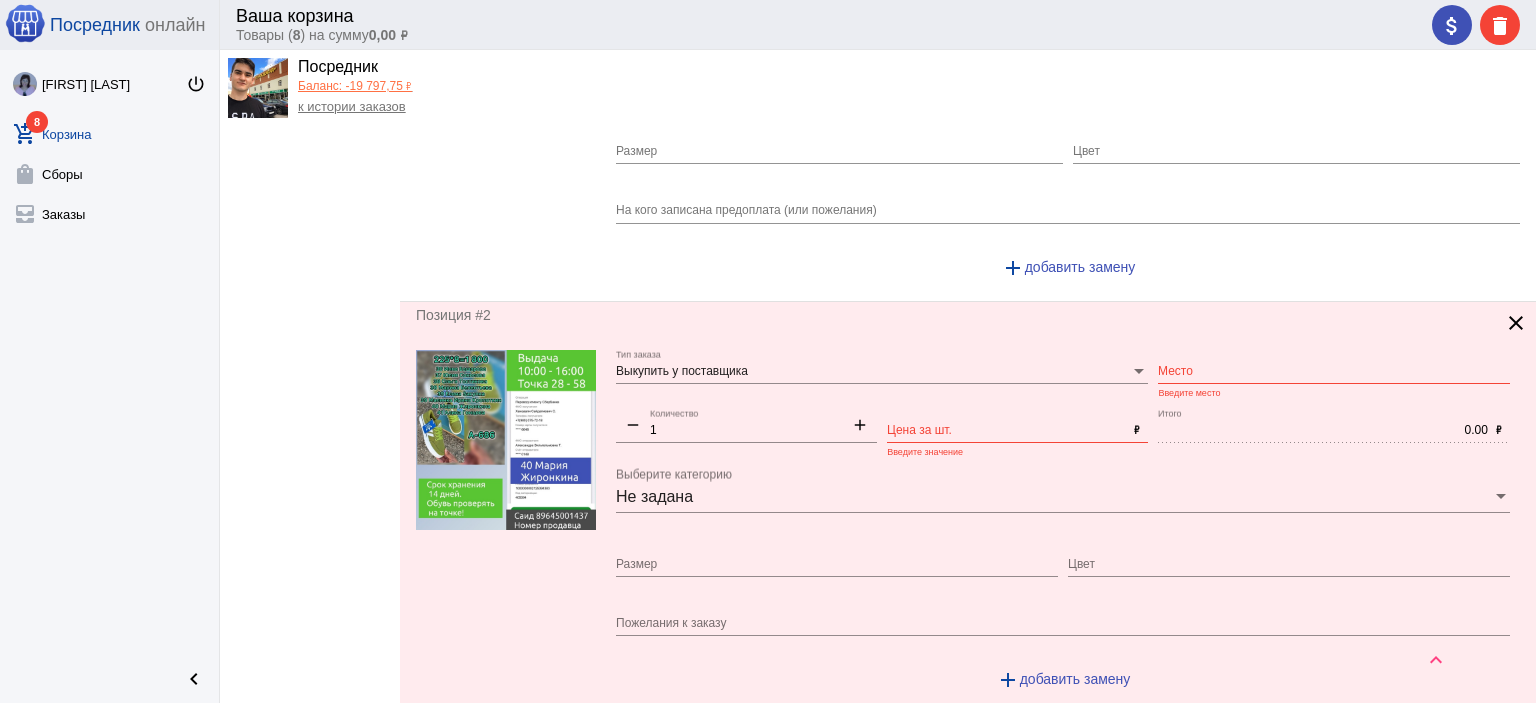 scroll, scrollTop: 500, scrollLeft: 0, axis: vertical 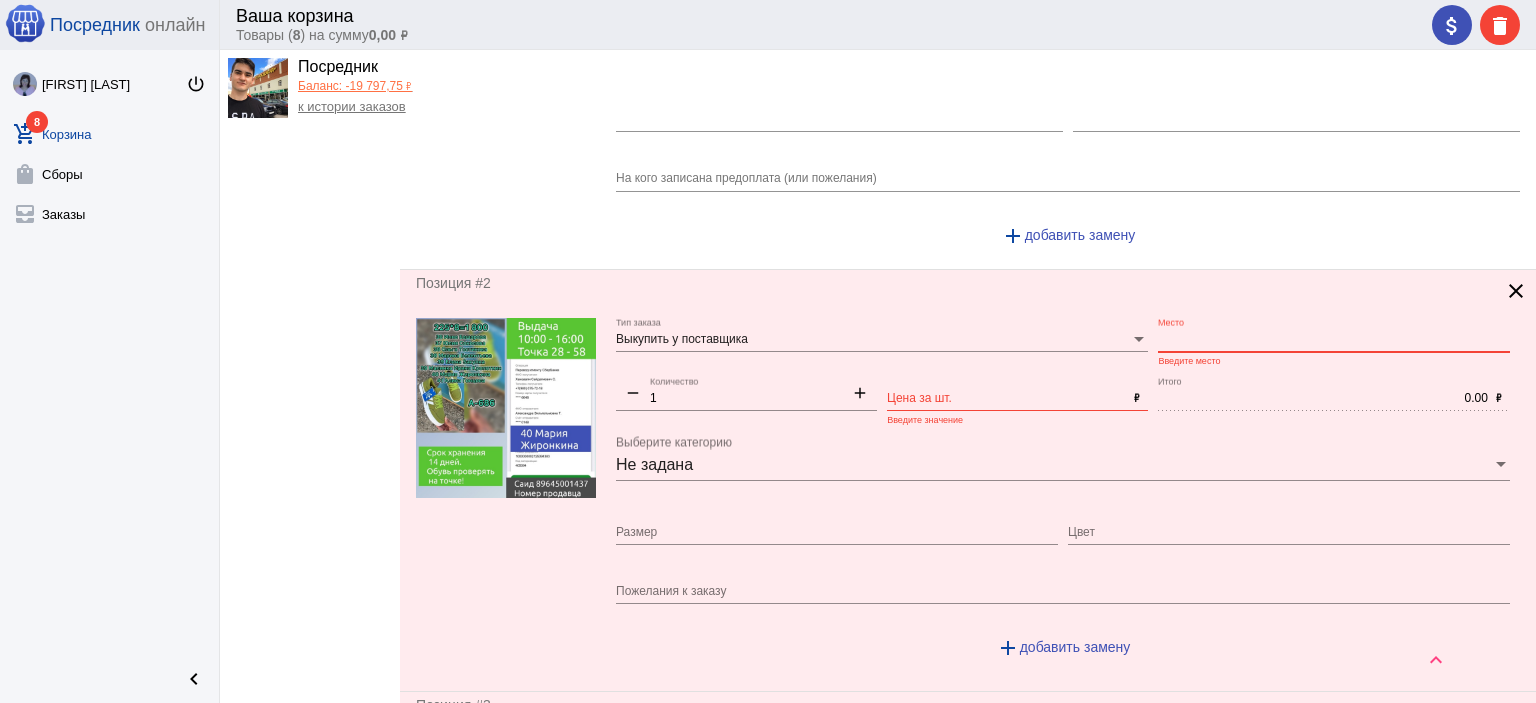 click on "Место" at bounding box center [1334, 340] 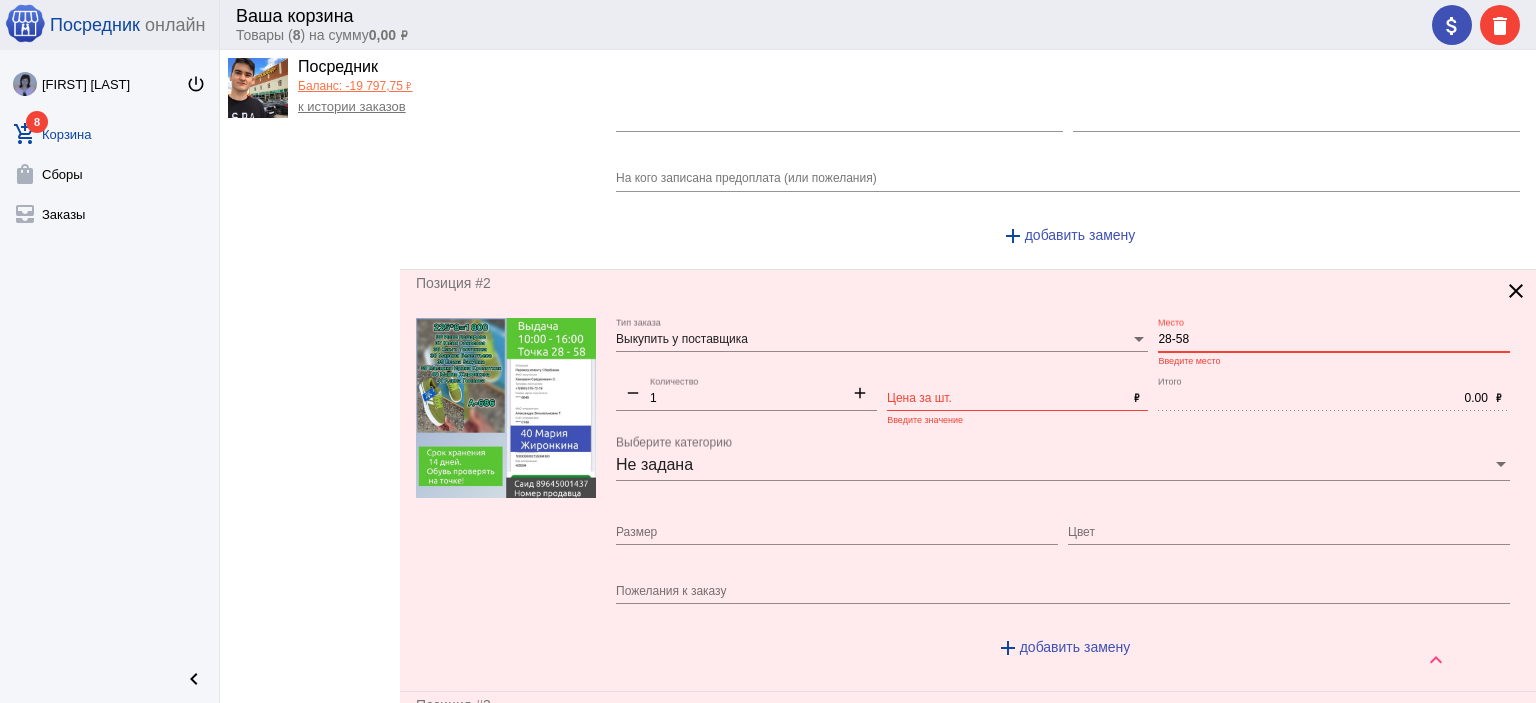 type on "28-58" 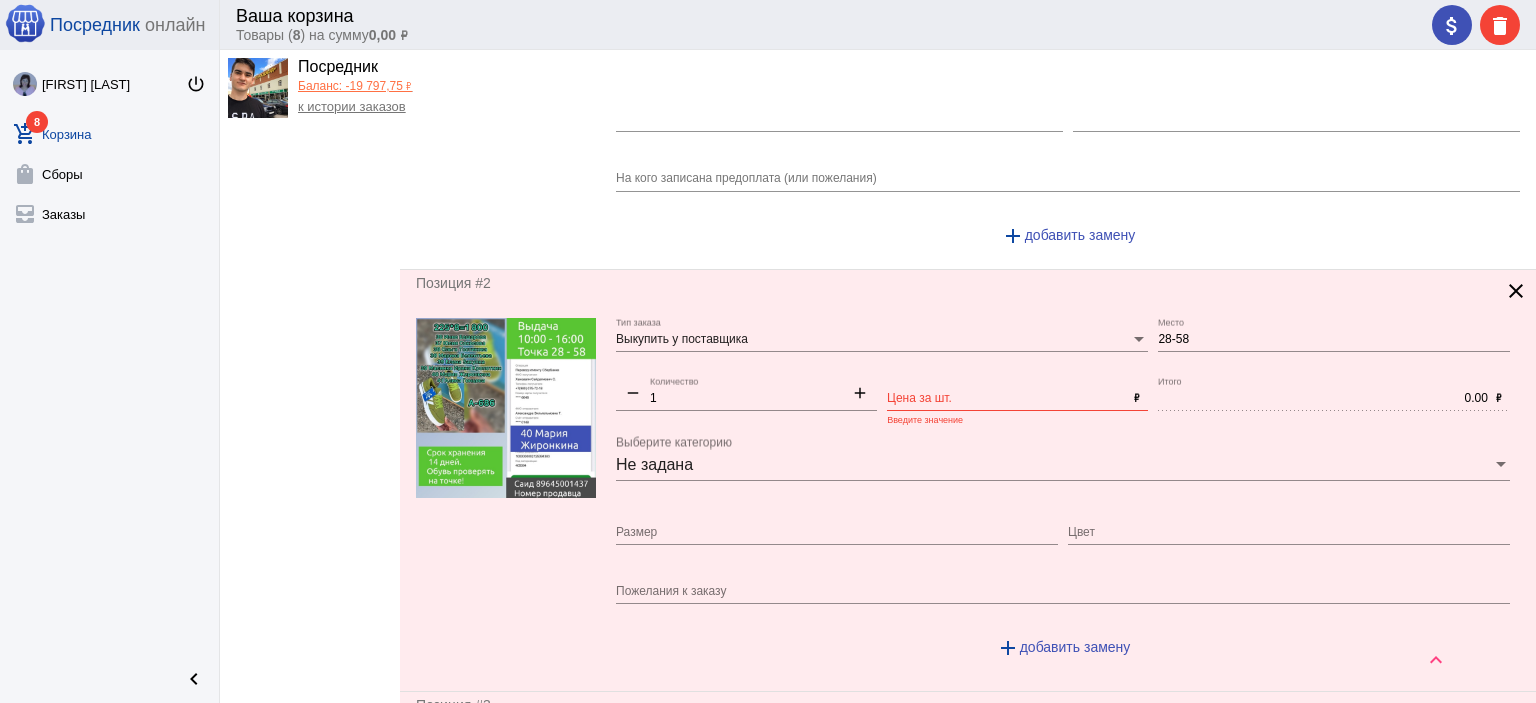 click on "Цена за шт." at bounding box center (1006, 399) 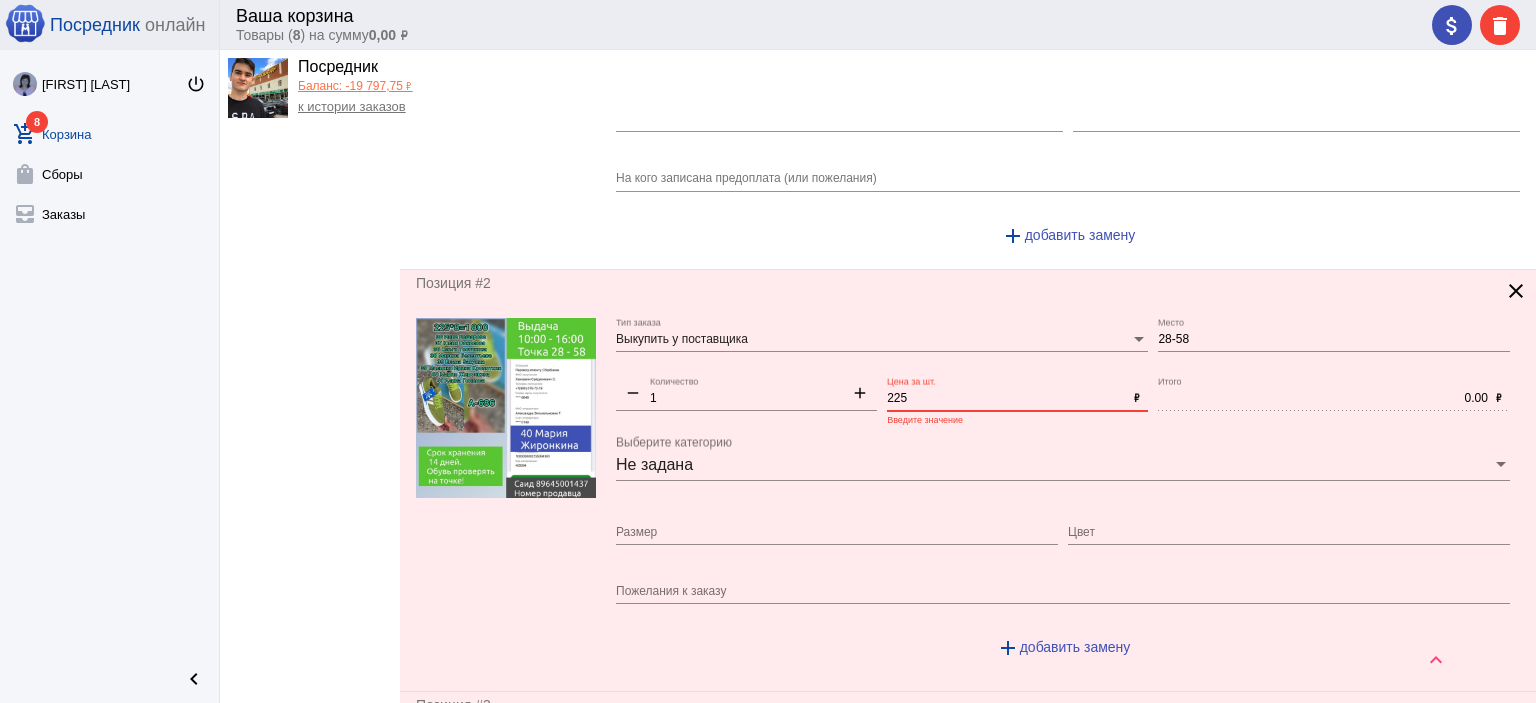 type on "225" 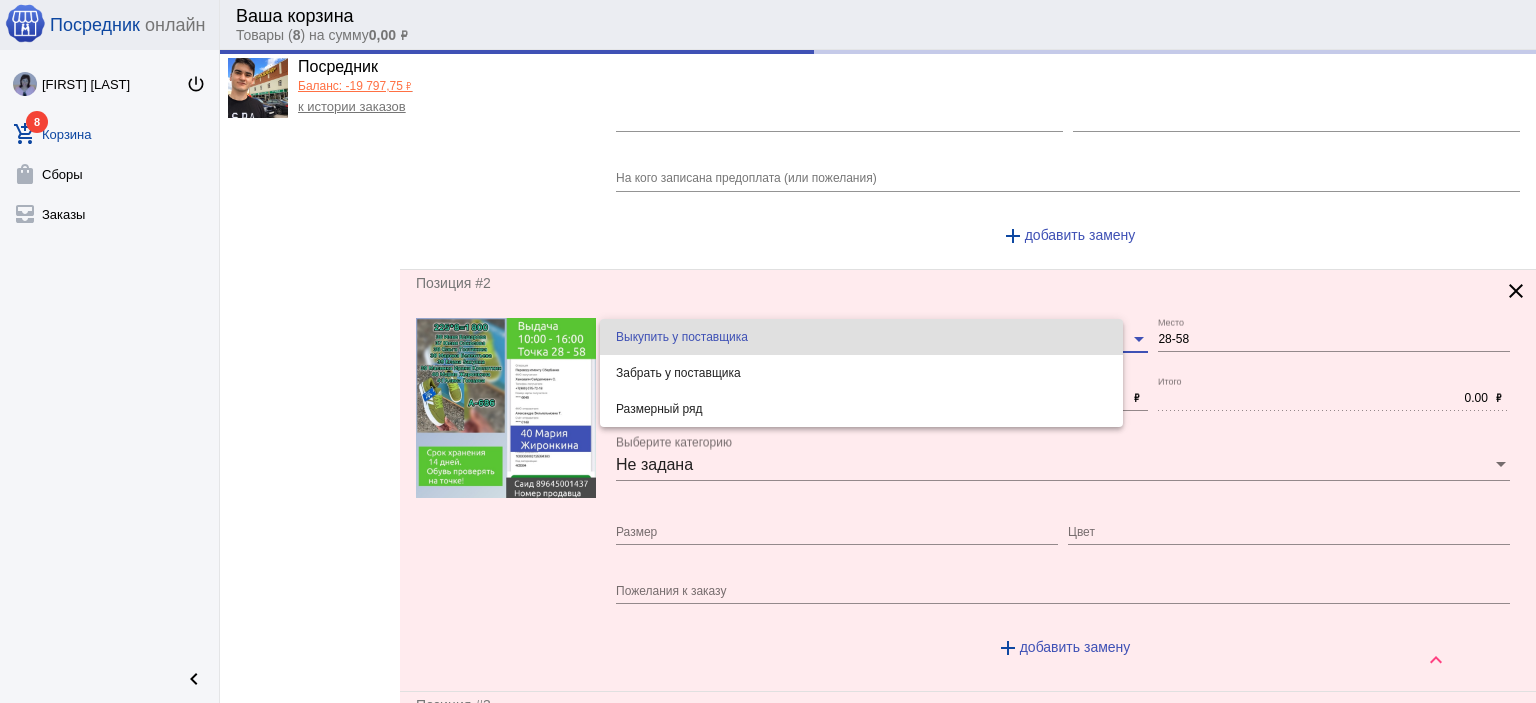 type on "225.00" 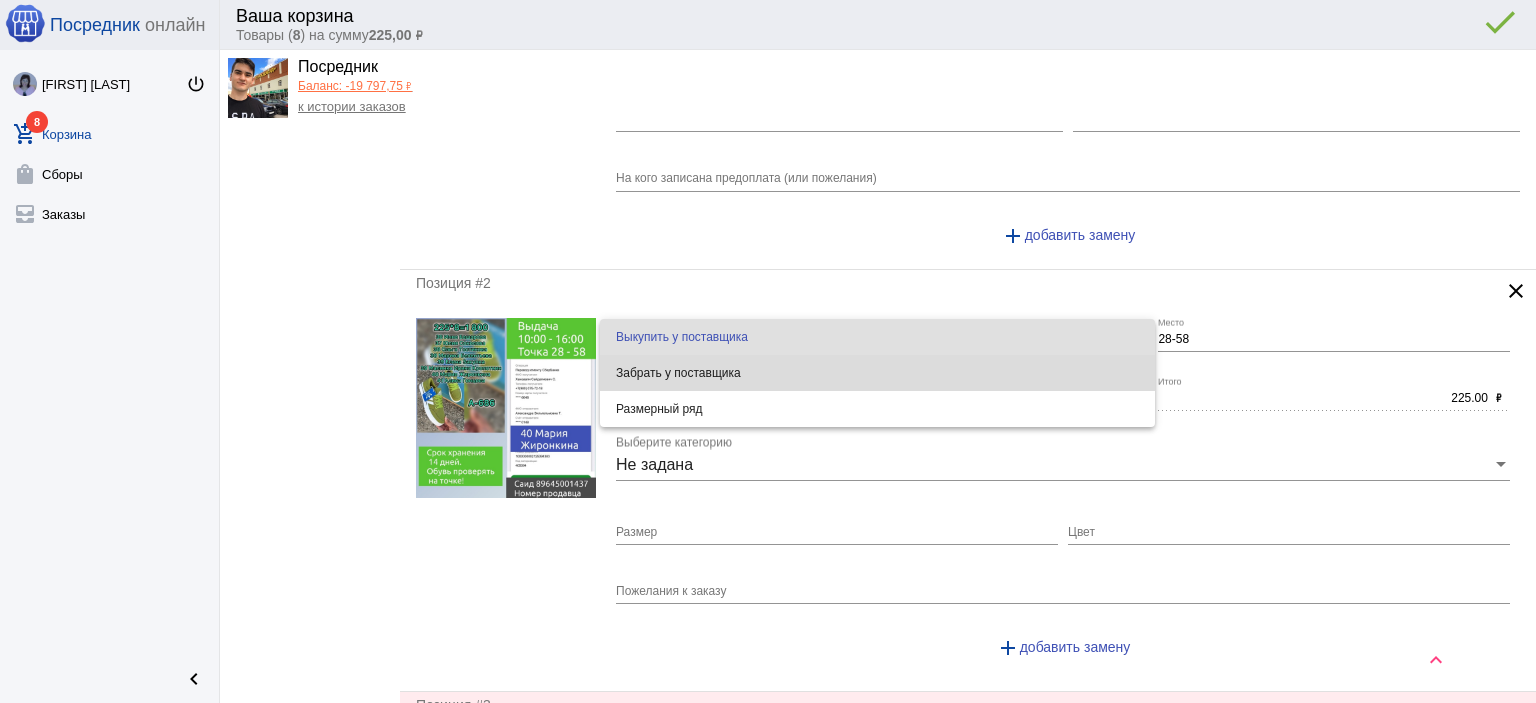 click on "Забрать у поставщика" at bounding box center [877, 373] 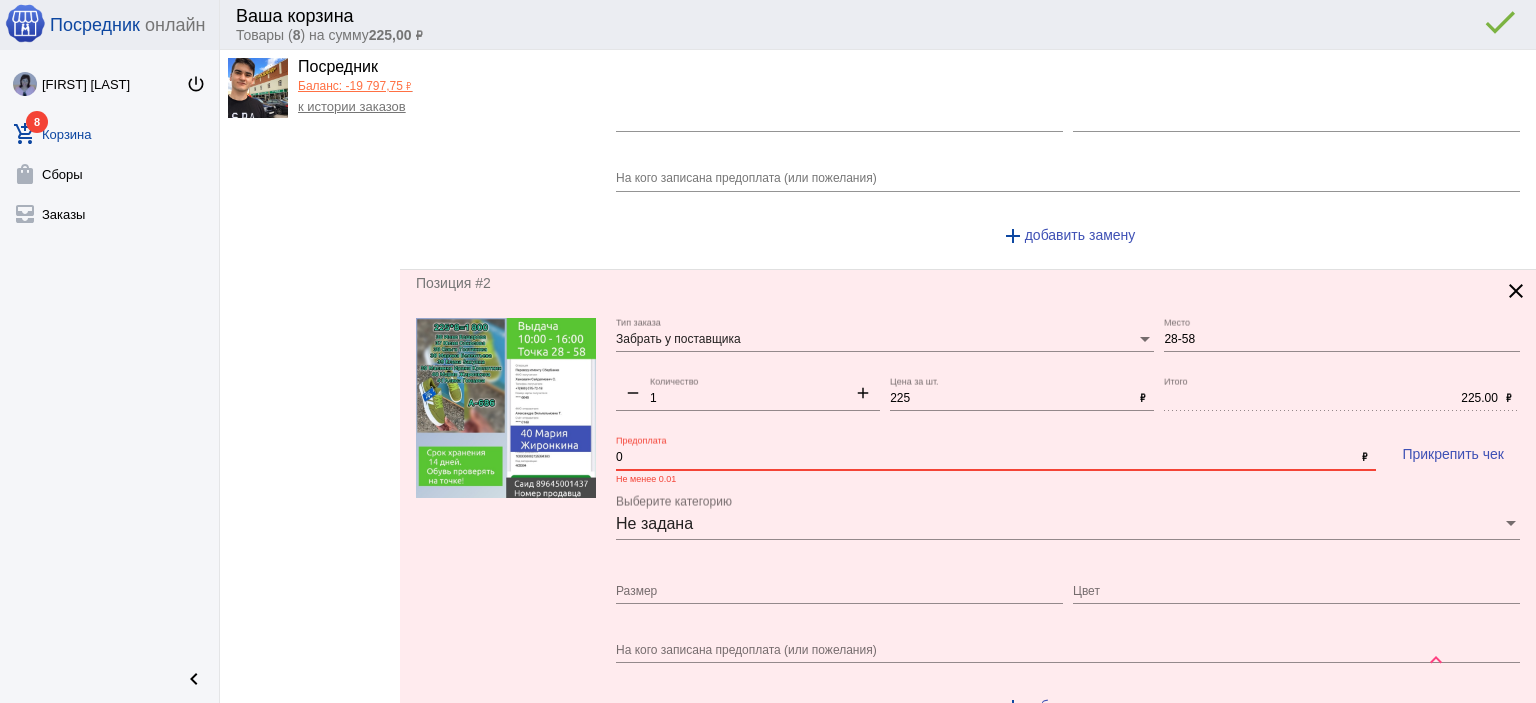 drag, startPoint x: 627, startPoint y: 457, endPoint x: 600, endPoint y: 451, distance: 27.658634 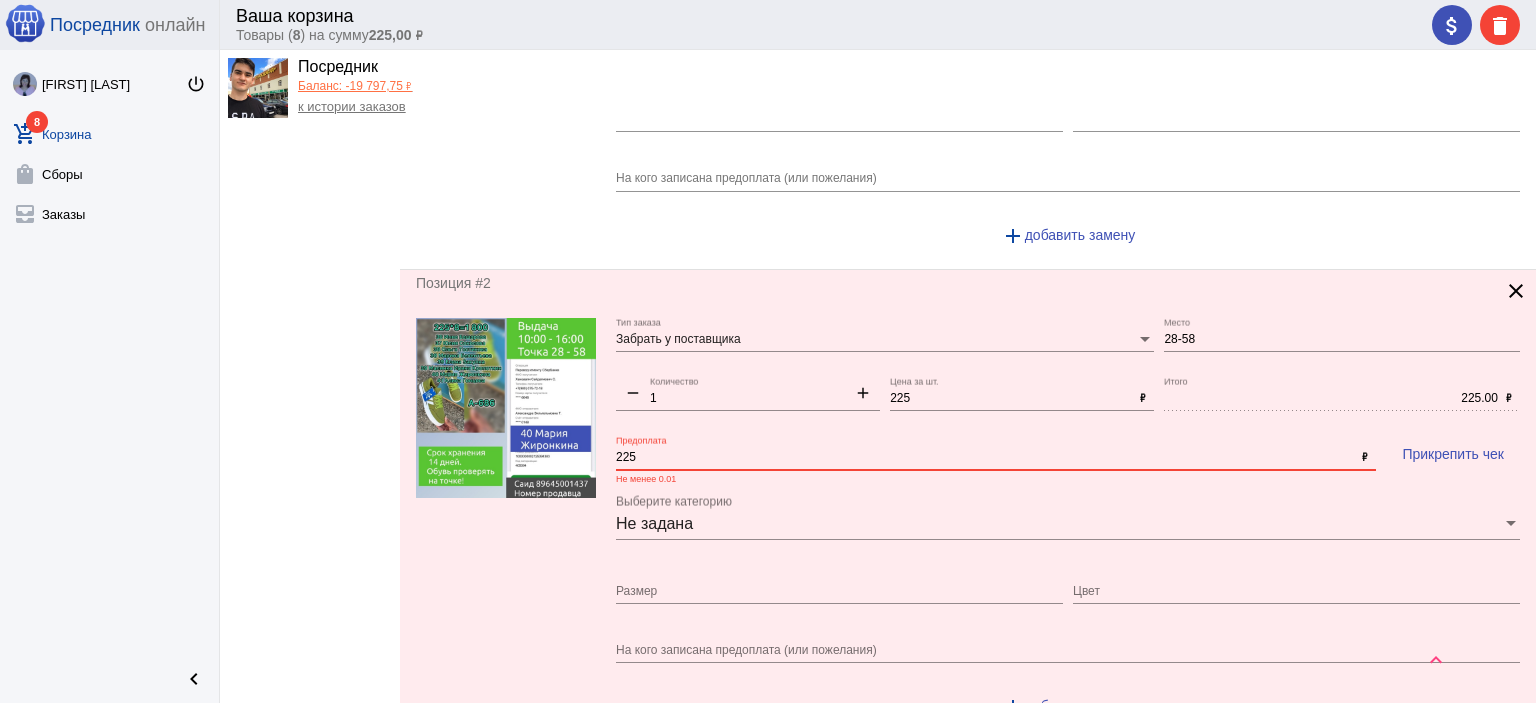 type on "225" 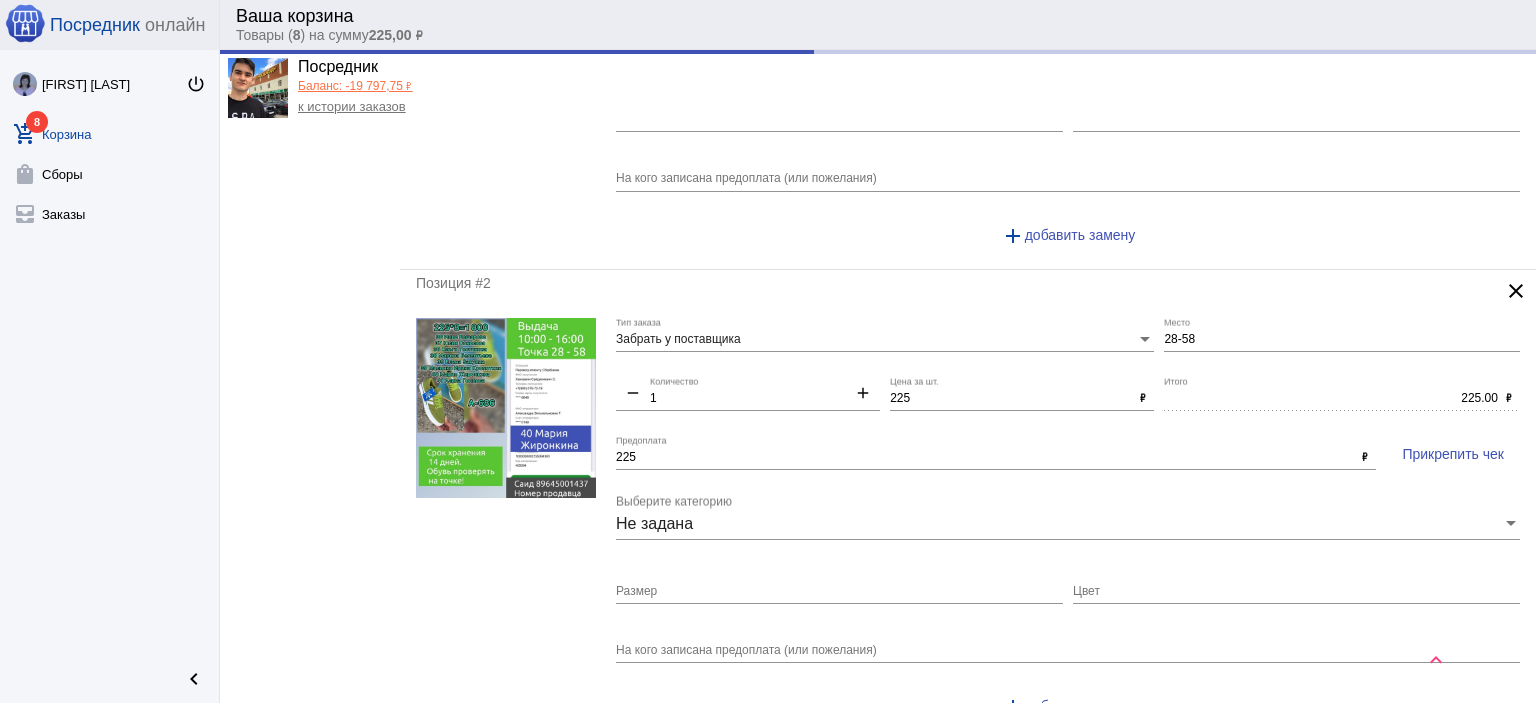 type on "0.00" 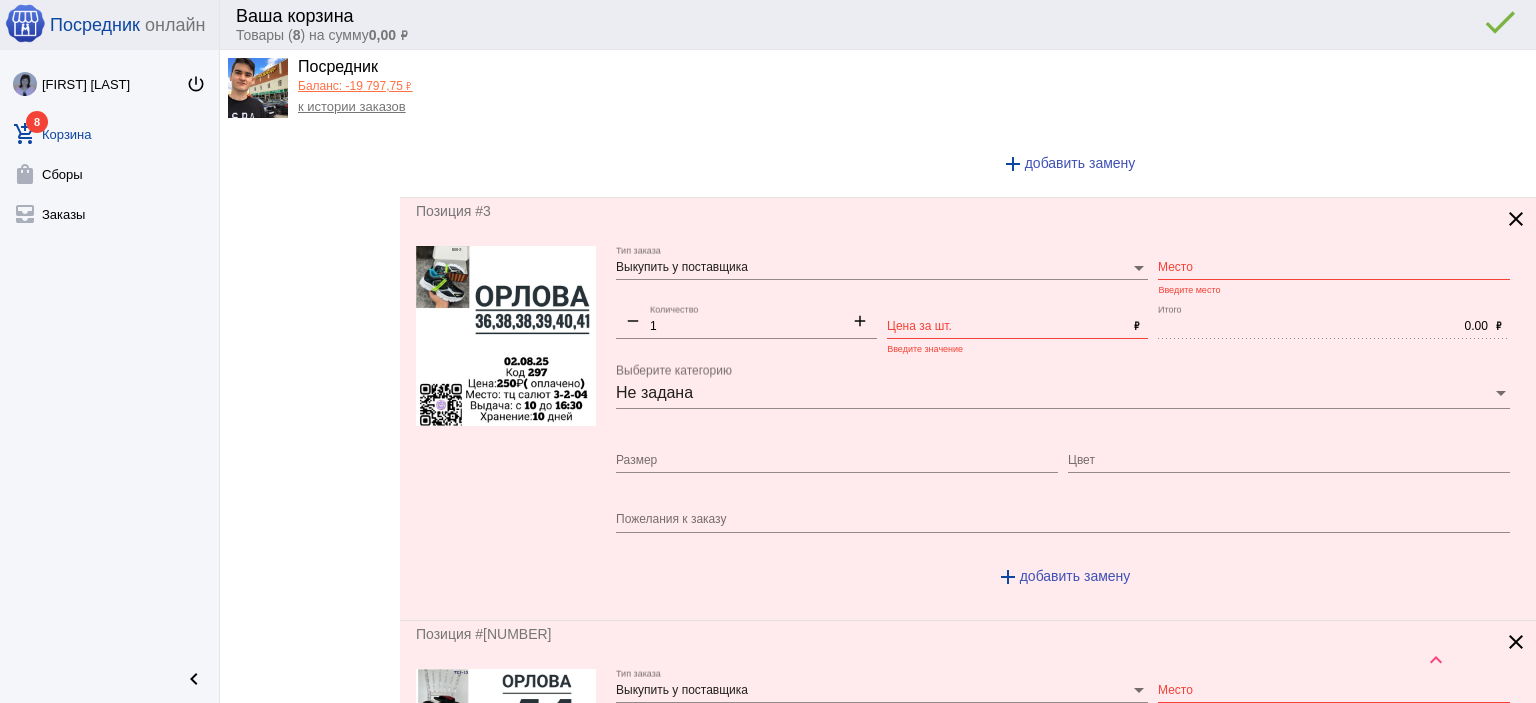 scroll, scrollTop: 1100, scrollLeft: 0, axis: vertical 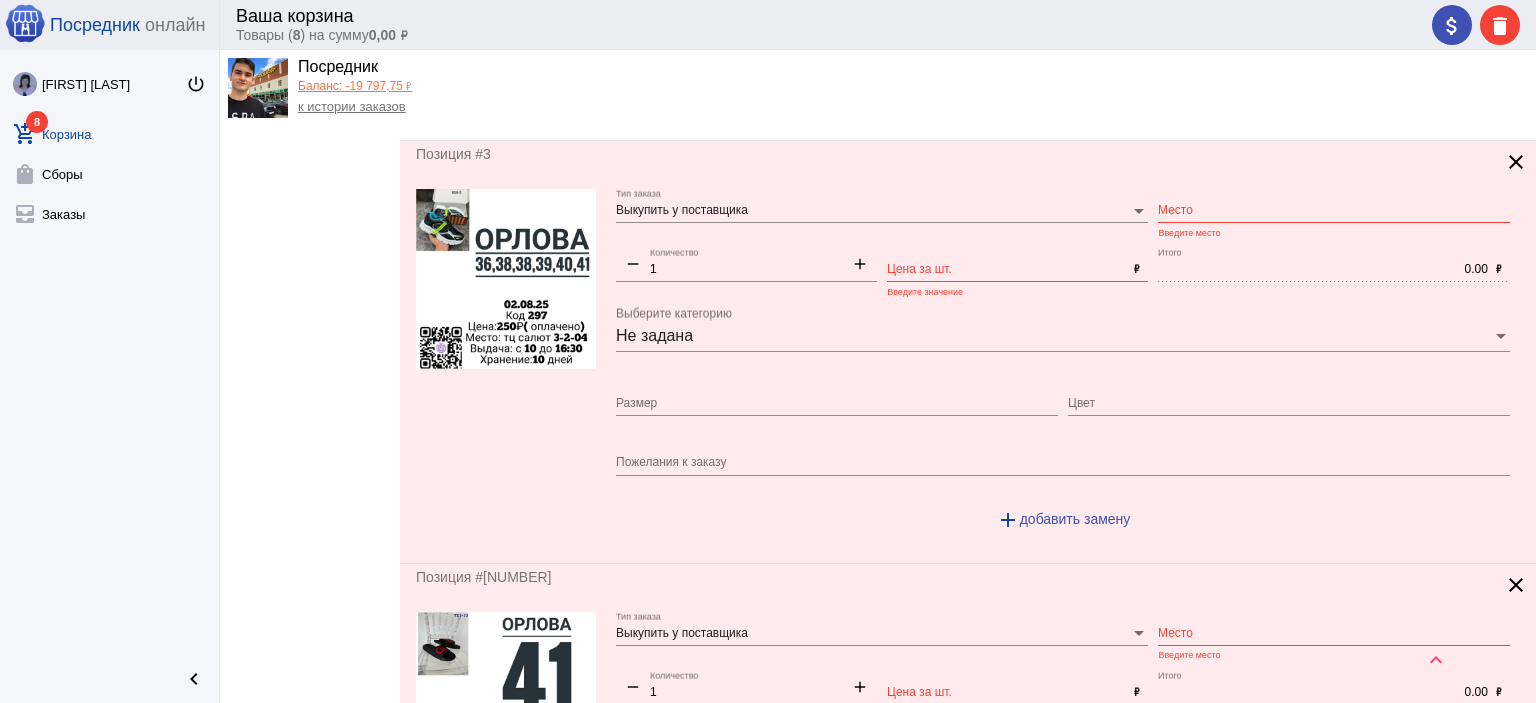 click on "add" 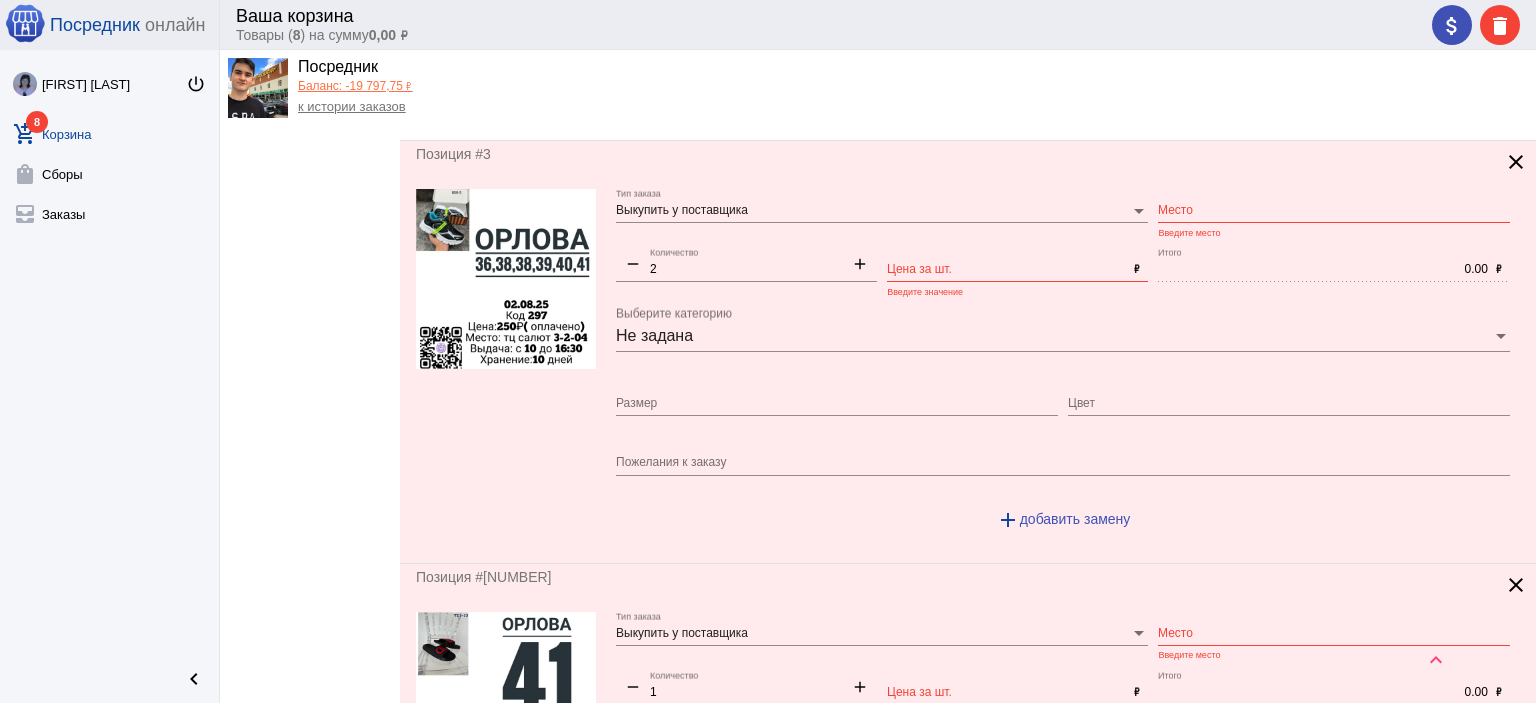 click on "add" 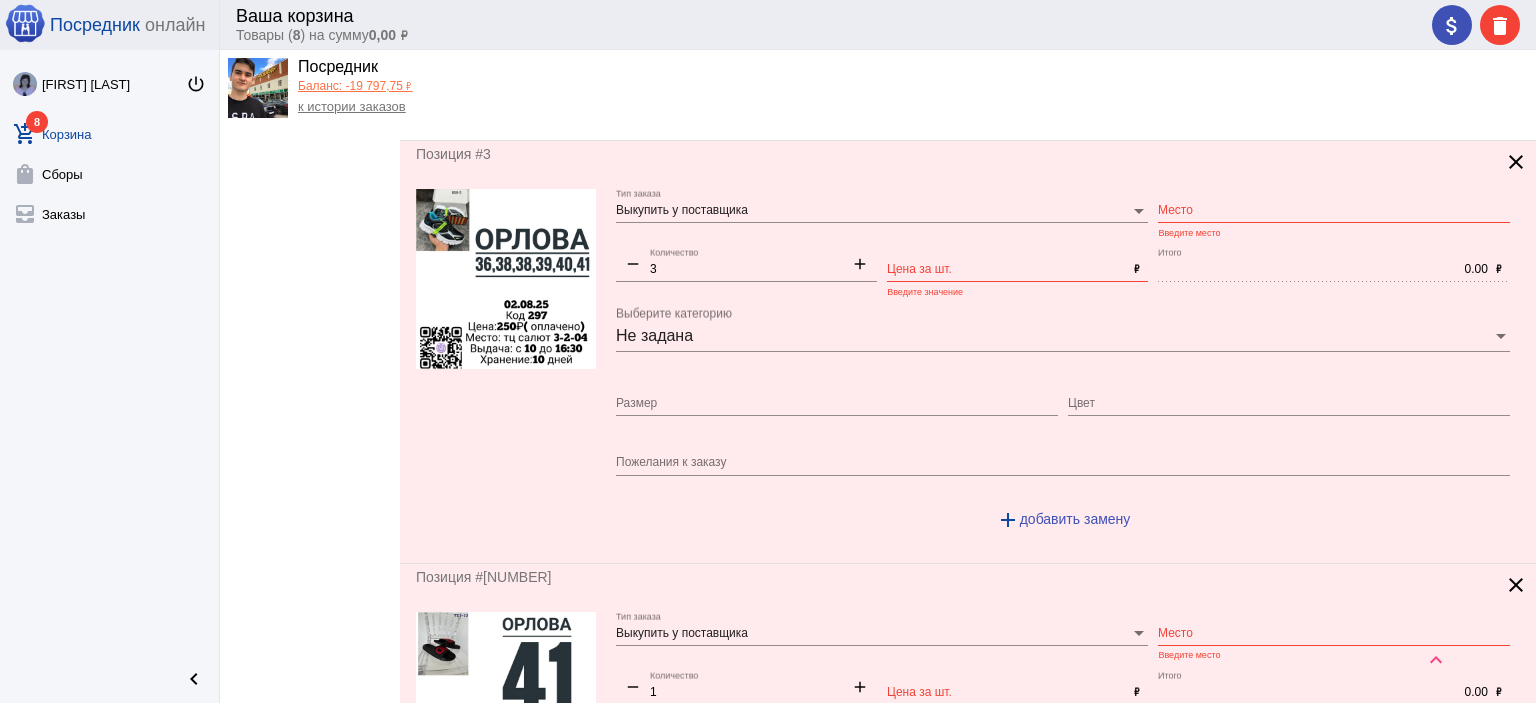 click on "add" 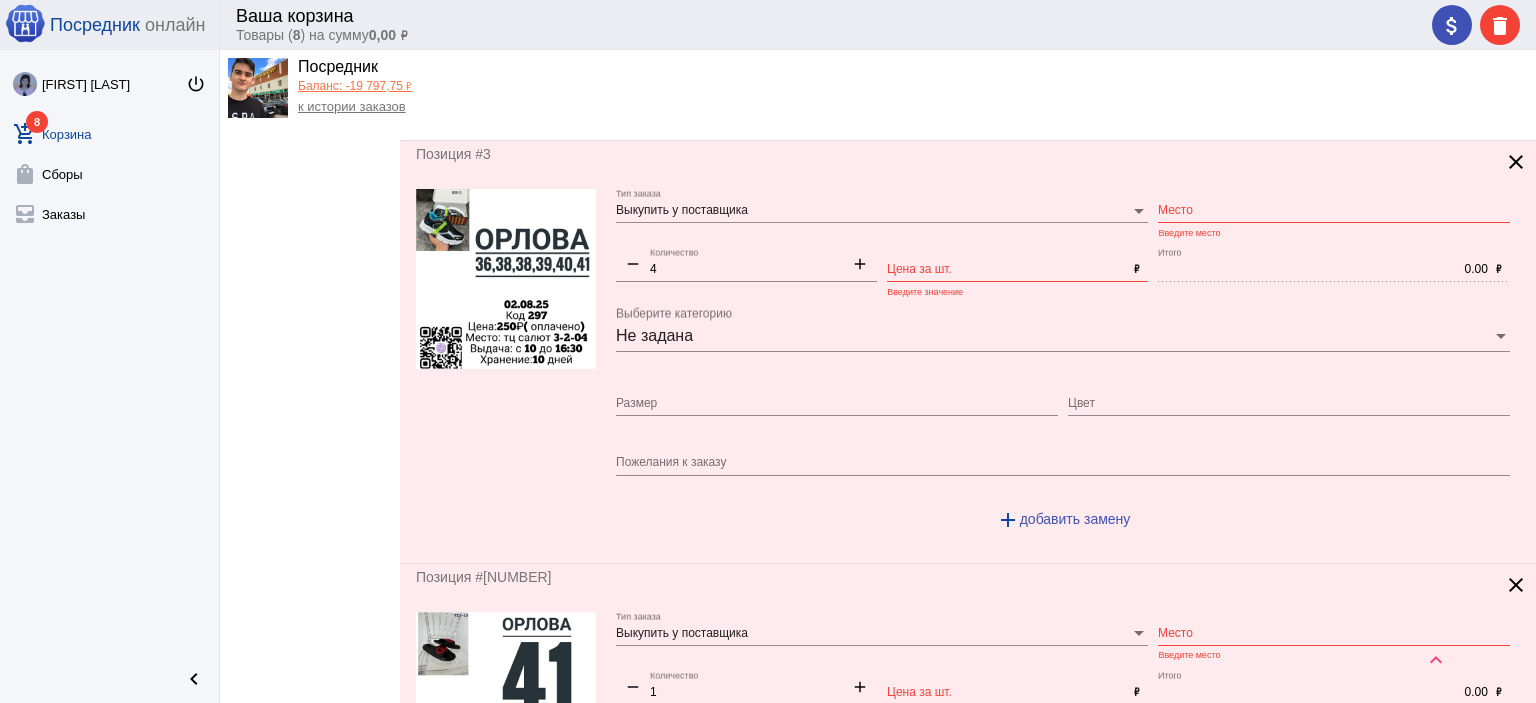 click on "add" 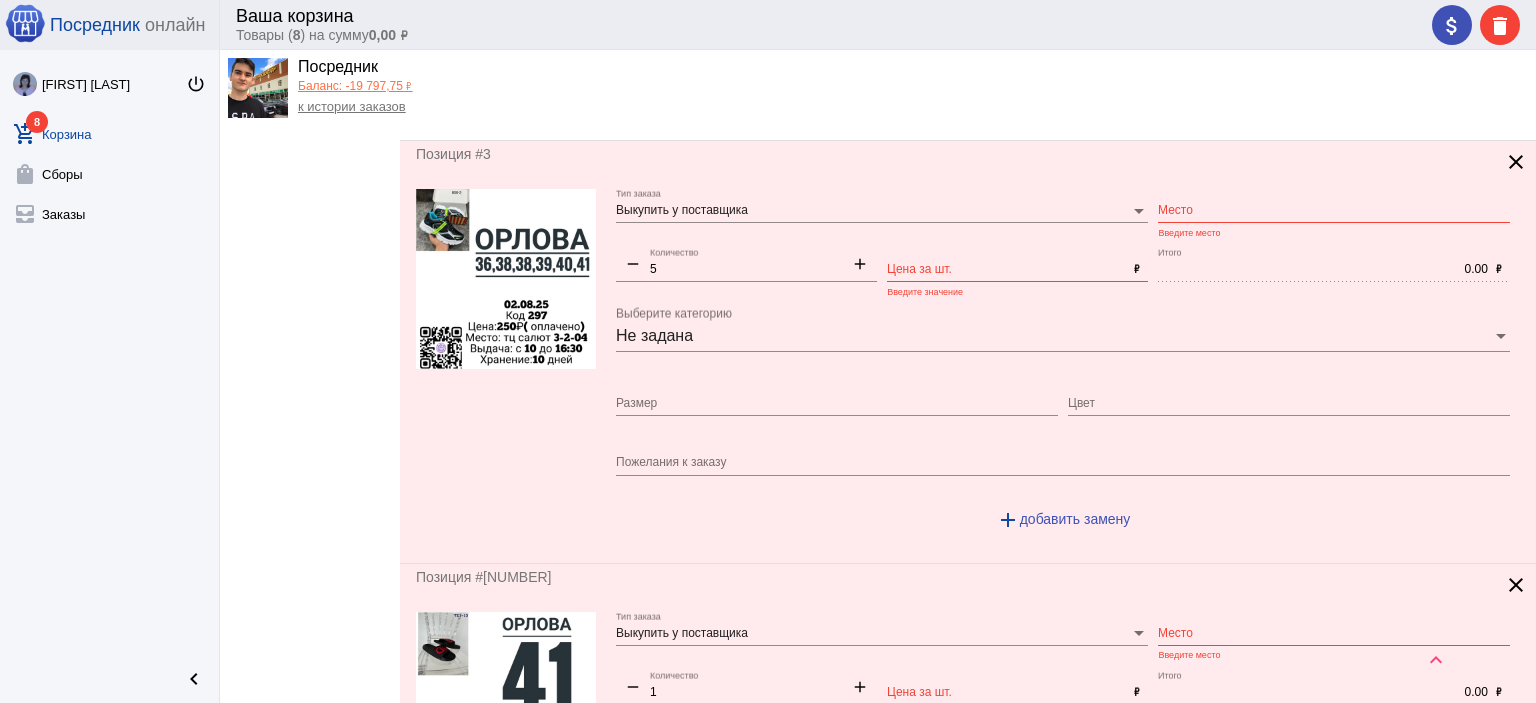 click on "add" 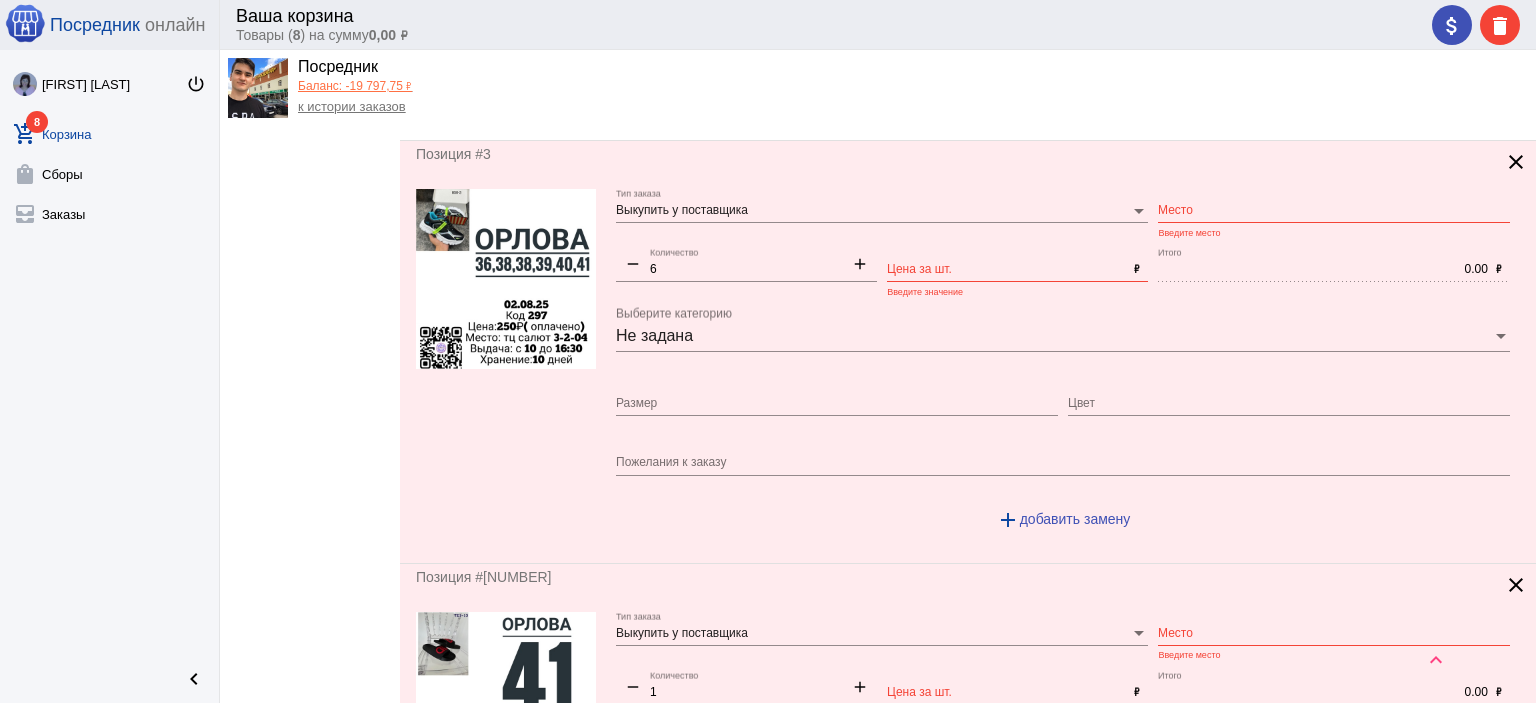click on "Цена за шт." at bounding box center [1006, 270] 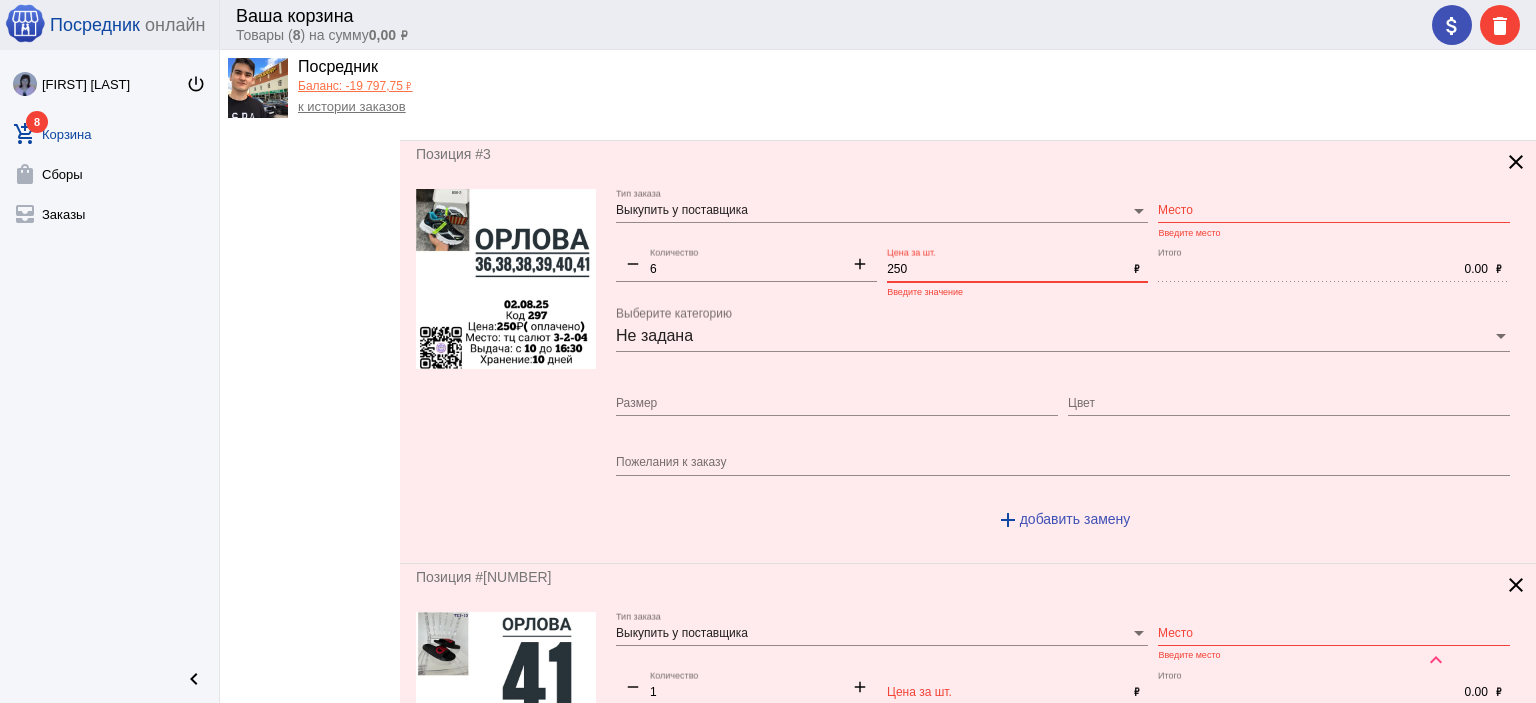 type on "250" 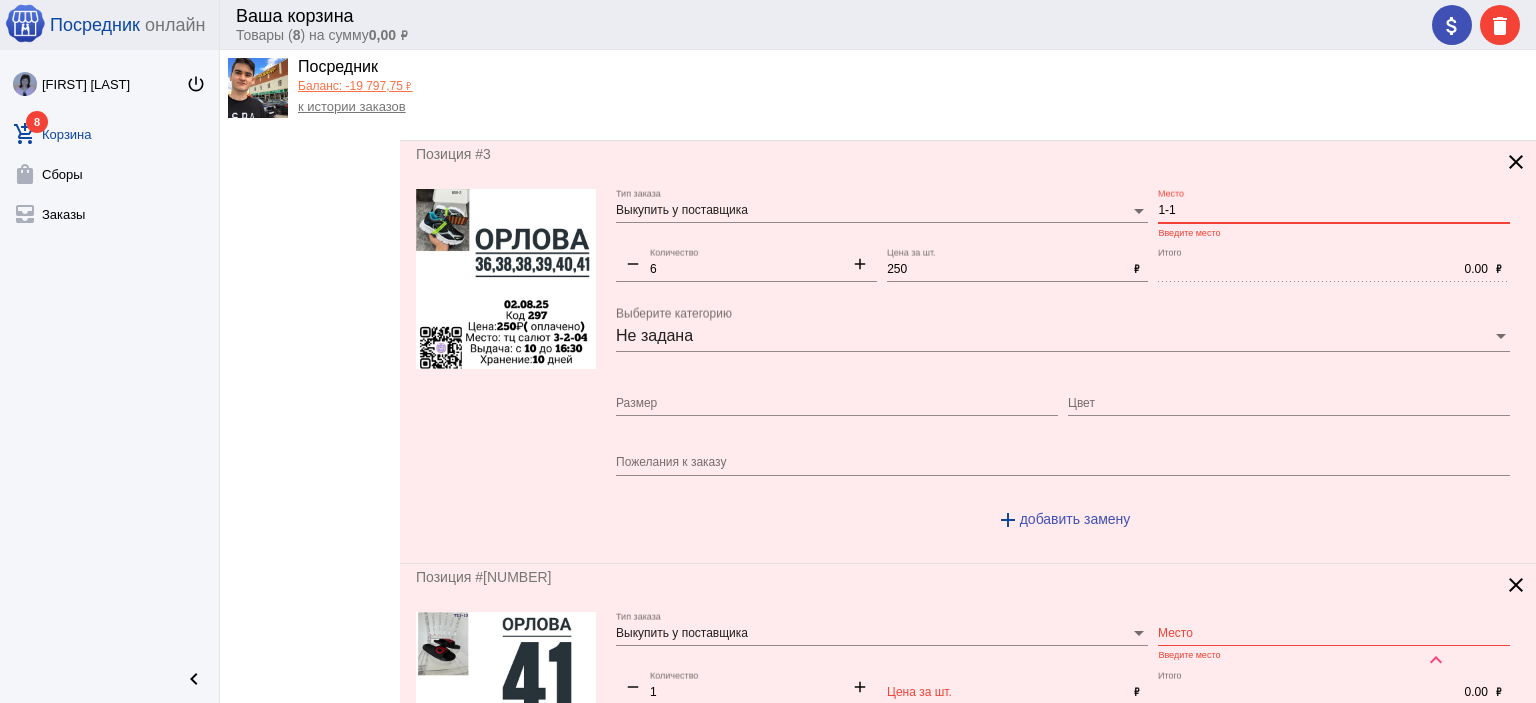 type on "1-1" 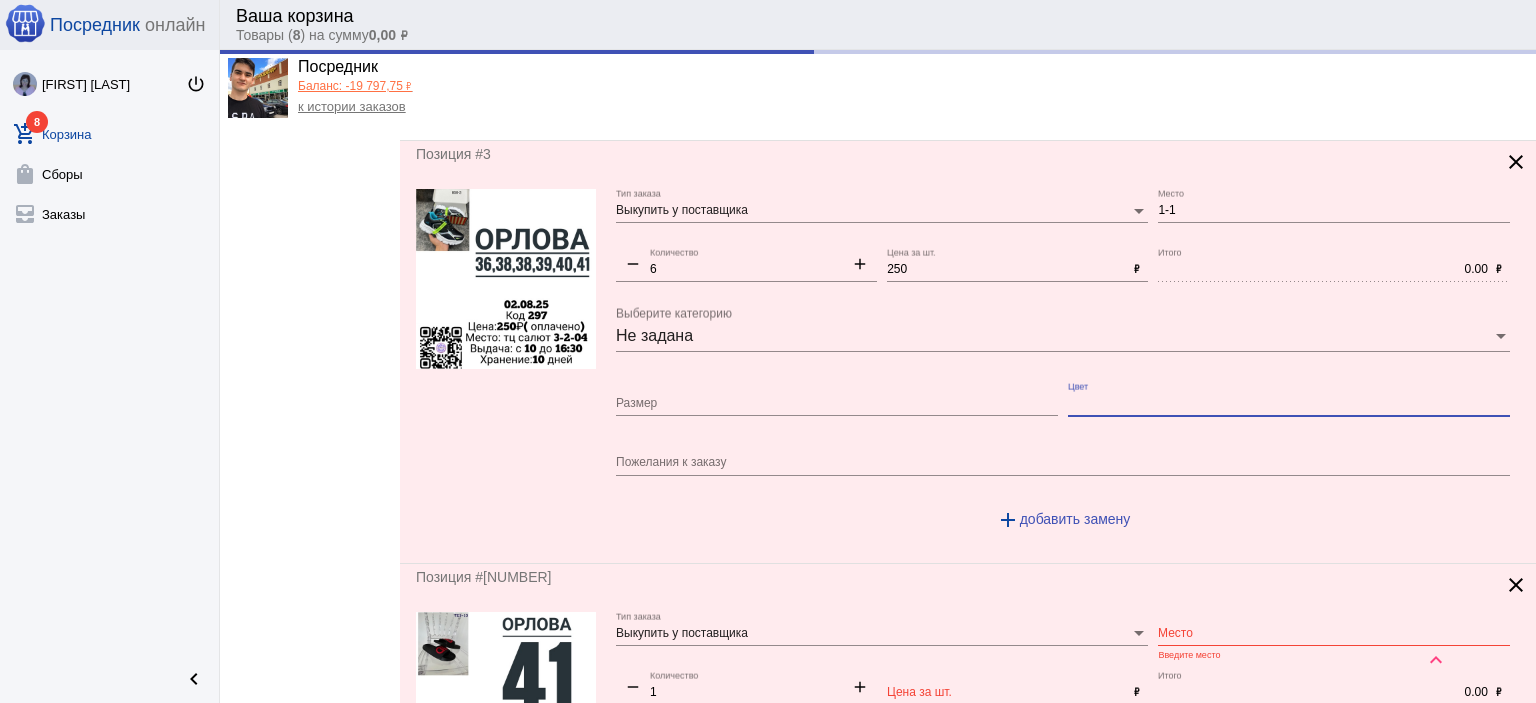 type on "1500.00" 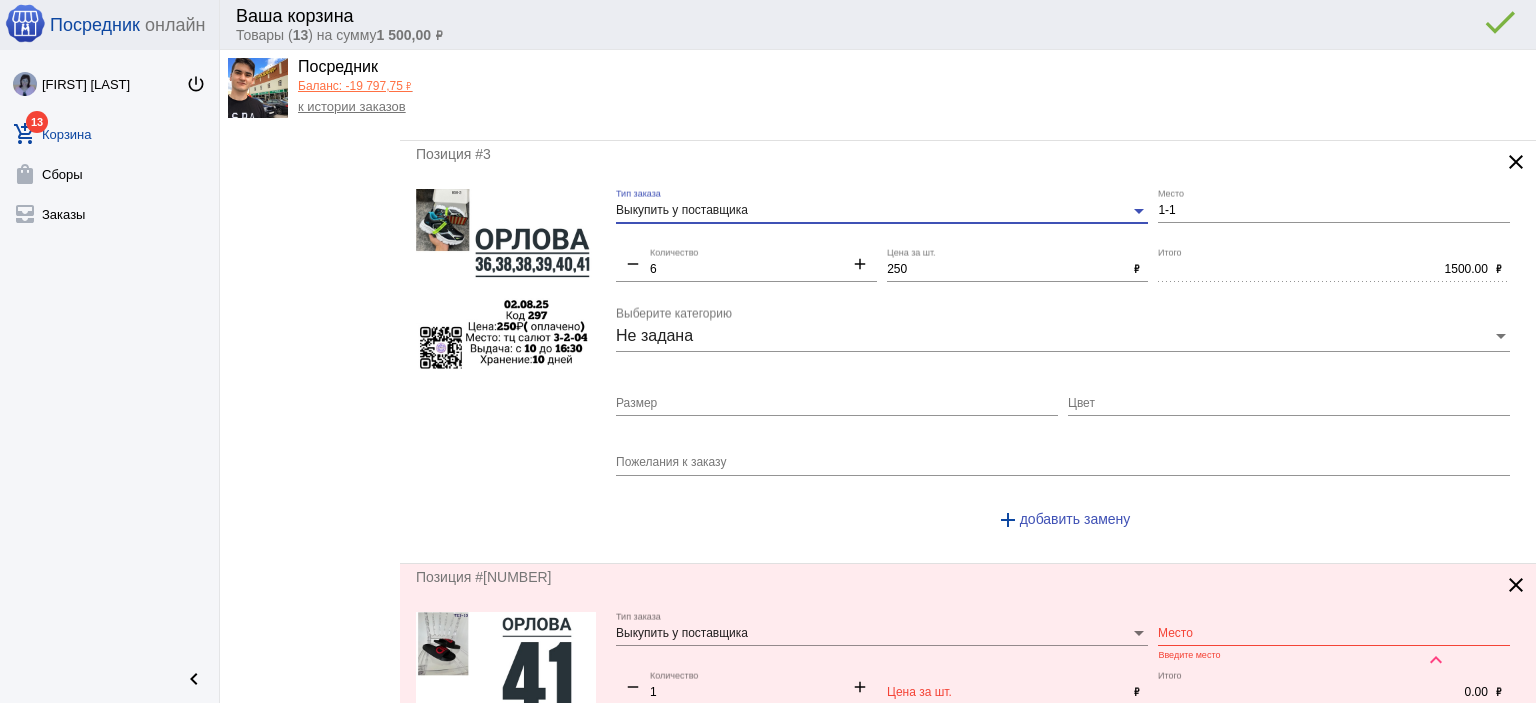 click on "Выкупить у поставщика" at bounding box center [873, 211] 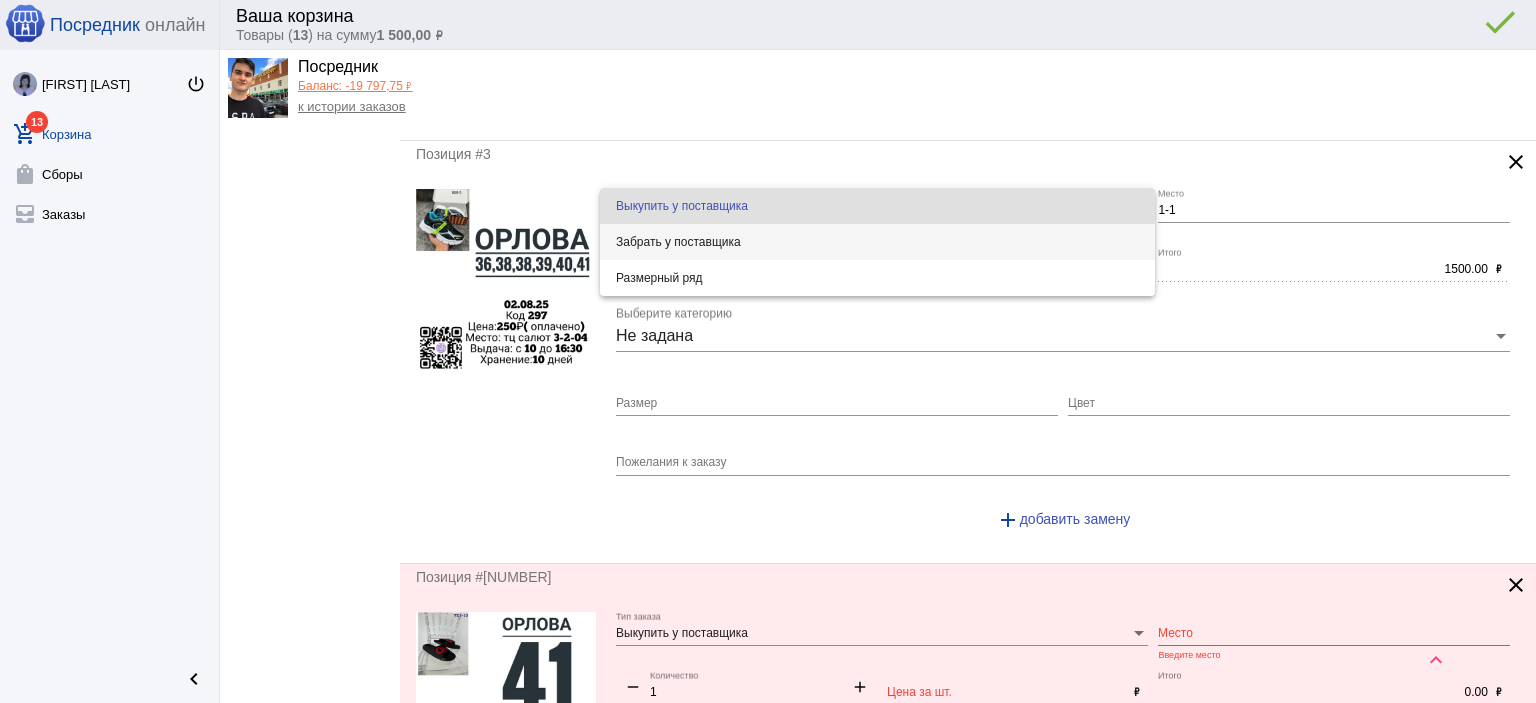 click on "Забрать у поставщика" at bounding box center [877, 242] 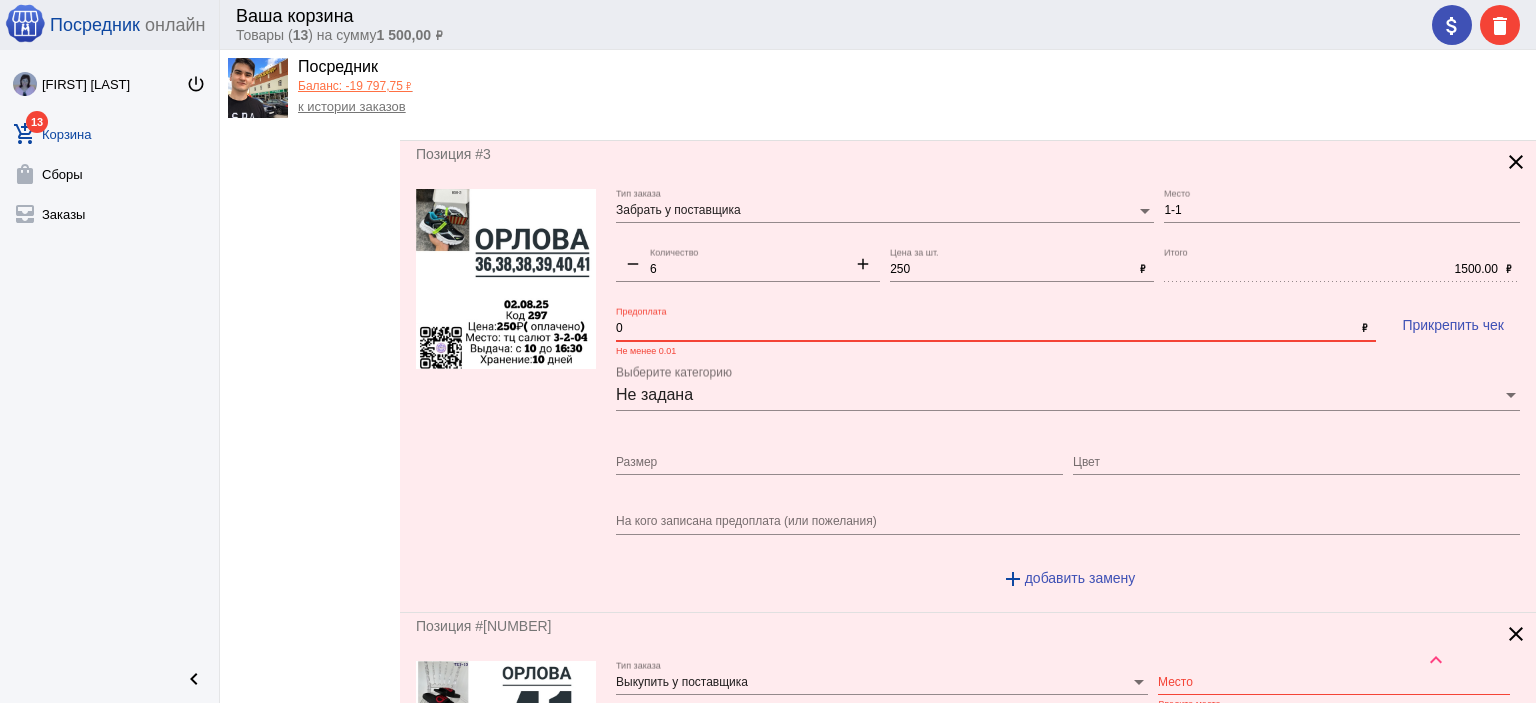 drag, startPoint x: 649, startPoint y: 319, endPoint x: 612, endPoint y: 320, distance: 37.01351 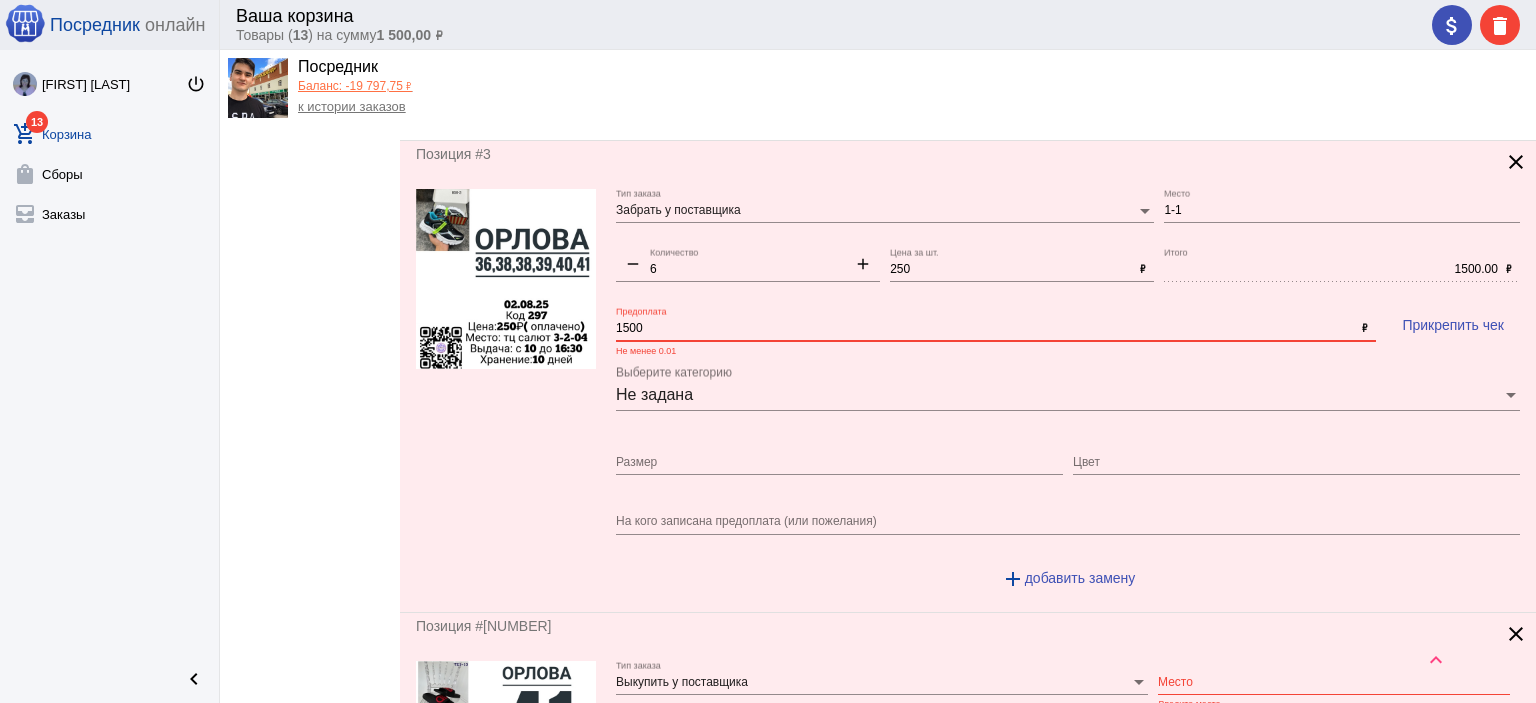 type on "1500" 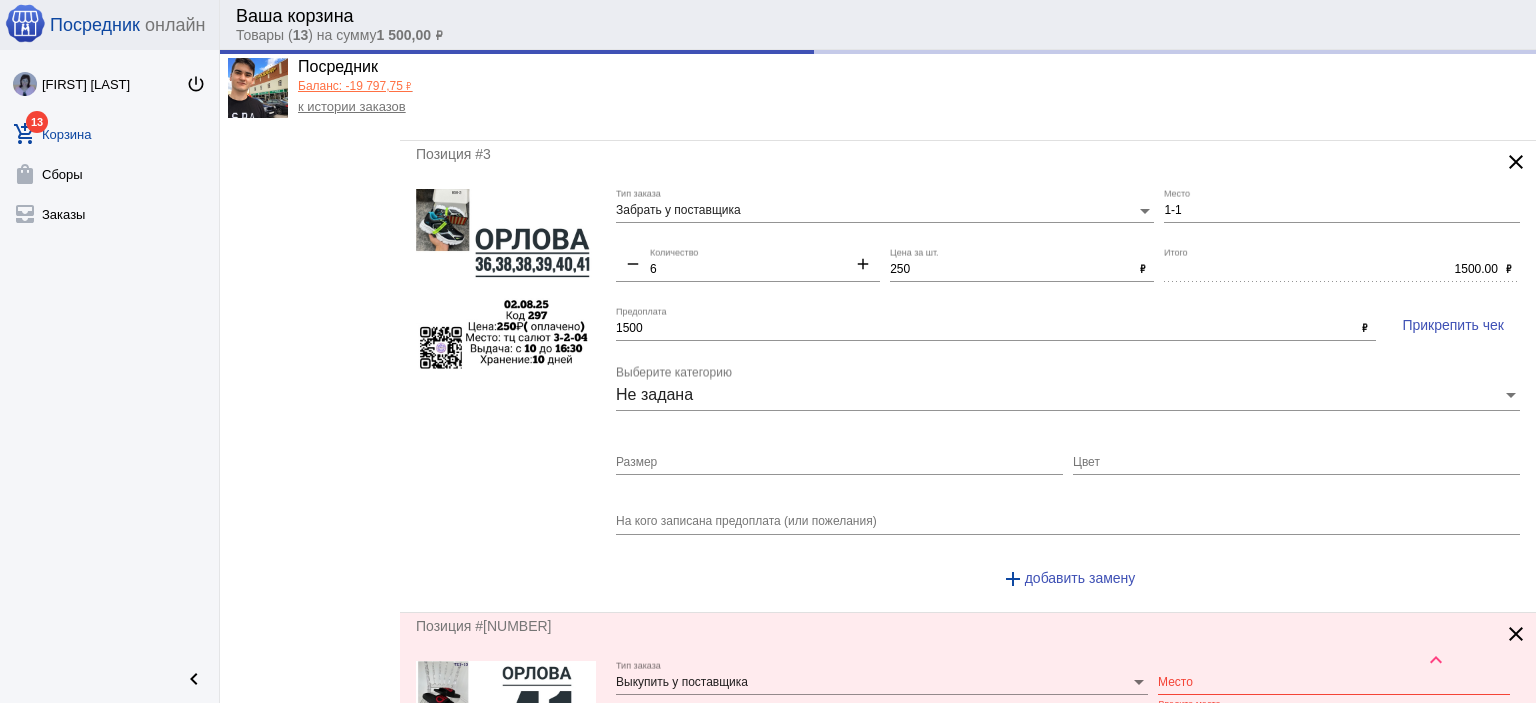 click on "Фильтры По точке    1-1  1    28-58  2 Заказы    С ошибками  4" 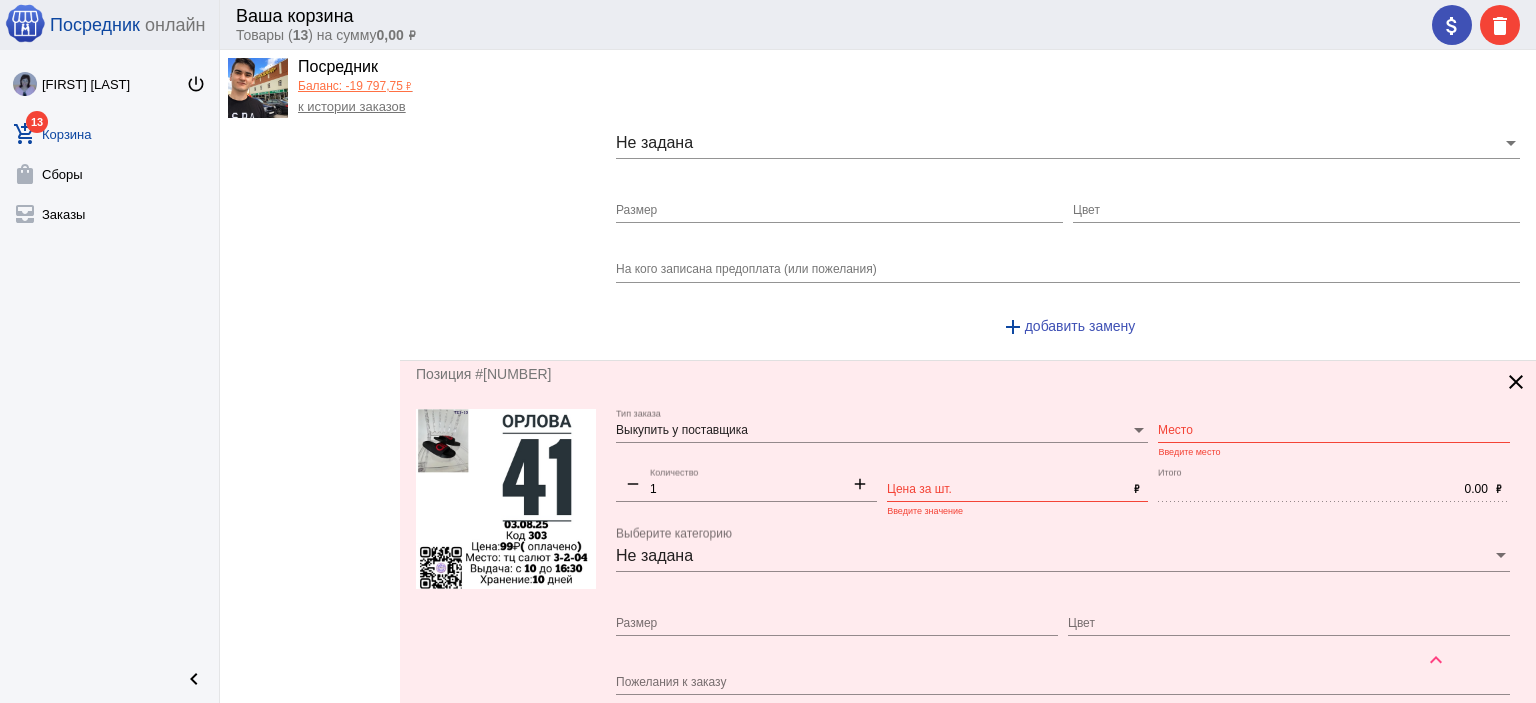 scroll, scrollTop: 1400, scrollLeft: 0, axis: vertical 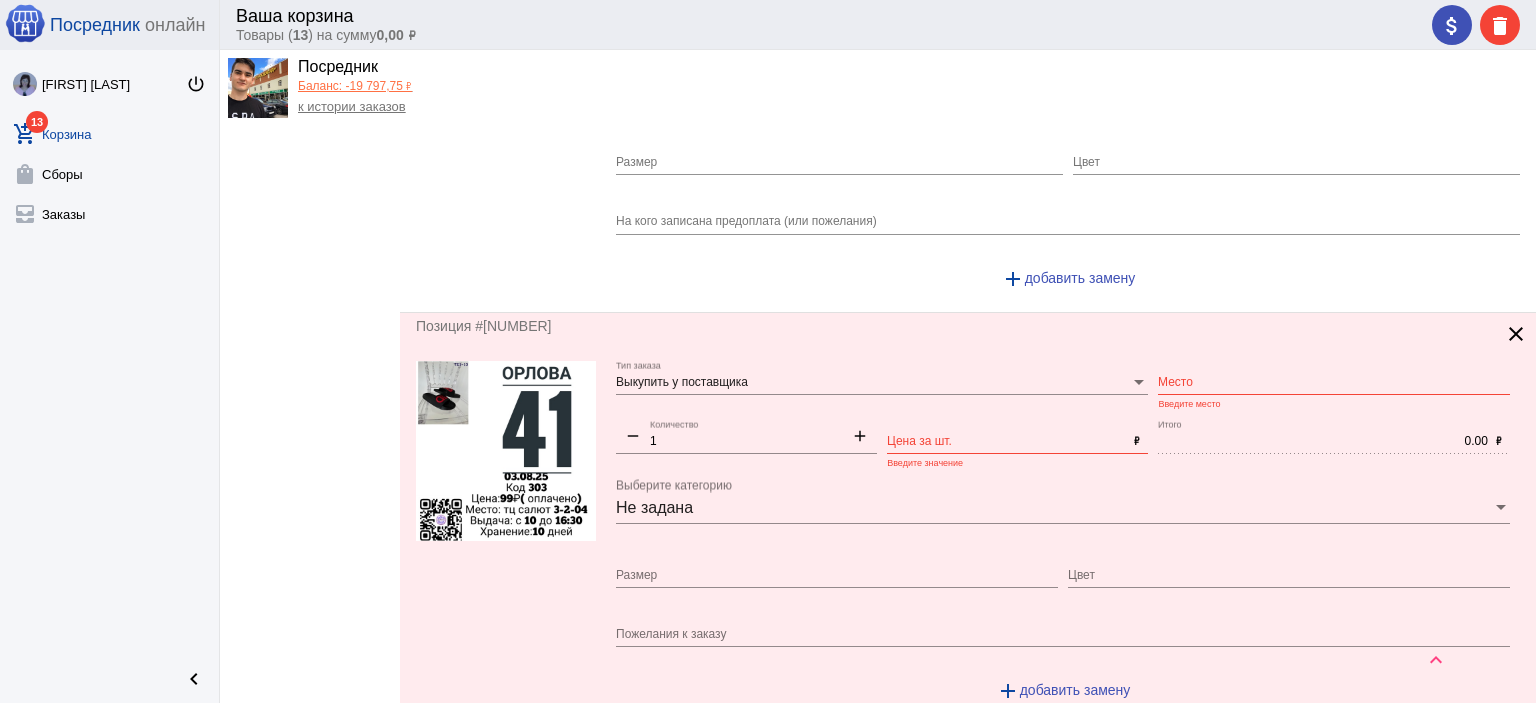 click on "Цена за шт." 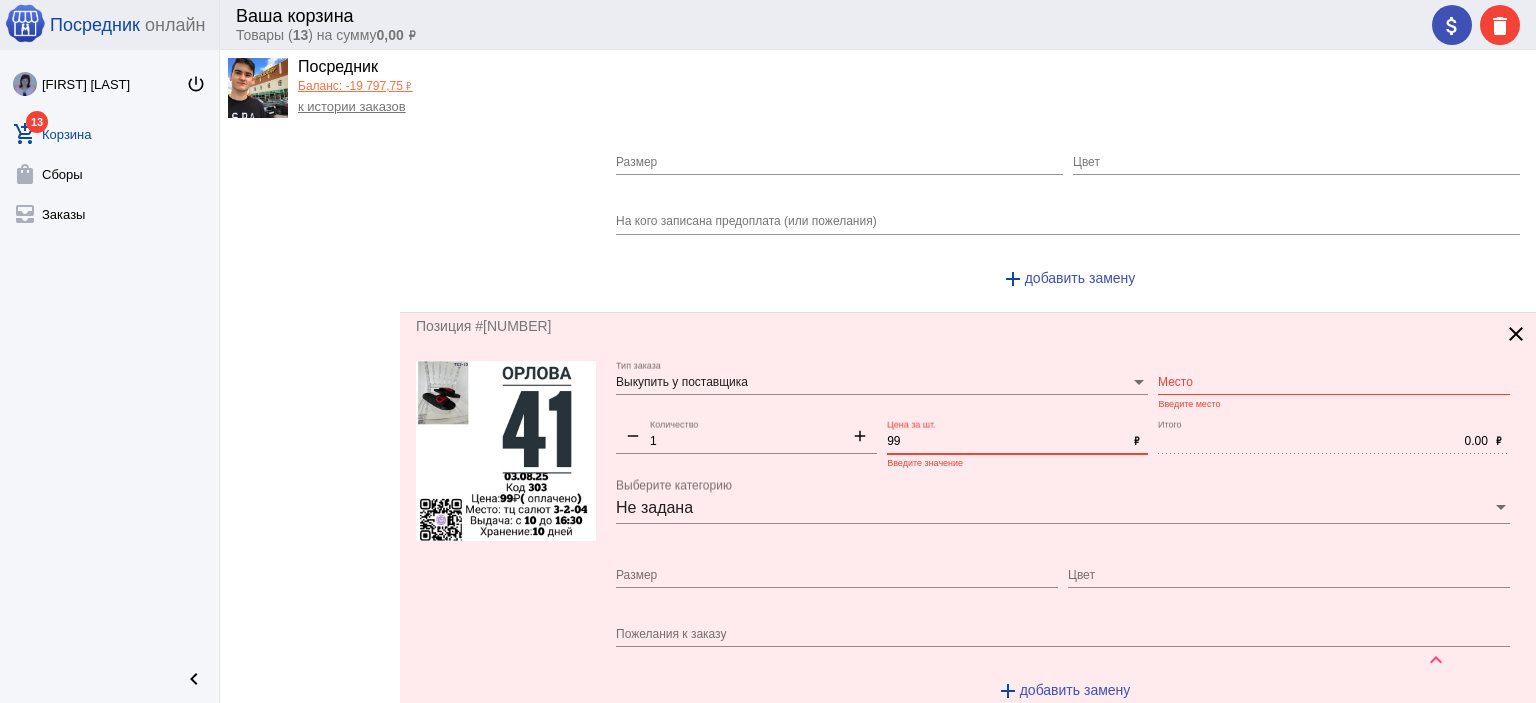 type on "99" 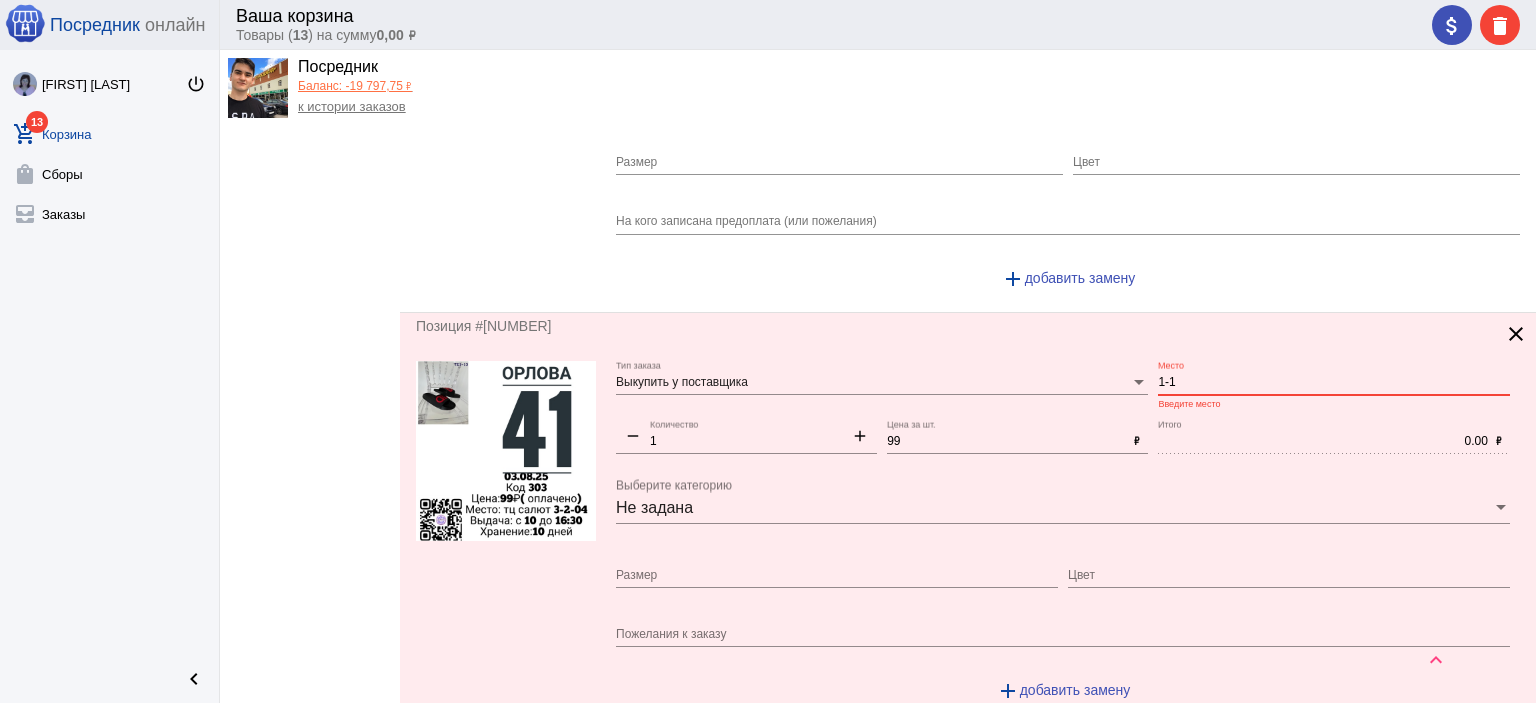 type on "1-1" 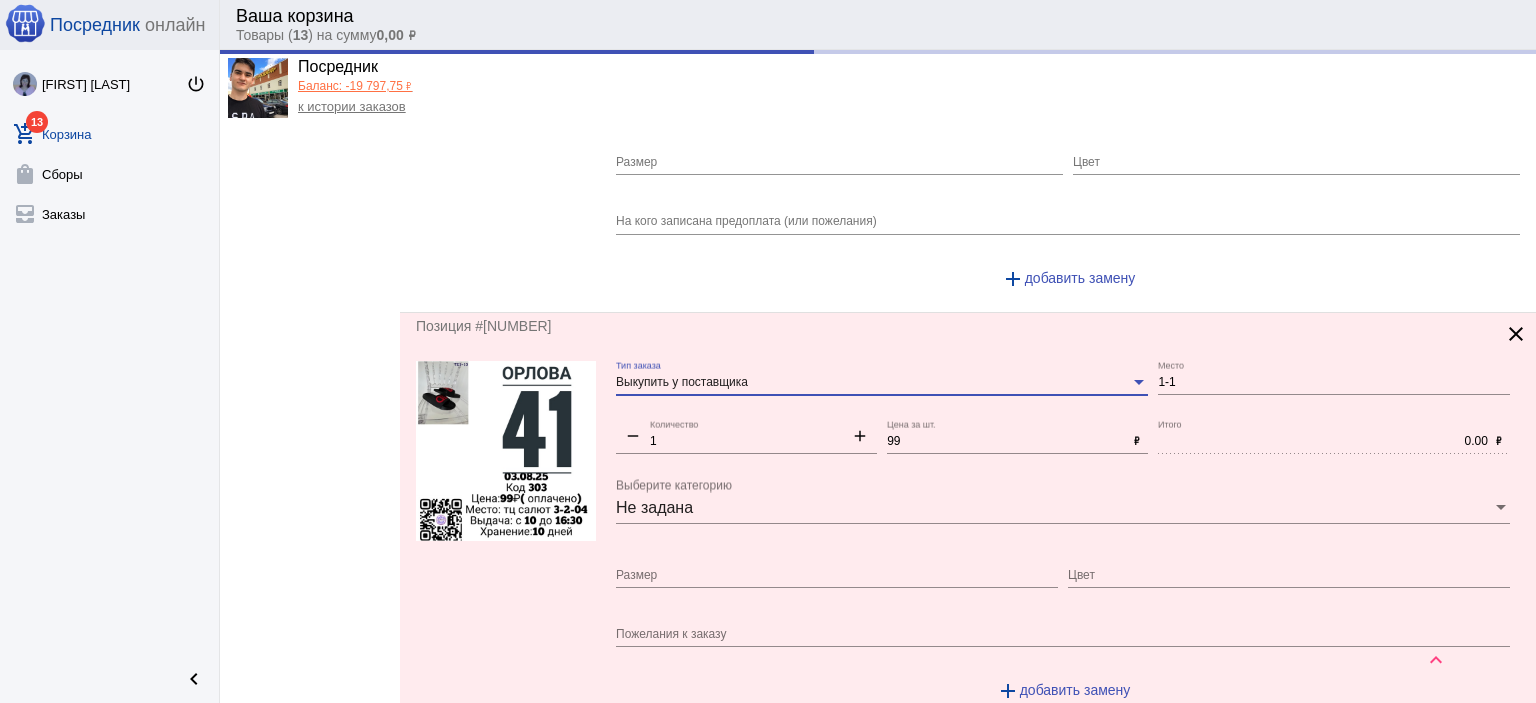 click on "Выкупить у поставщика" at bounding box center (873, 383) 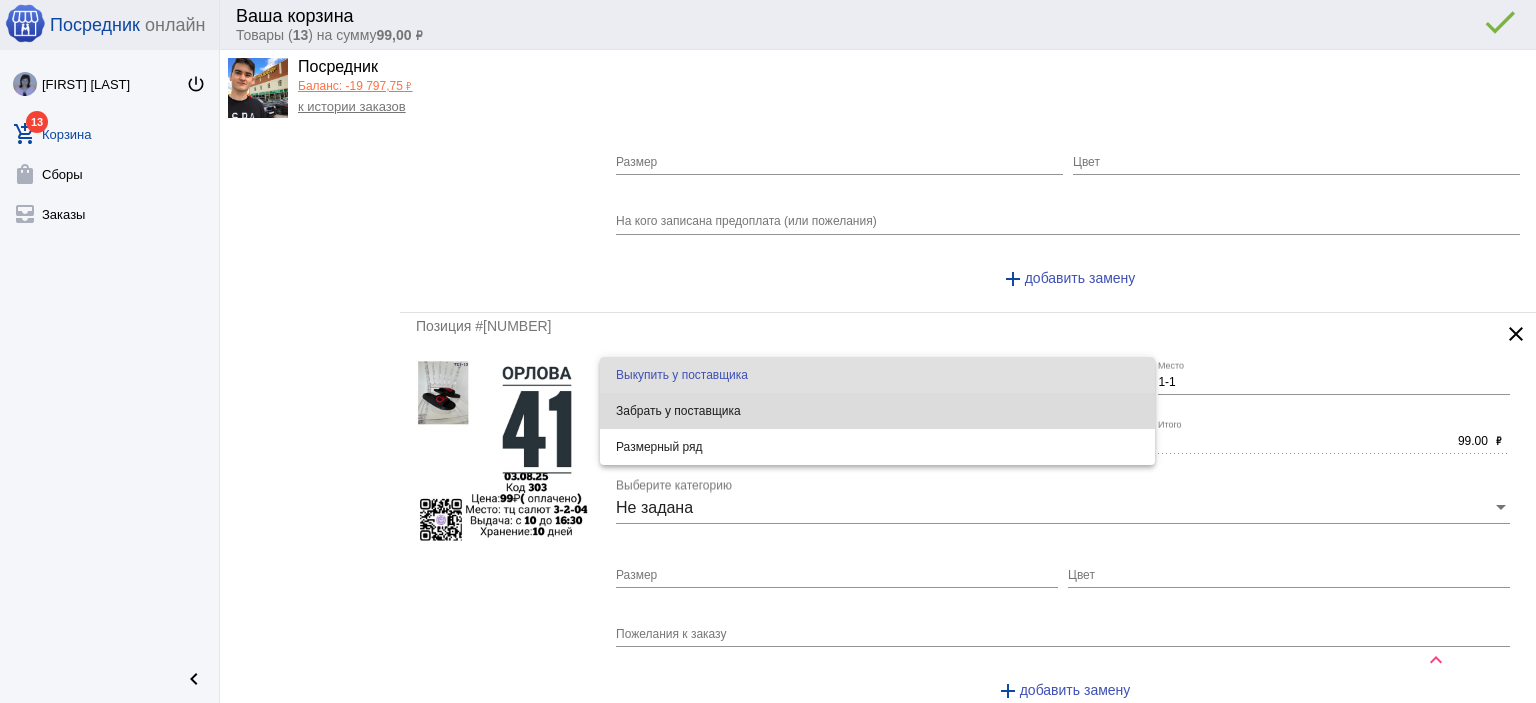 click on "Забрать у поставщика" at bounding box center (877, 411) 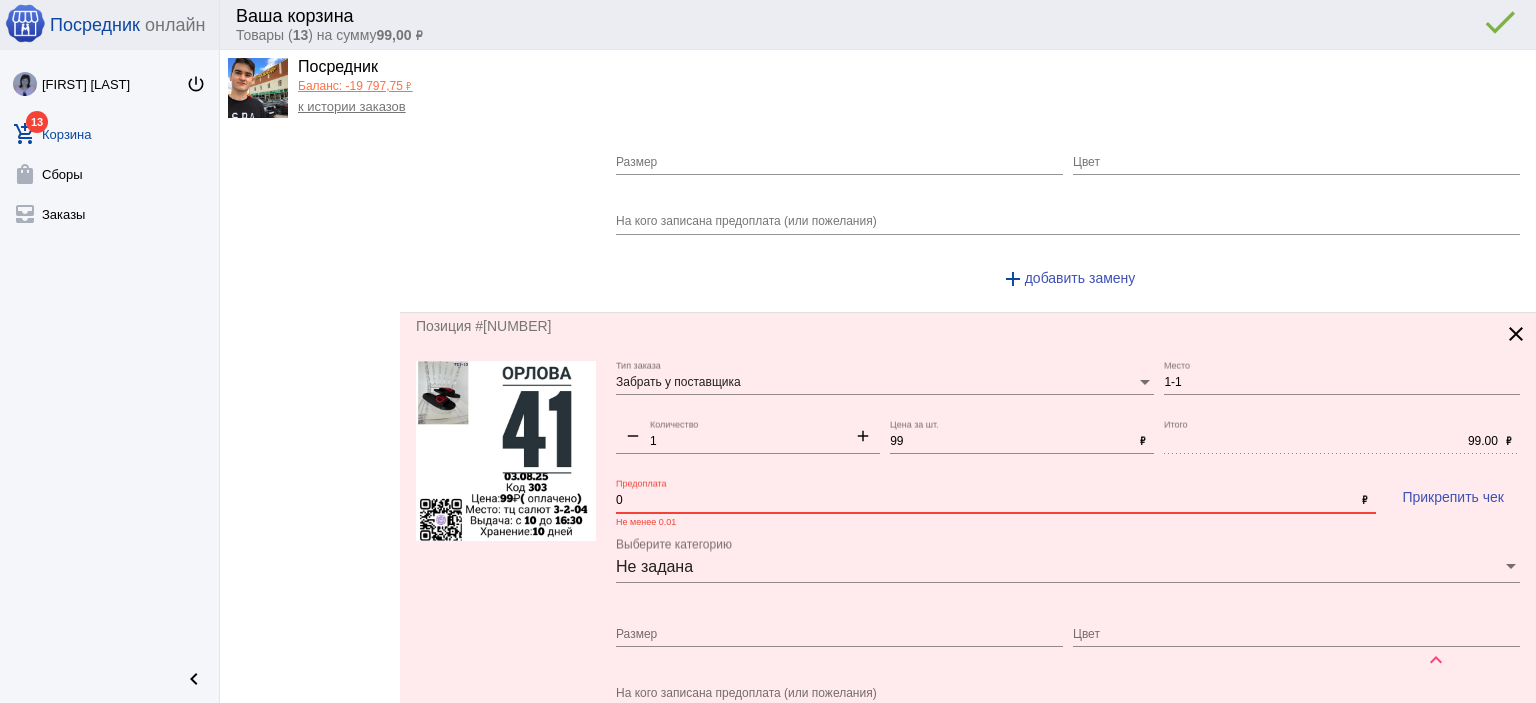click on "Забрать у поставщика Тип заказа [NUMBER]-[NUMBER] Место remove [NUMBER] Количество add [NUMBER] Цена за шт. ₽ [NUMBER] Итого ₽ [NUMBER] Предоплата ₽ Не менее [NUMBER] Прикрепить чек Не задана Выберите категорию Размер Цвет На кого записана предоплата (или пожелания) add  добавить замену" 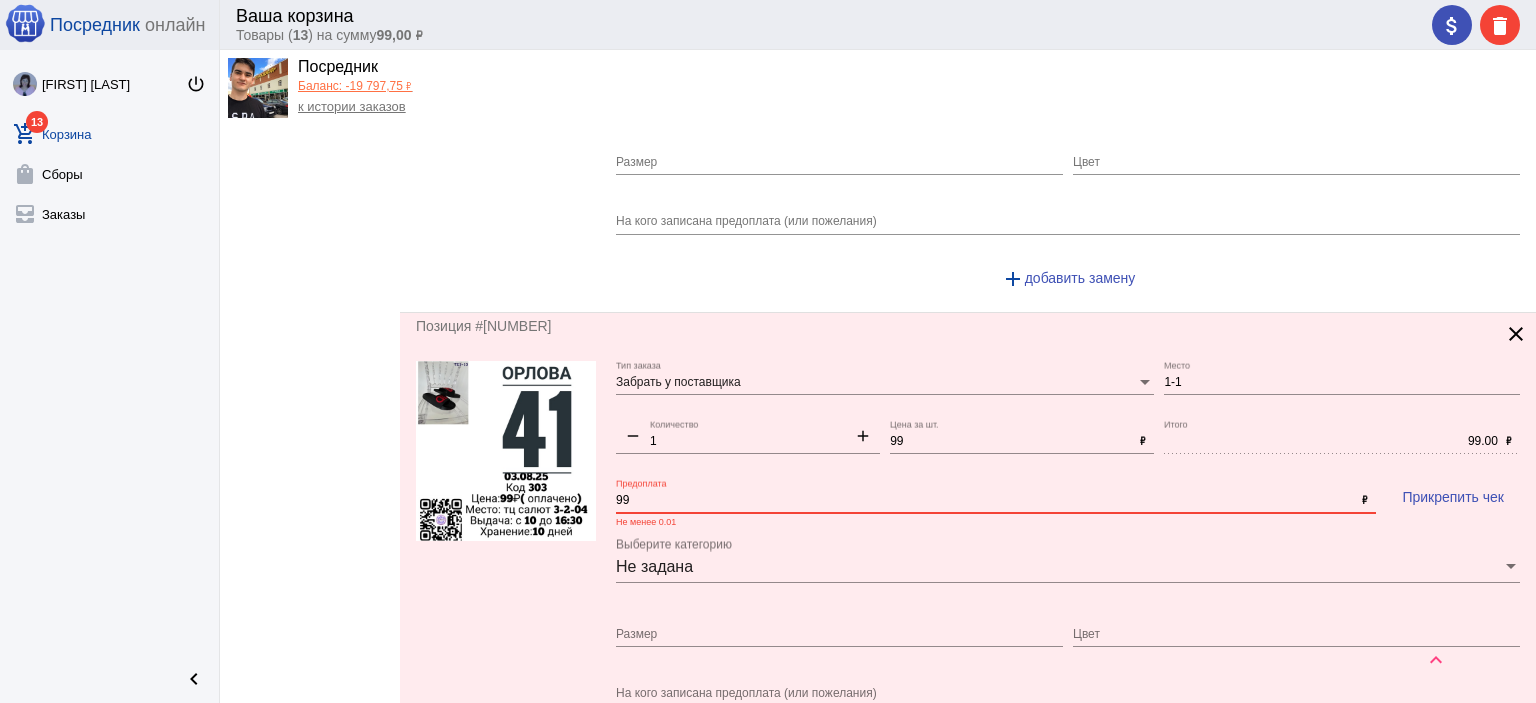 type on "99" 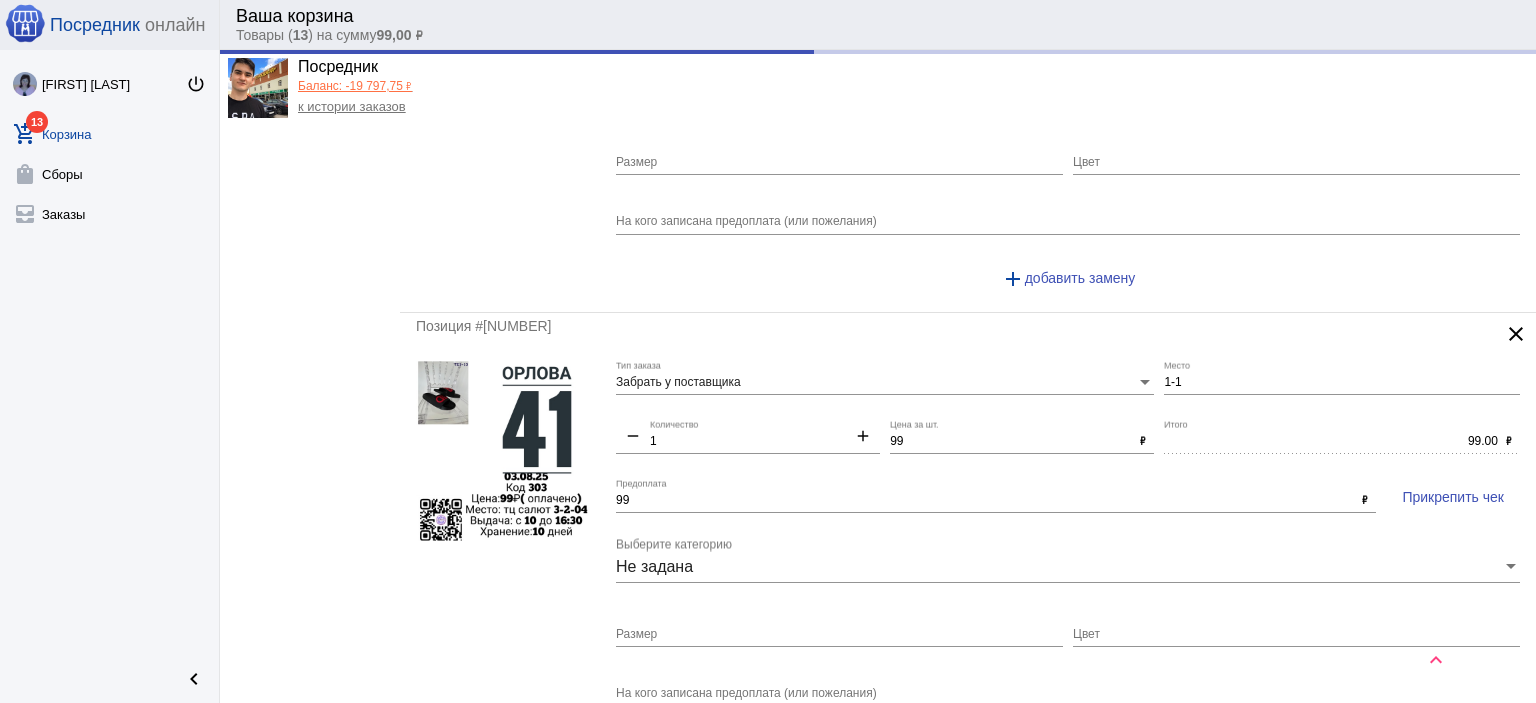 click on "Фильтры По точке    1-1  2    28-58  2 Заказы    С ошибками  3" 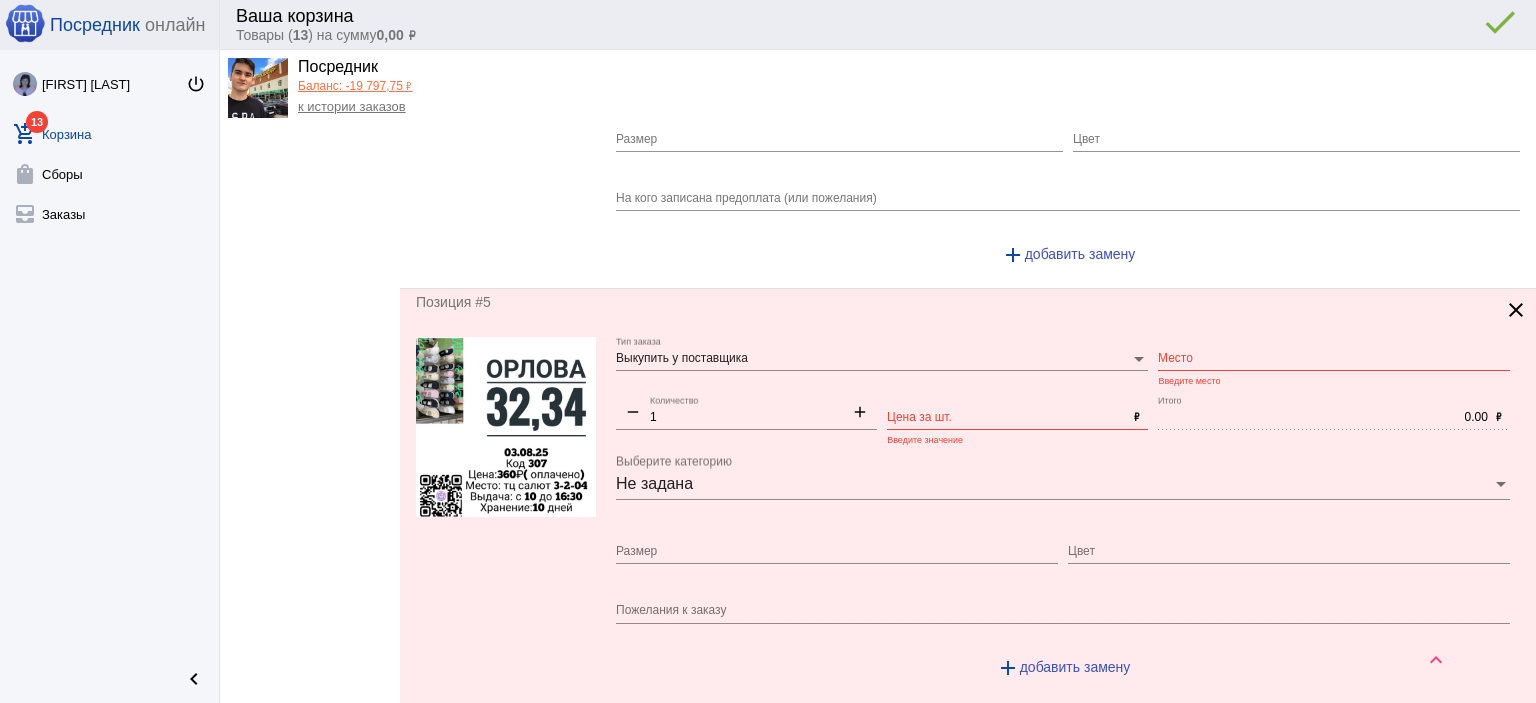 scroll, scrollTop: 1900, scrollLeft: 0, axis: vertical 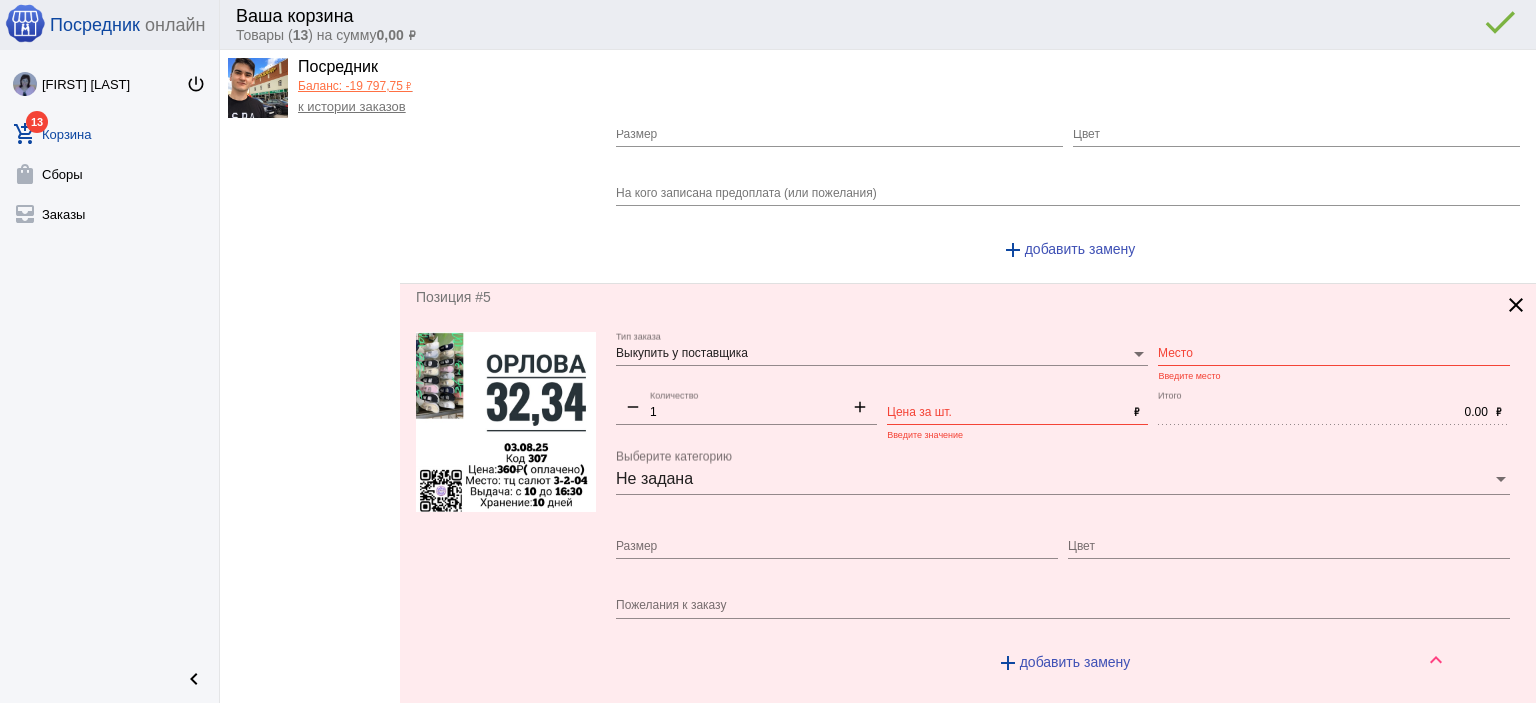 click on "add" 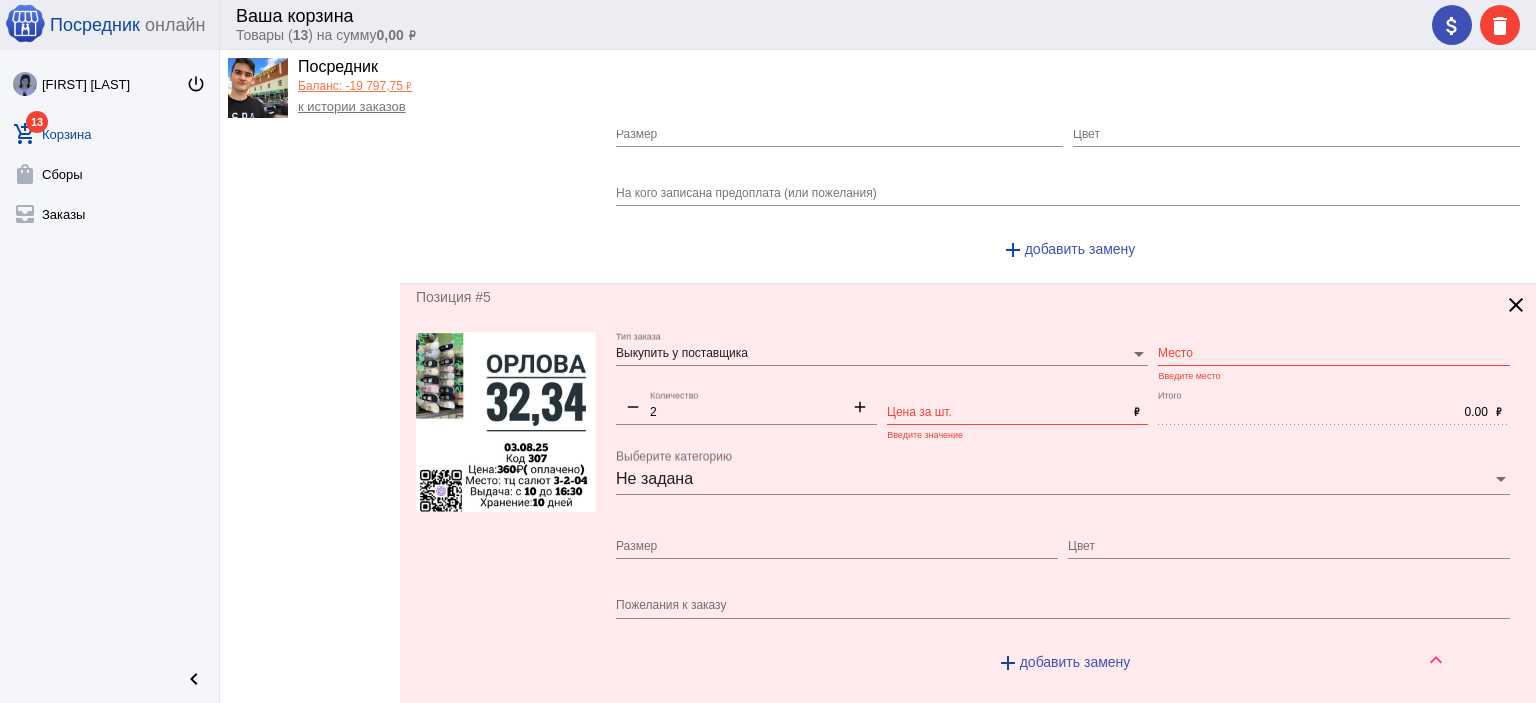 click on "Цена за шт." 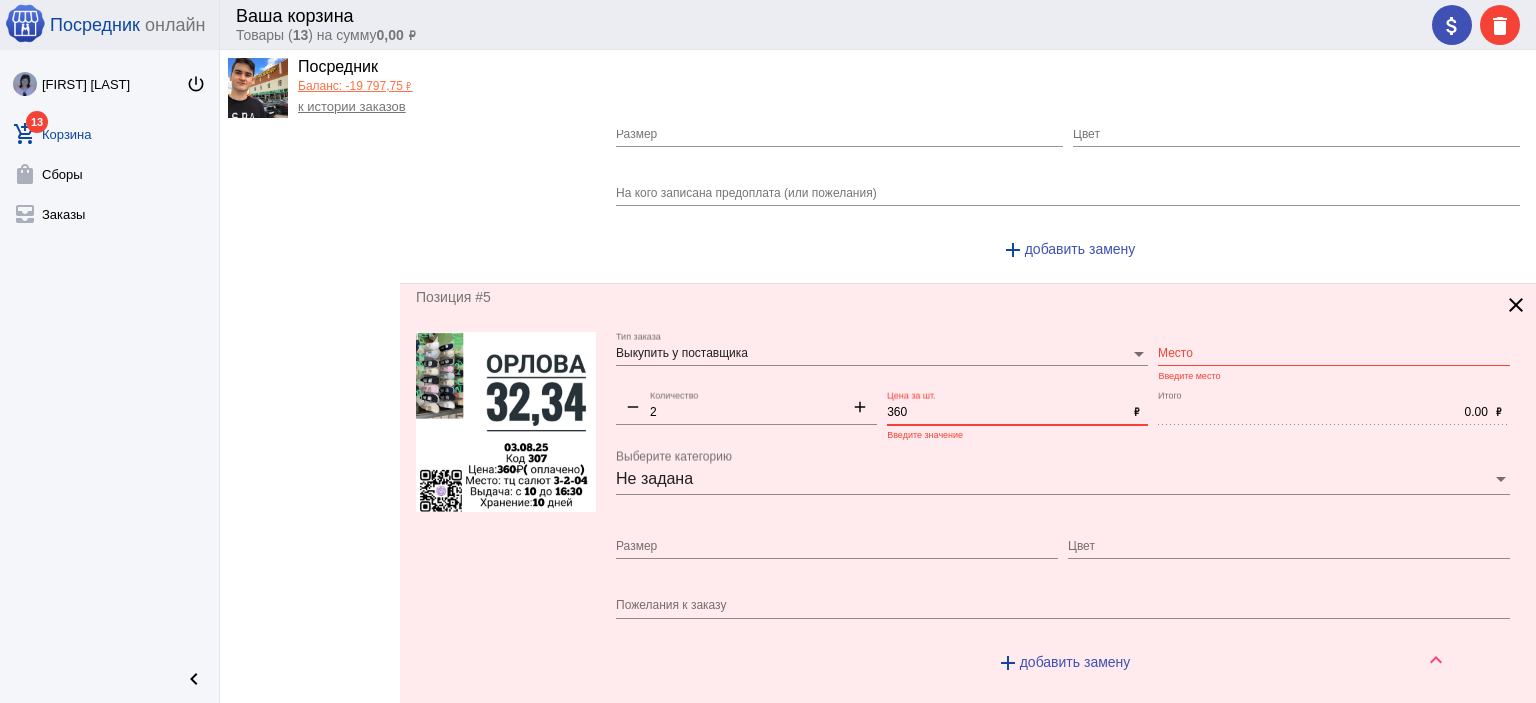 type on "360" 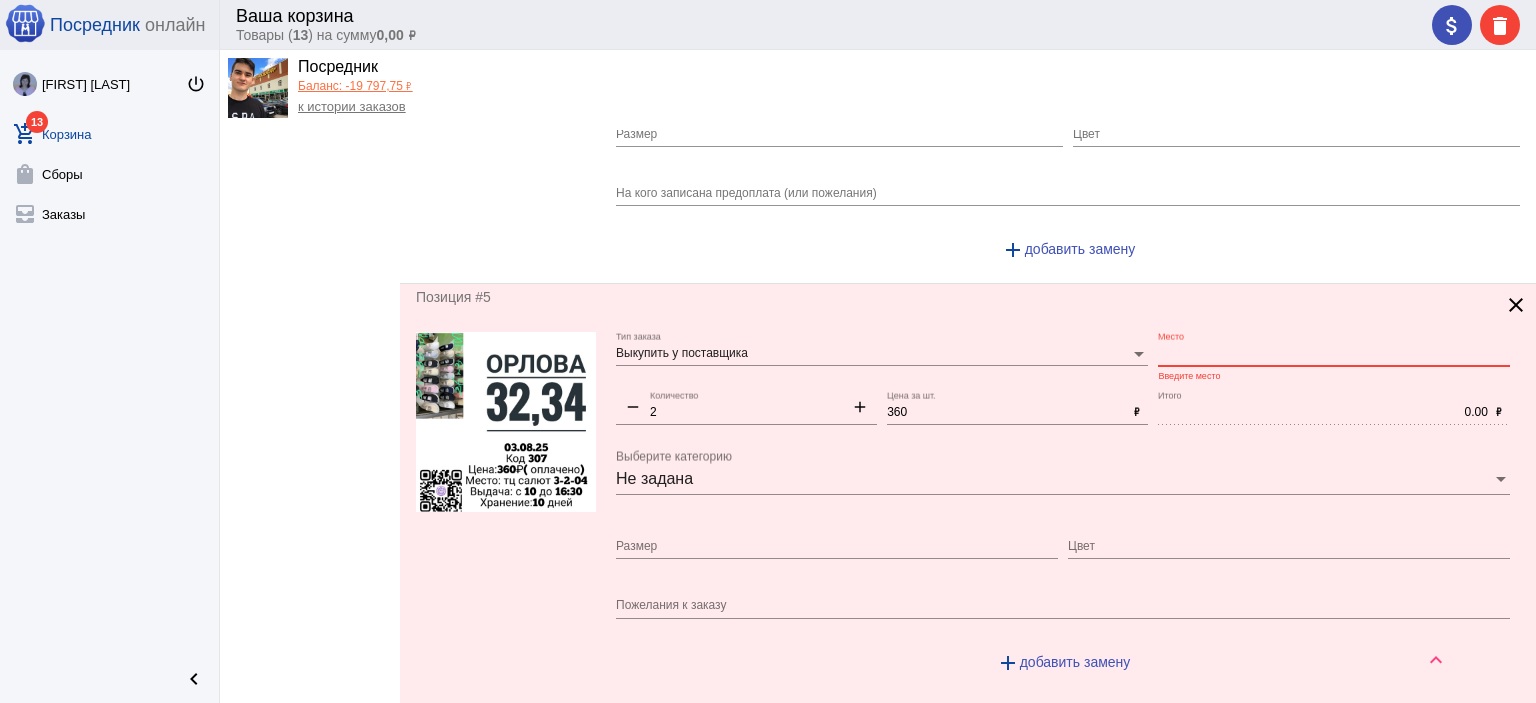 click on "Место" at bounding box center (1334, 354) 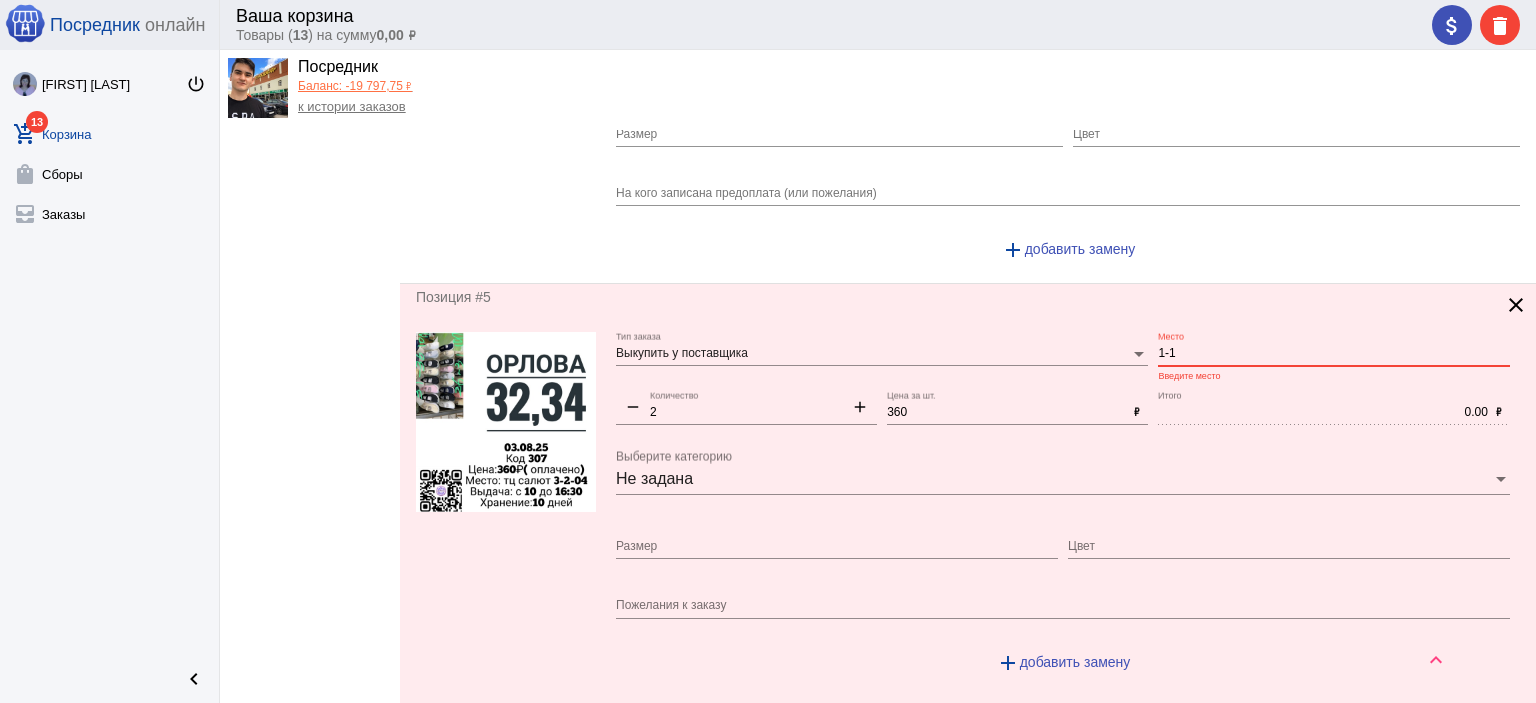 type on "1-1" 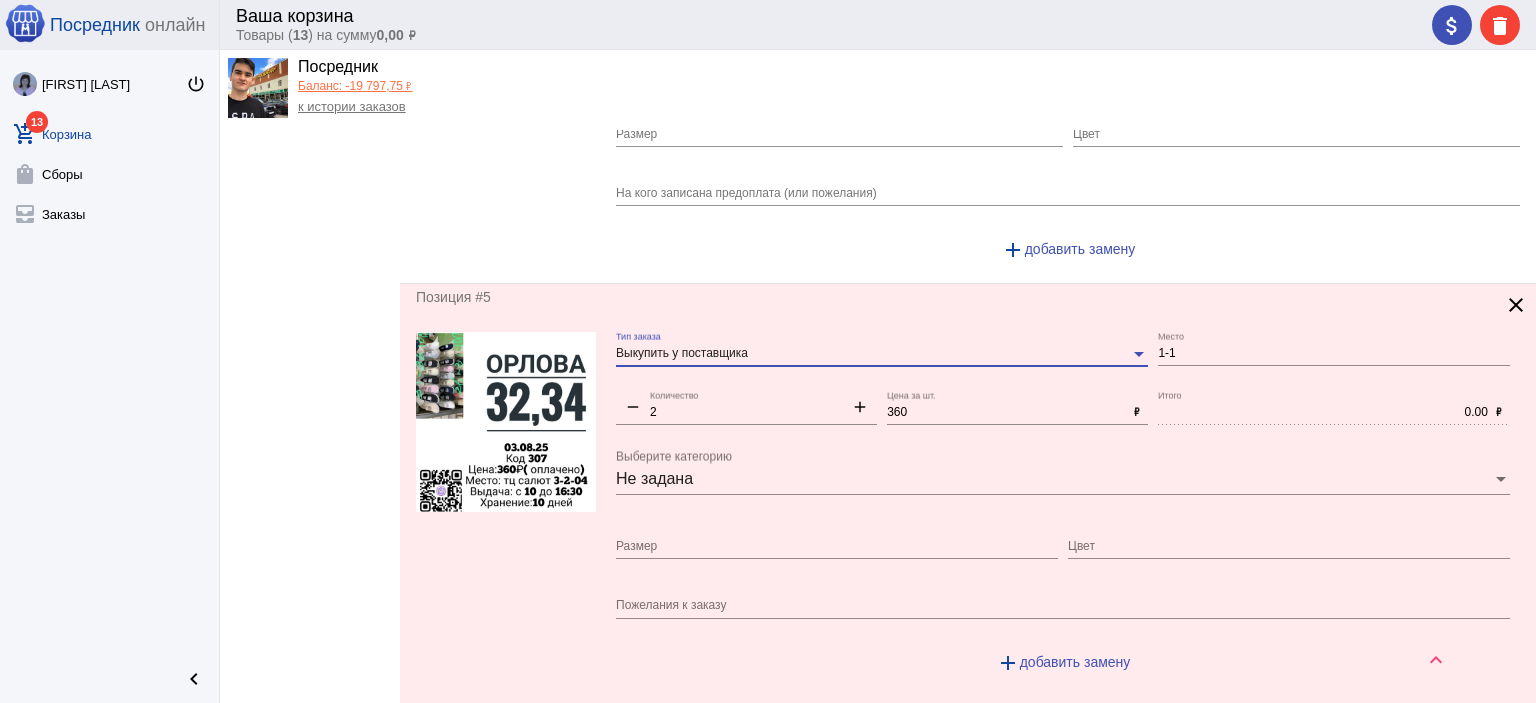 click on "Выкупить у поставщика" at bounding box center (873, 354) 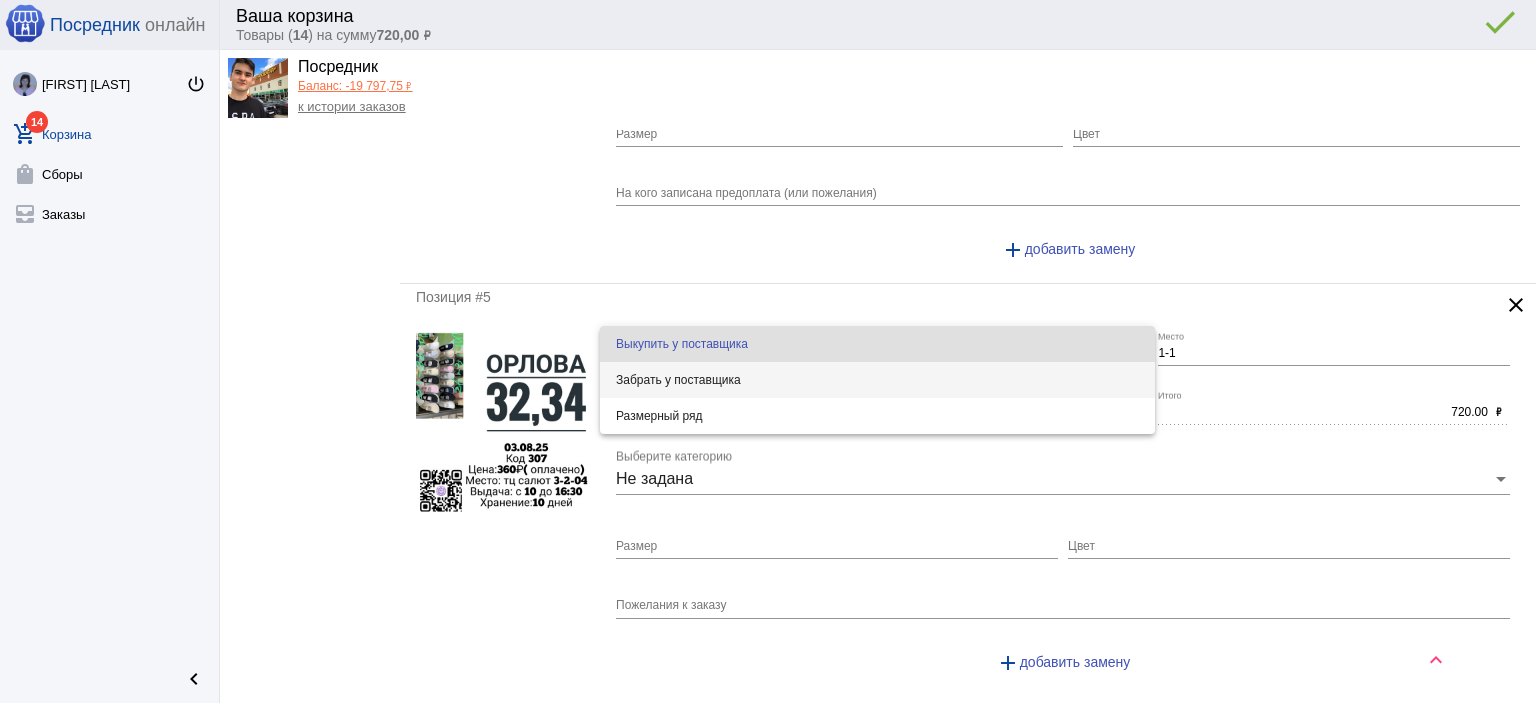 click on "Забрать у поставщика" at bounding box center [877, 380] 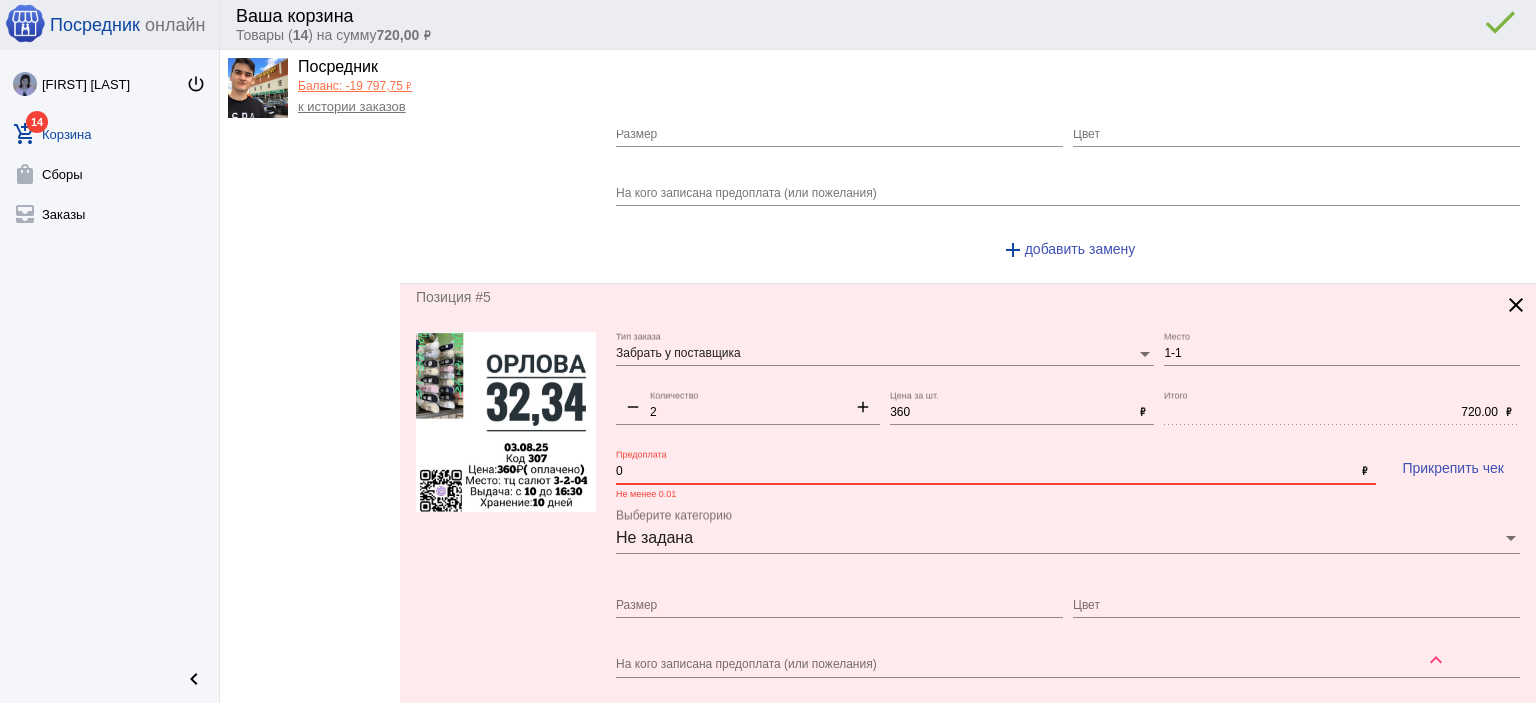 drag, startPoint x: 649, startPoint y: 461, endPoint x: 584, endPoint y: 449, distance: 66.09841 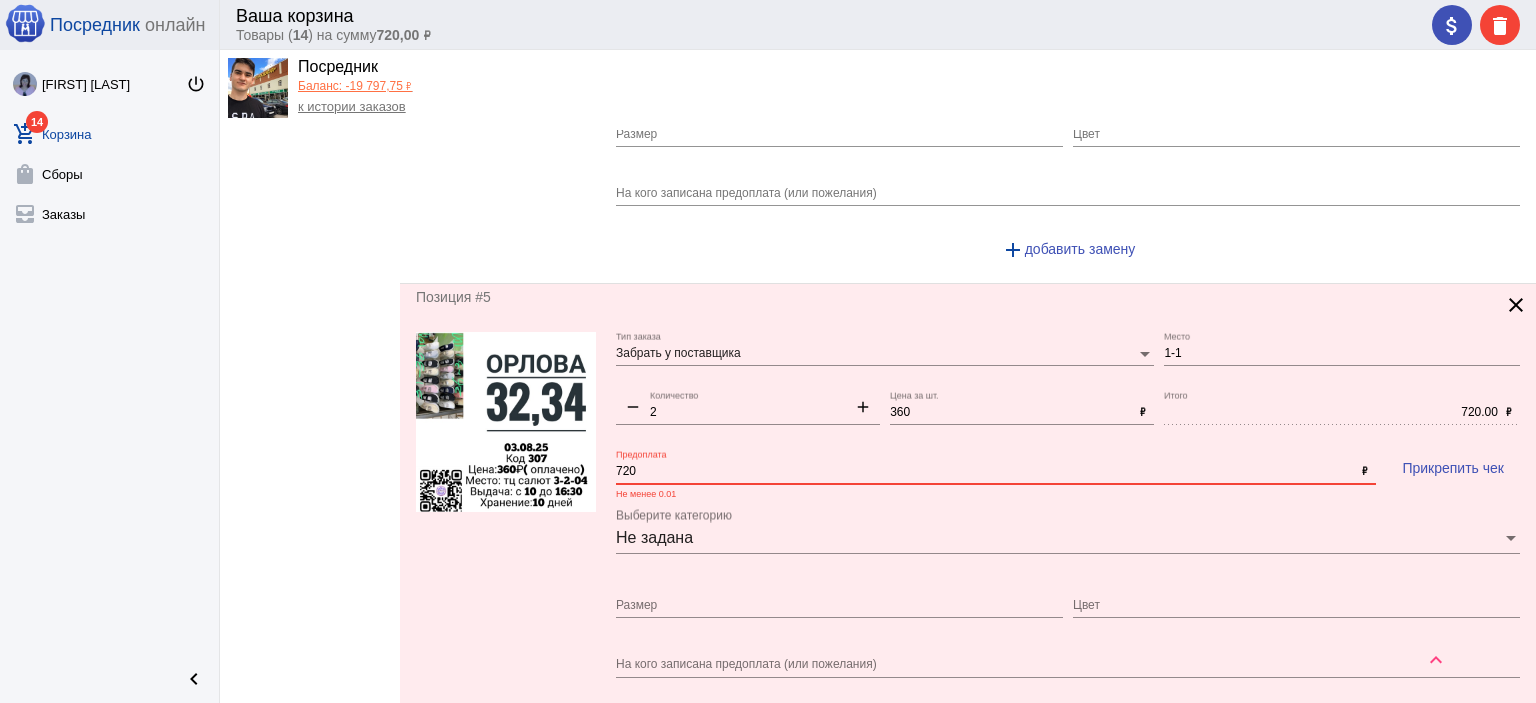 type on "720" 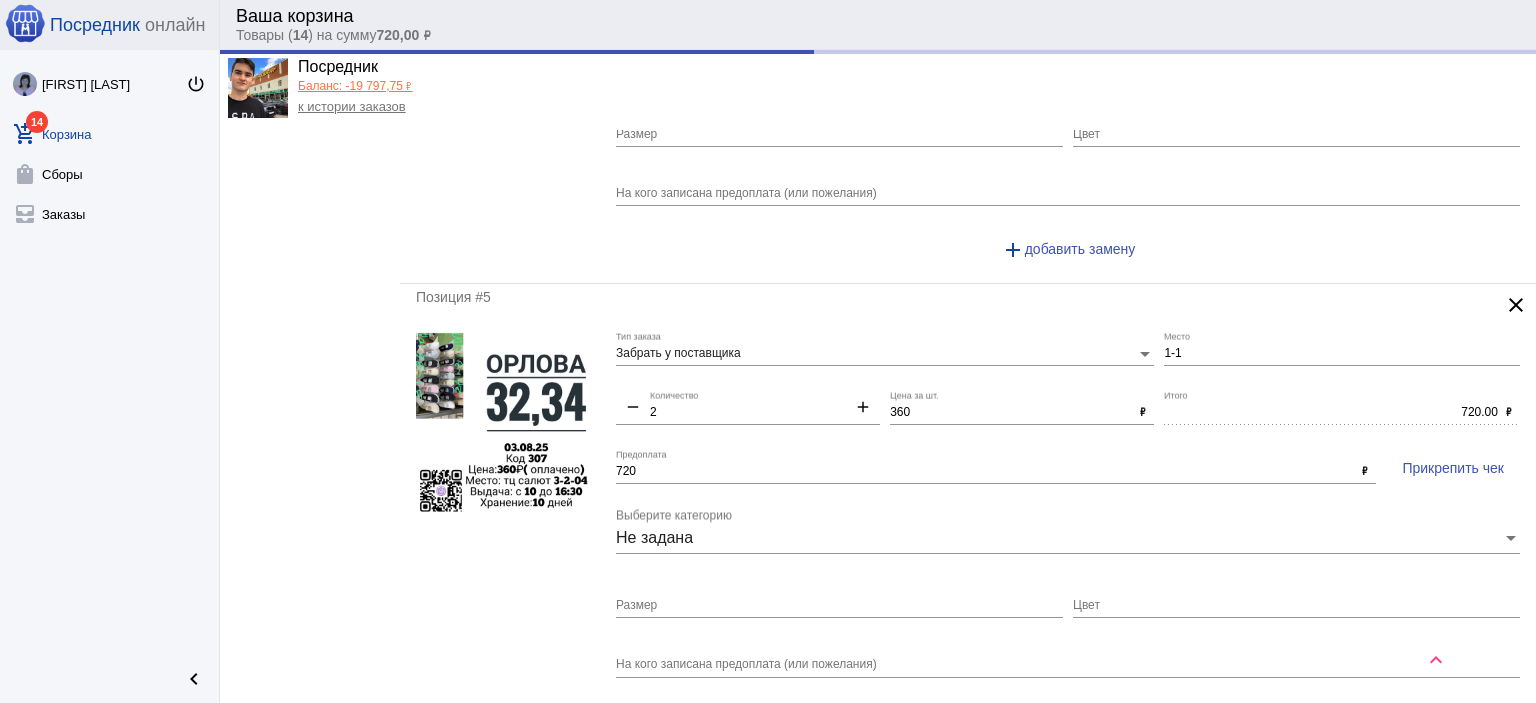 type on "0.00" 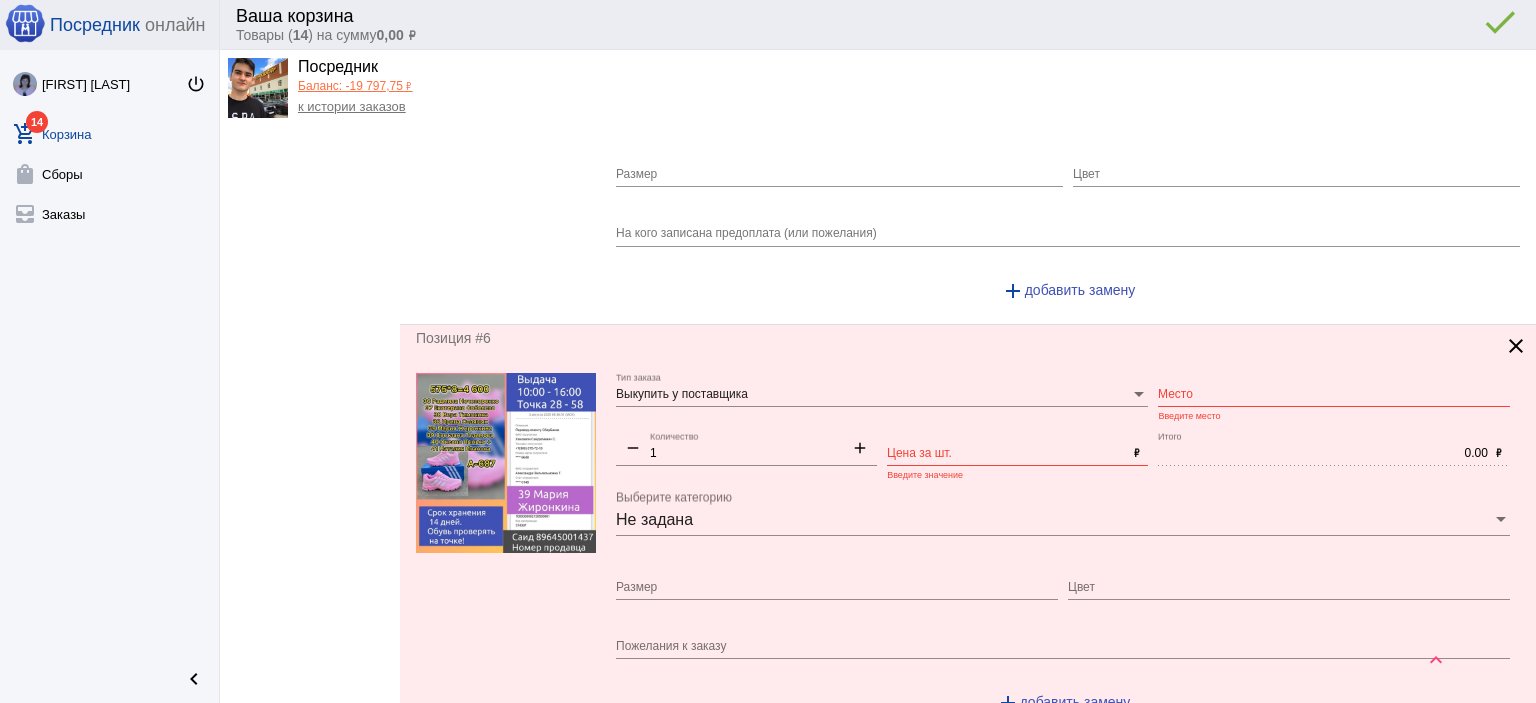 scroll, scrollTop: 2400, scrollLeft: 0, axis: vertical 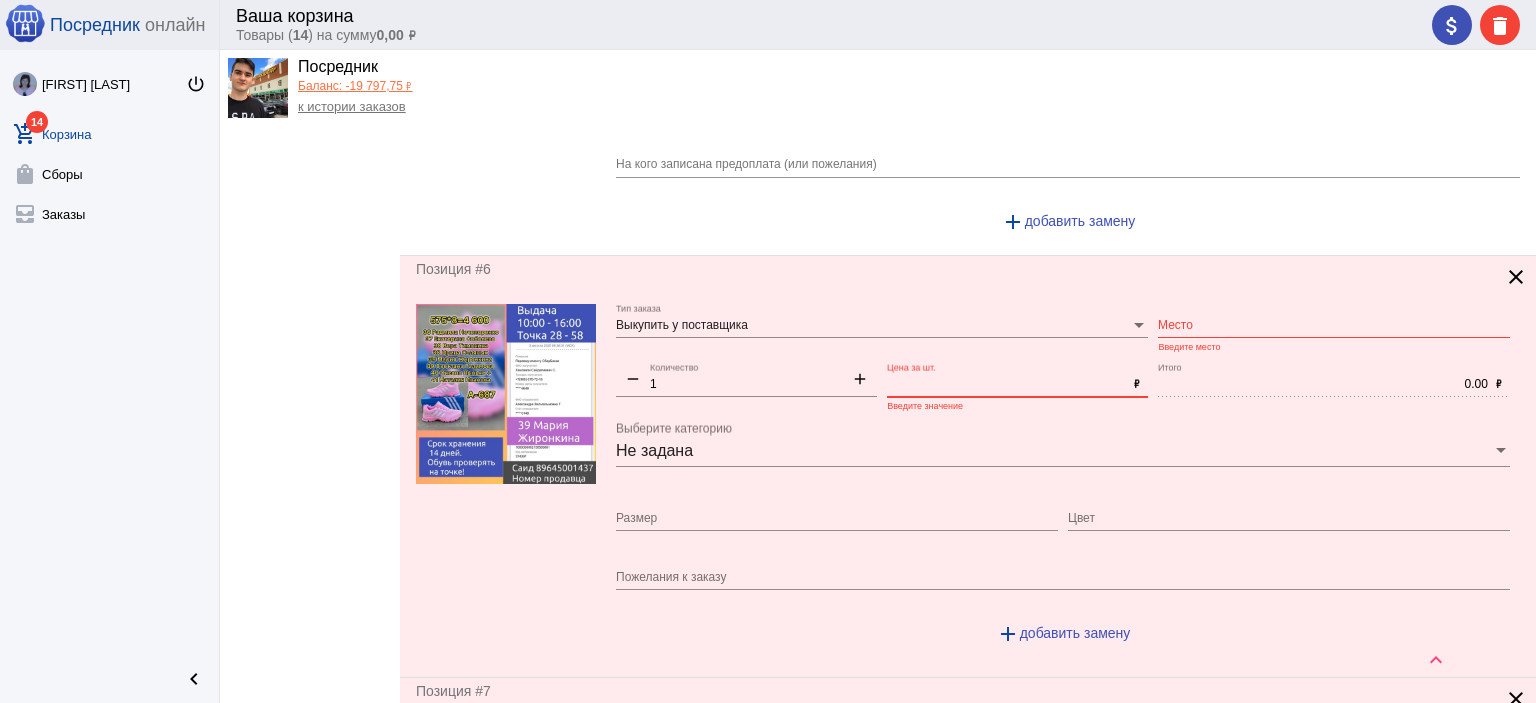 click on "Цена за шт." at bounding box center (1006, 385) 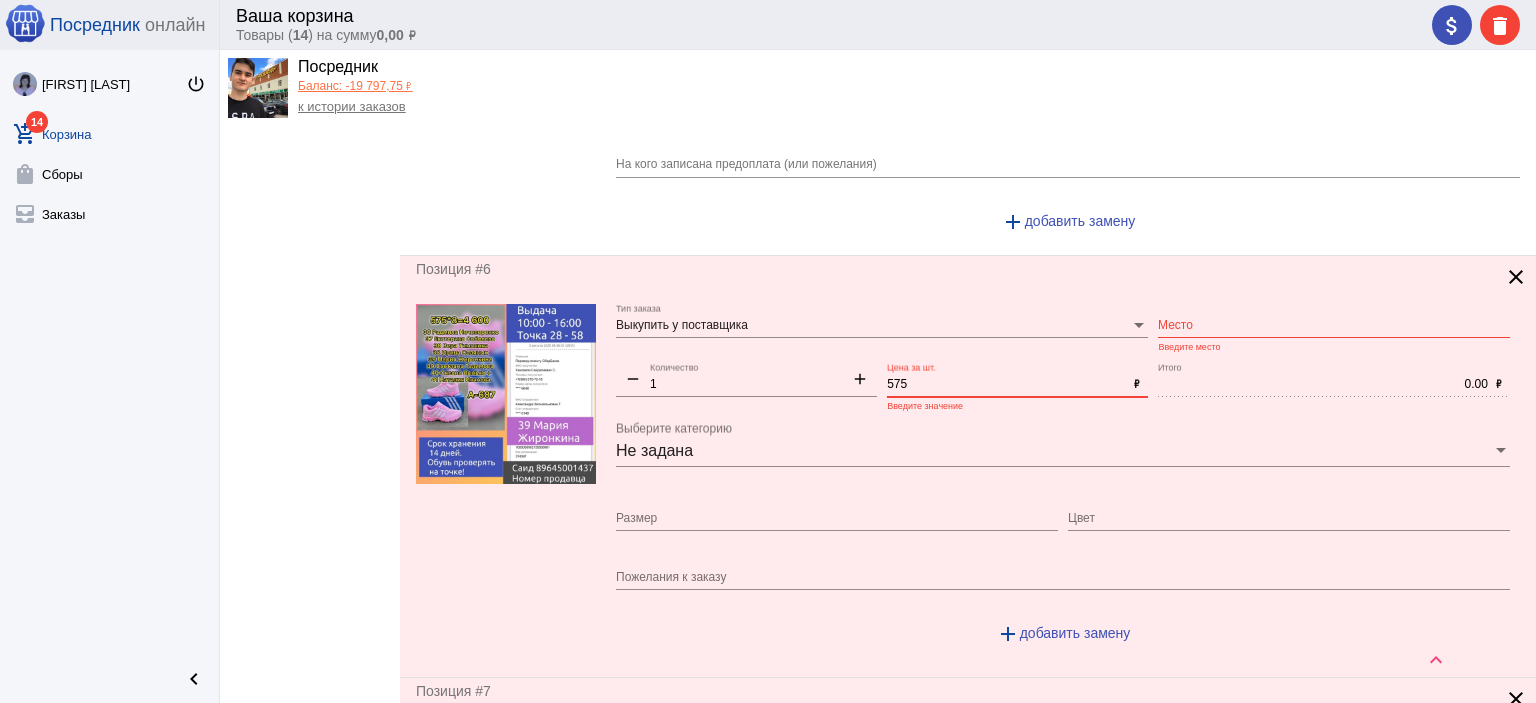 type on "575" 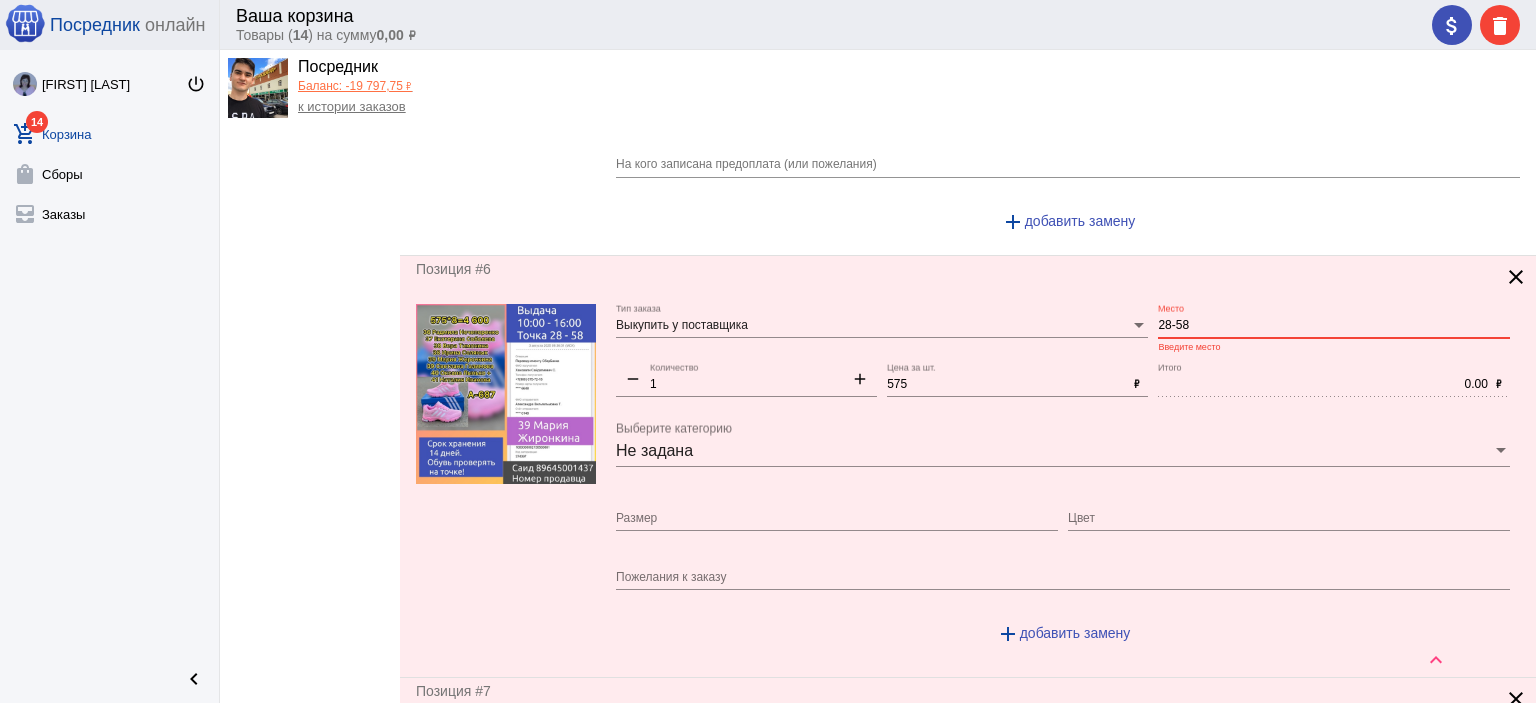 type on "28-58" 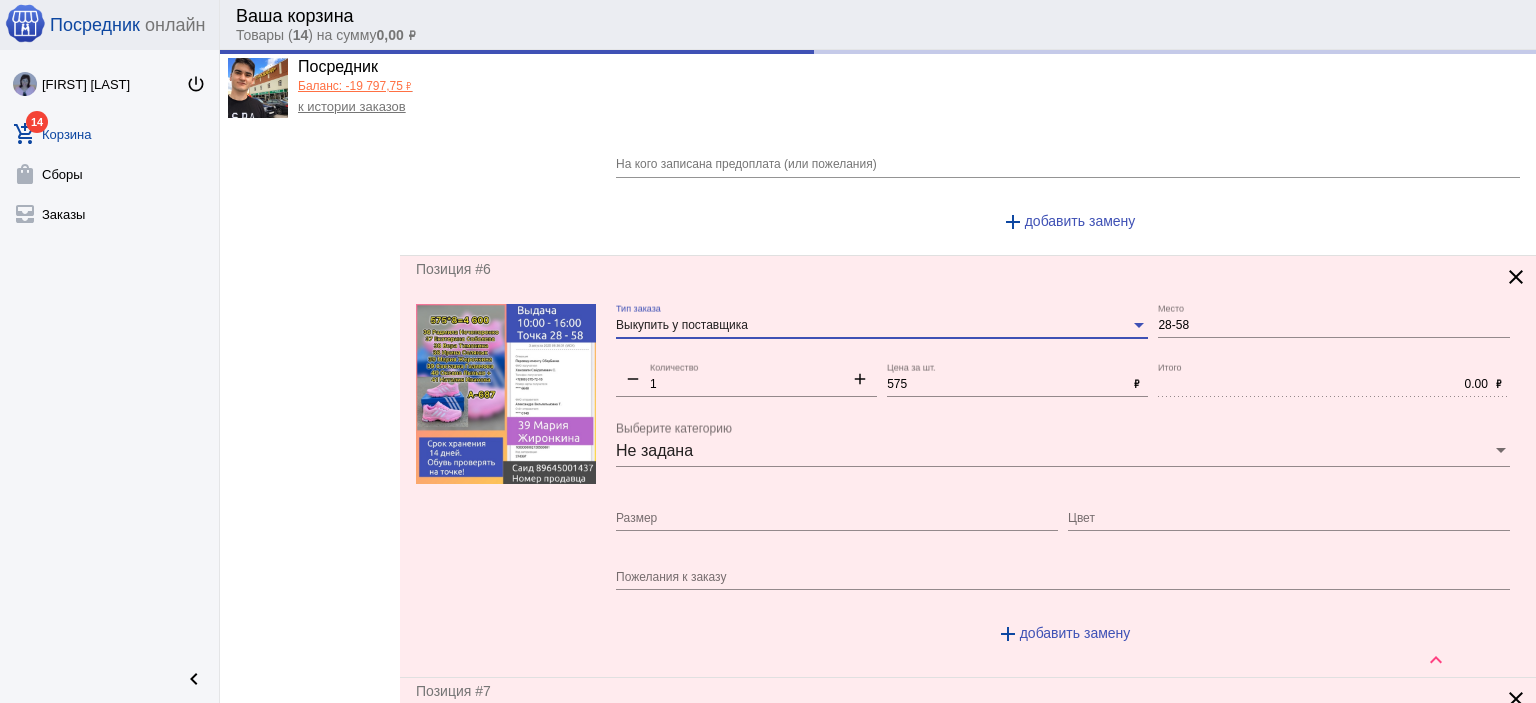 click on "Выкупить у поставщика" at bounding box center (682, 325) 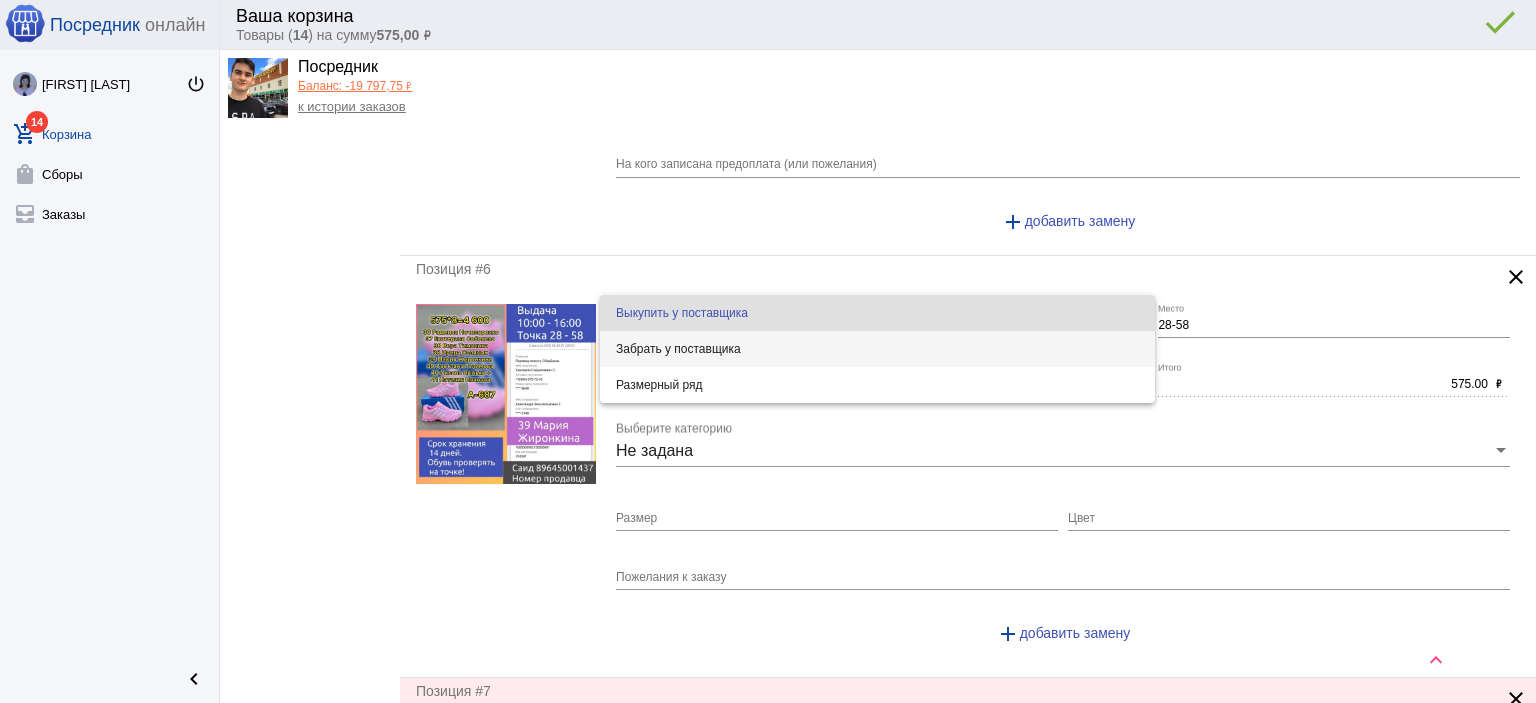 click on "Забрать у поставщика" at bounding box center (877, 349) 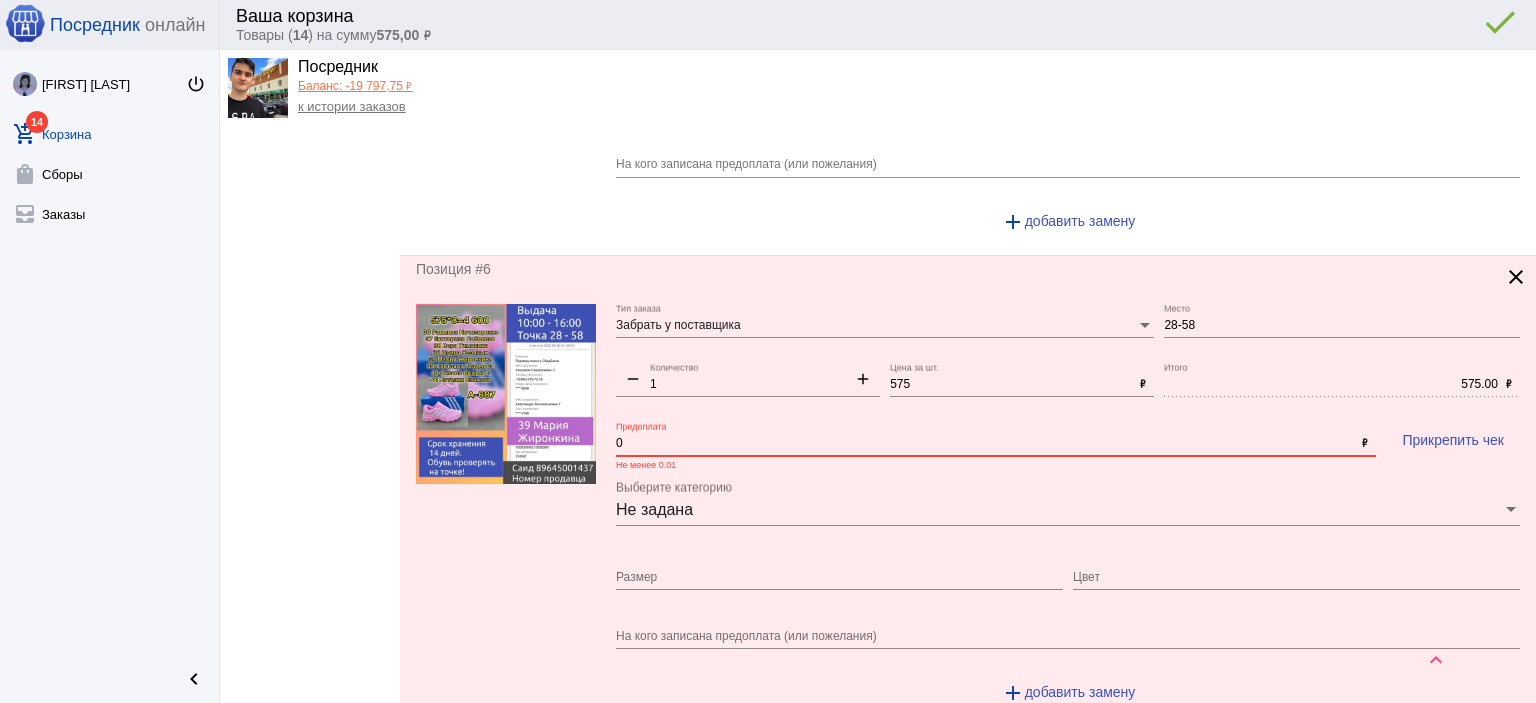 drag, startPoint x: 621, startPoint y: 434, endPoint x: 609, endPoint y: 431, distance: 12.369317 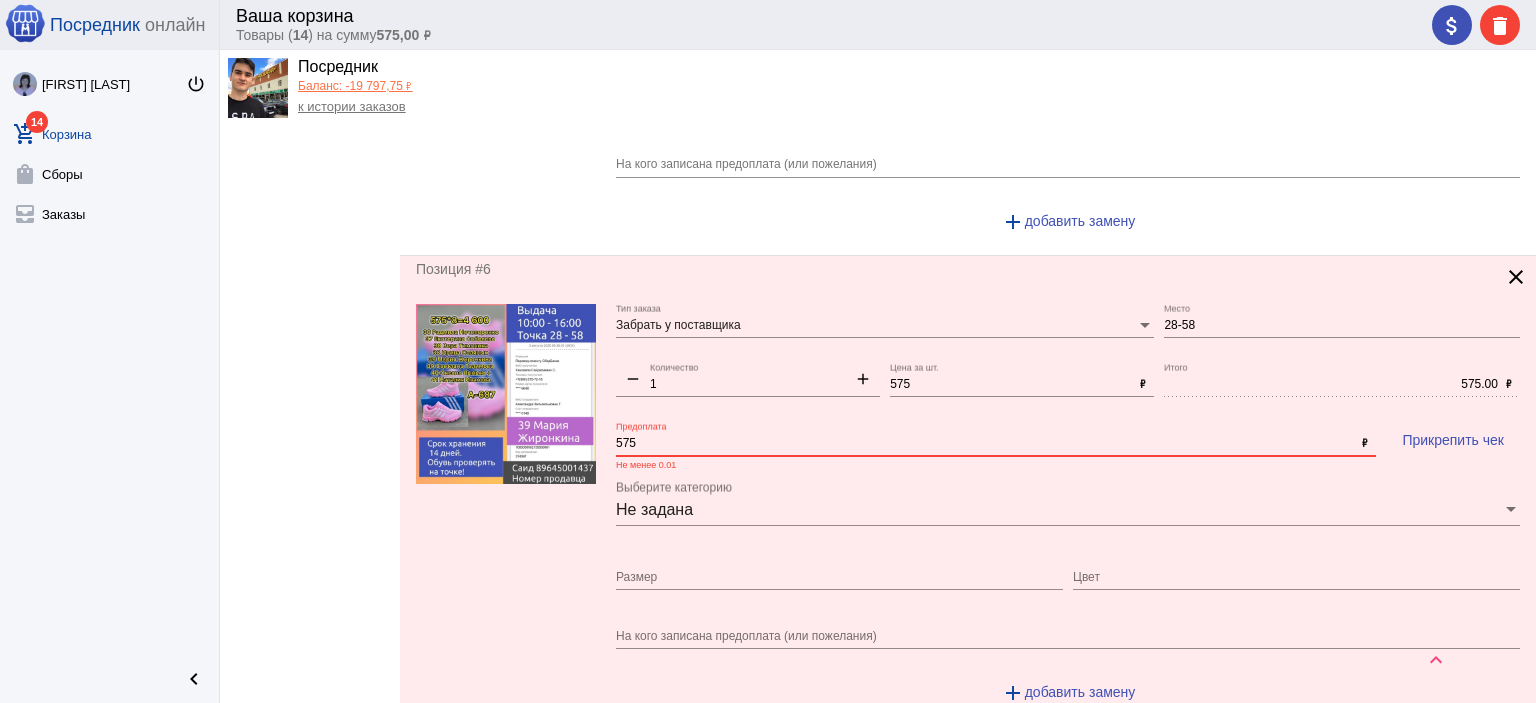 type on "575" 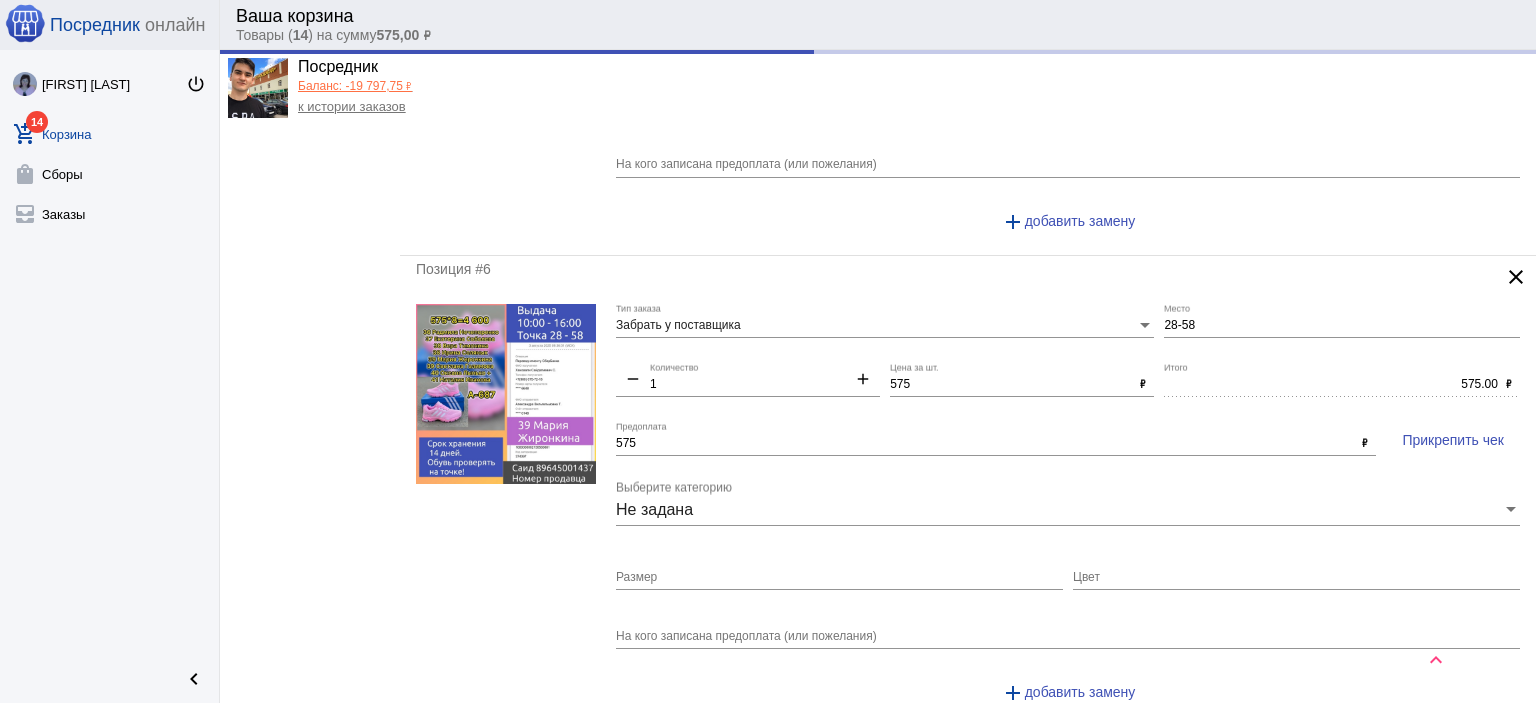 type on "0.00" 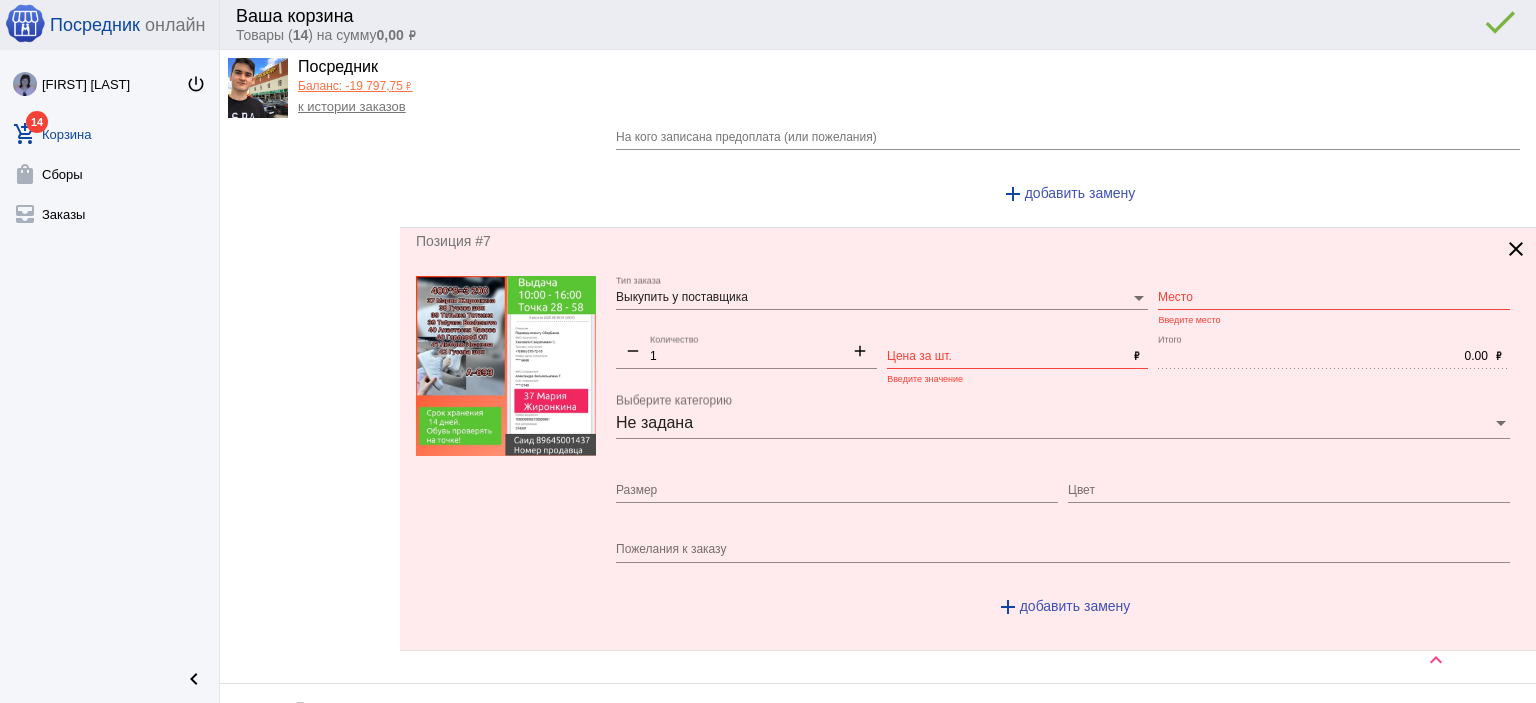 scroll, scrollTop: 2900, scrollLeft: 0, axis: vertical 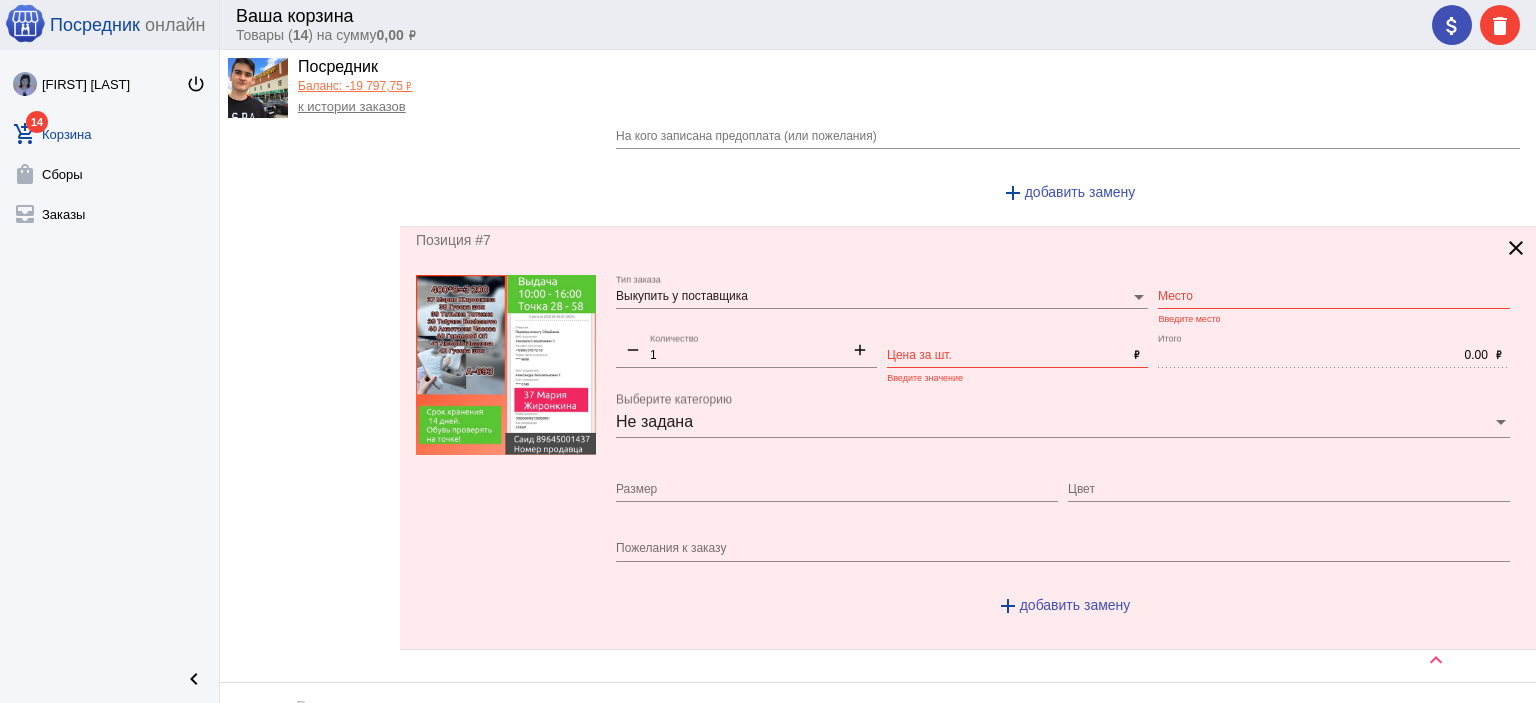 click on "Цена за шт." at bounding box center (1006, 356) 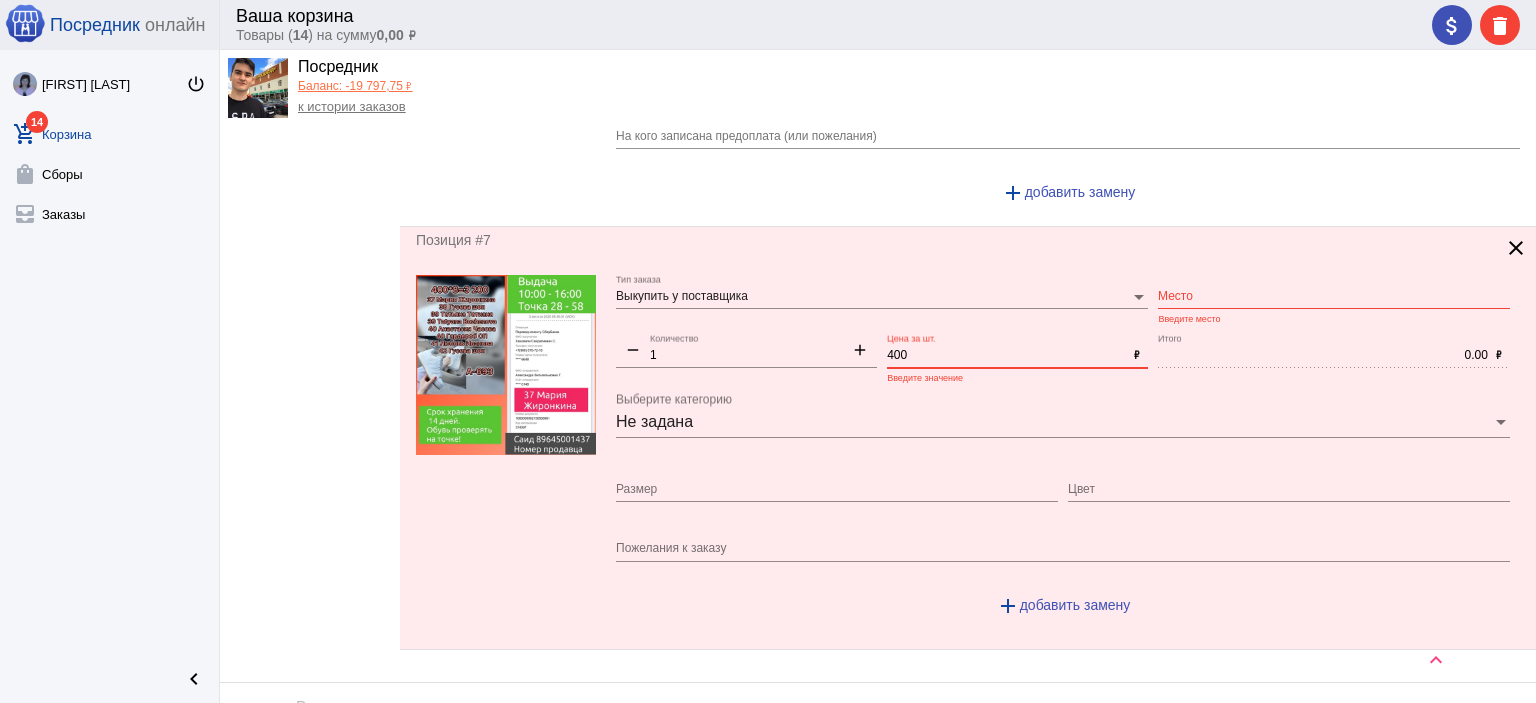 type on "400" 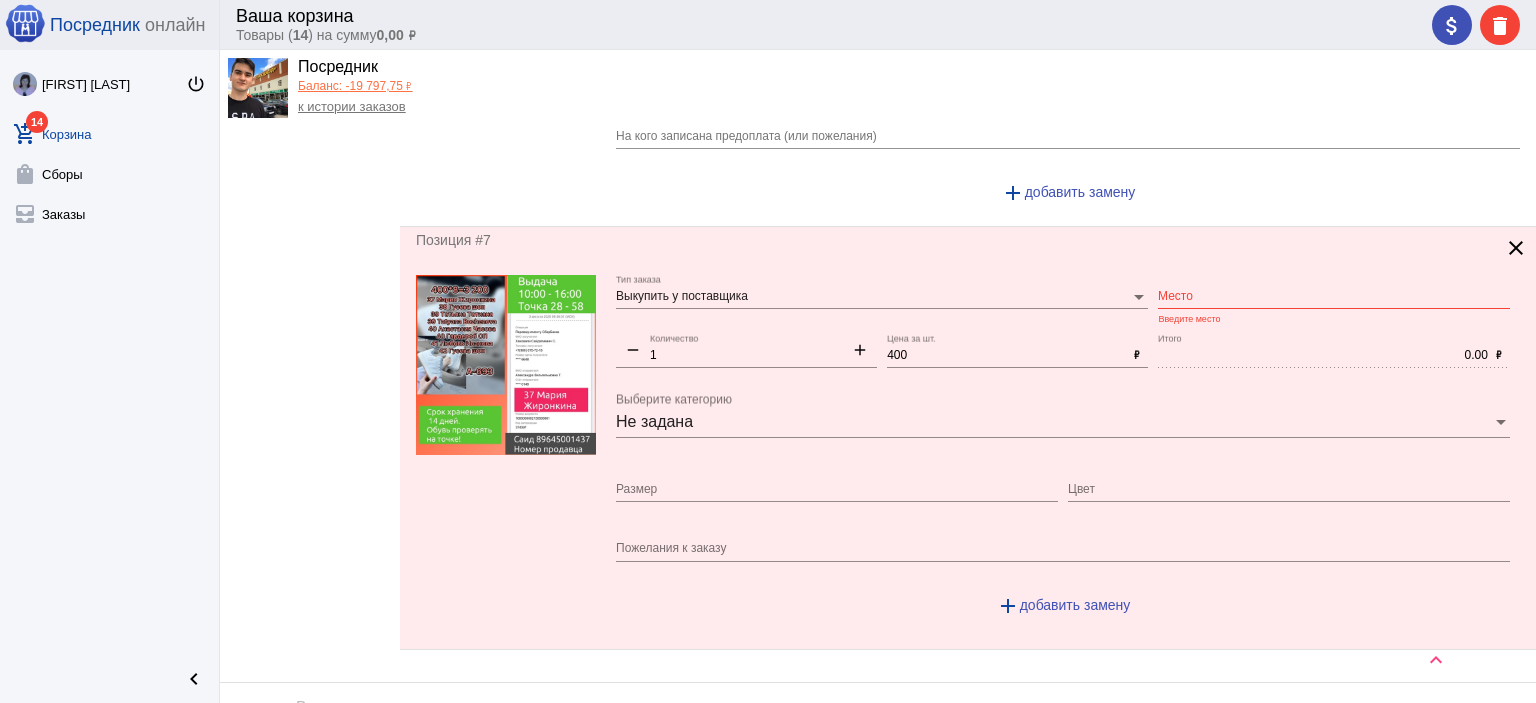 click on "Место" 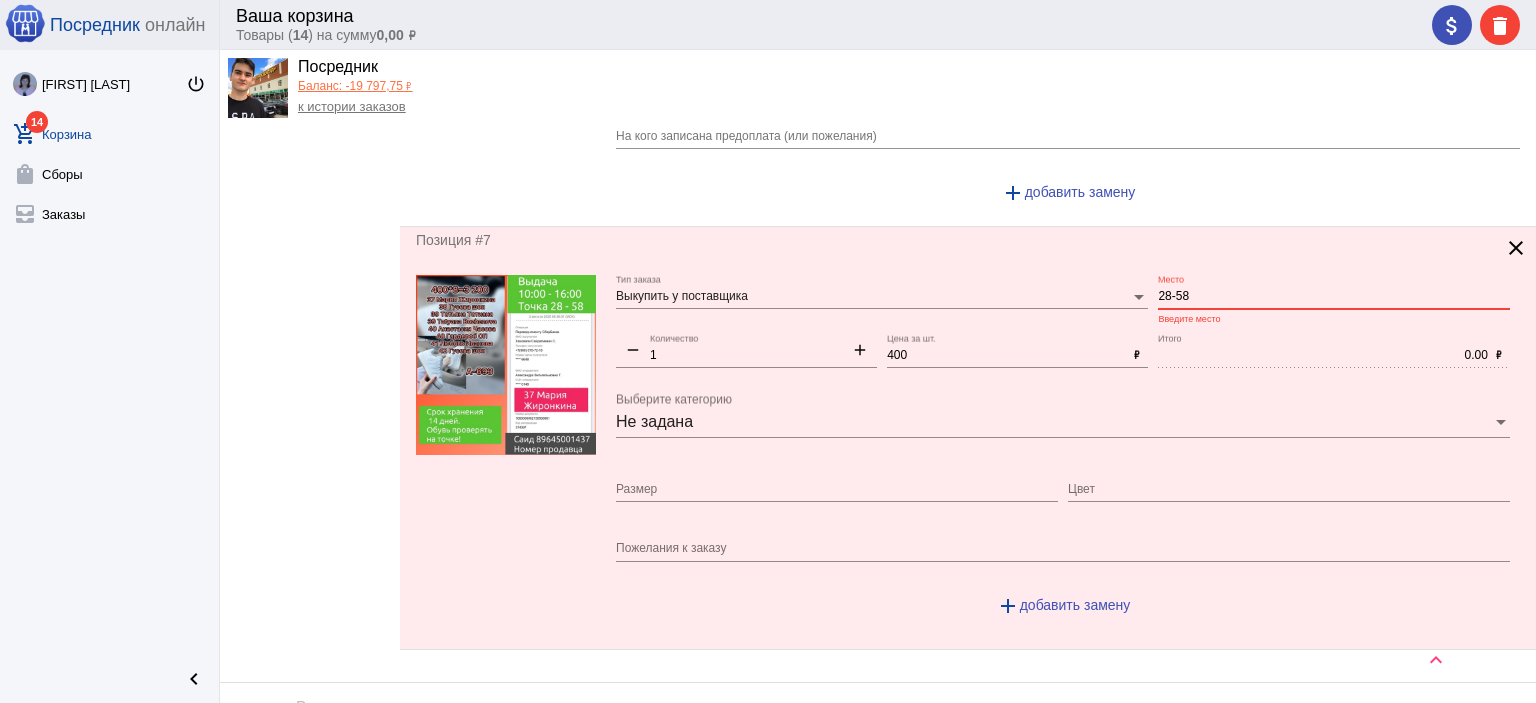 type on "28-58" 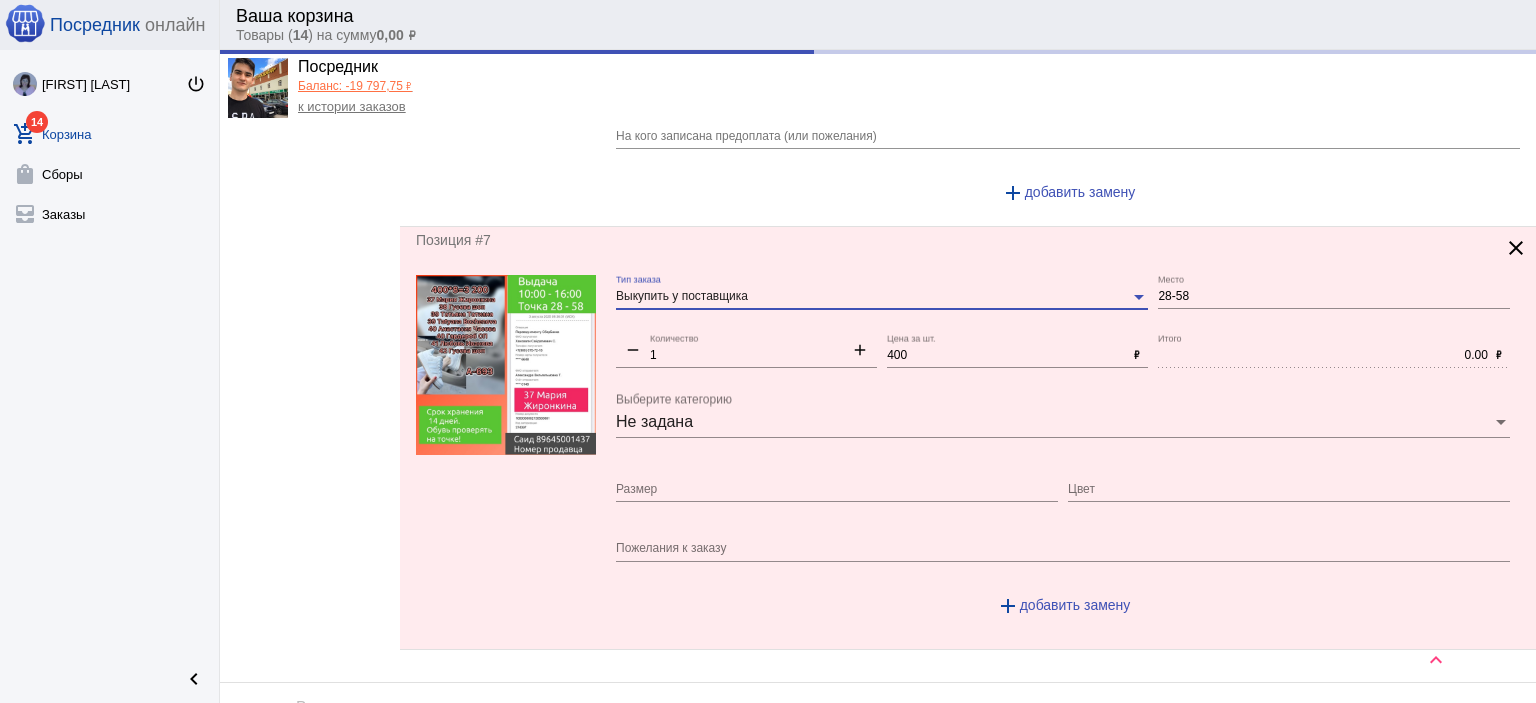 click on "Выкупить у поставщика" at bounding box center (682, 296) 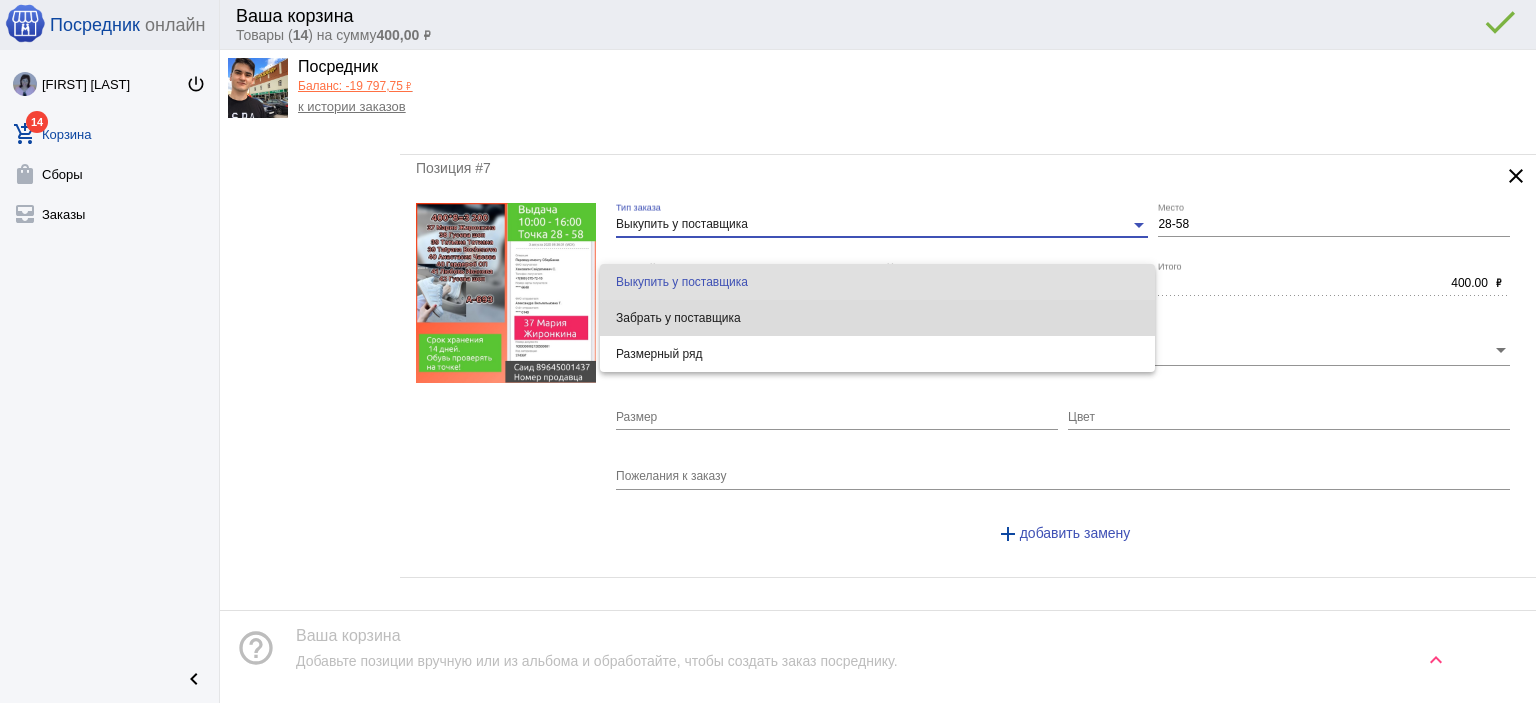 click on "Забрать у поставщика" at bounding box center [877, 318] 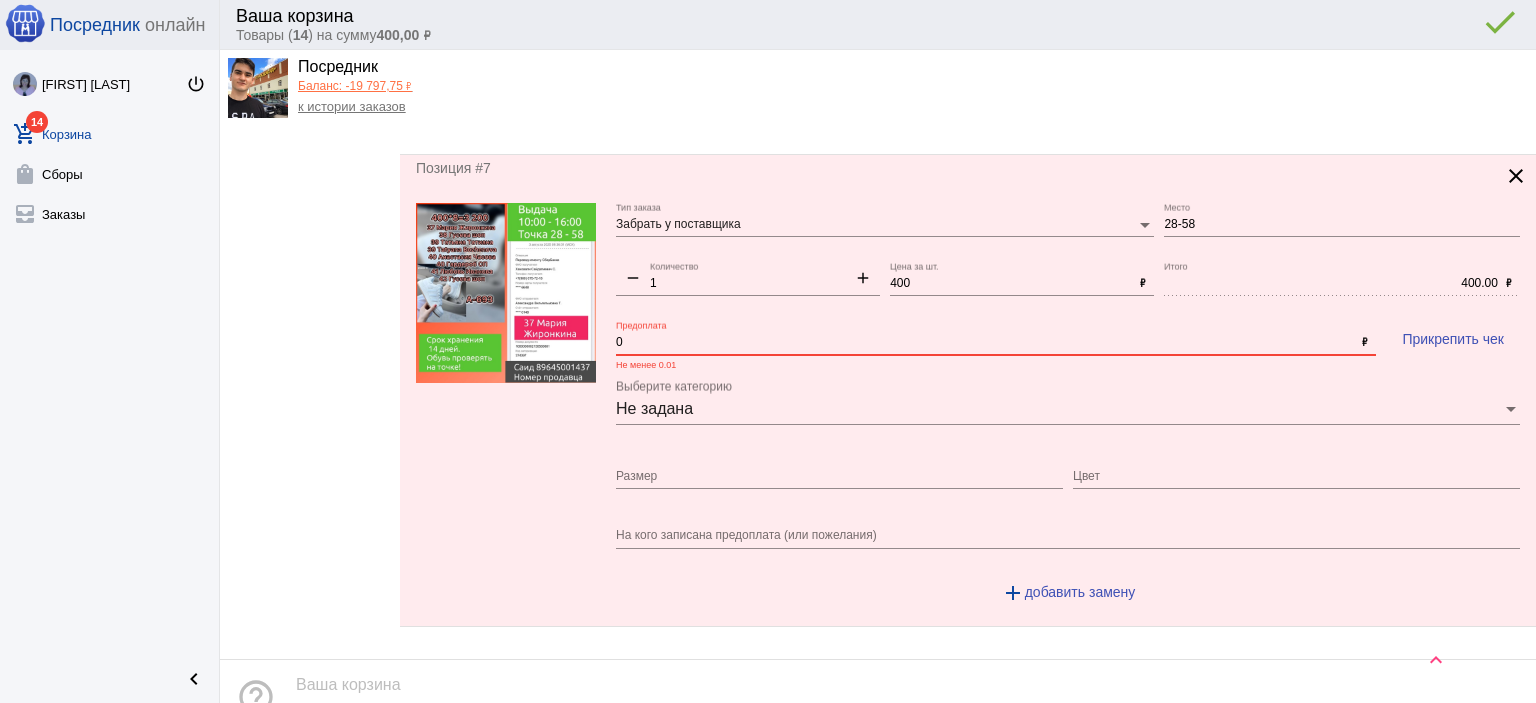 drag, startPoint x: 627, startPoint y: 325, endPoint x: 614, endPoint y: 320, distance: 13.928389 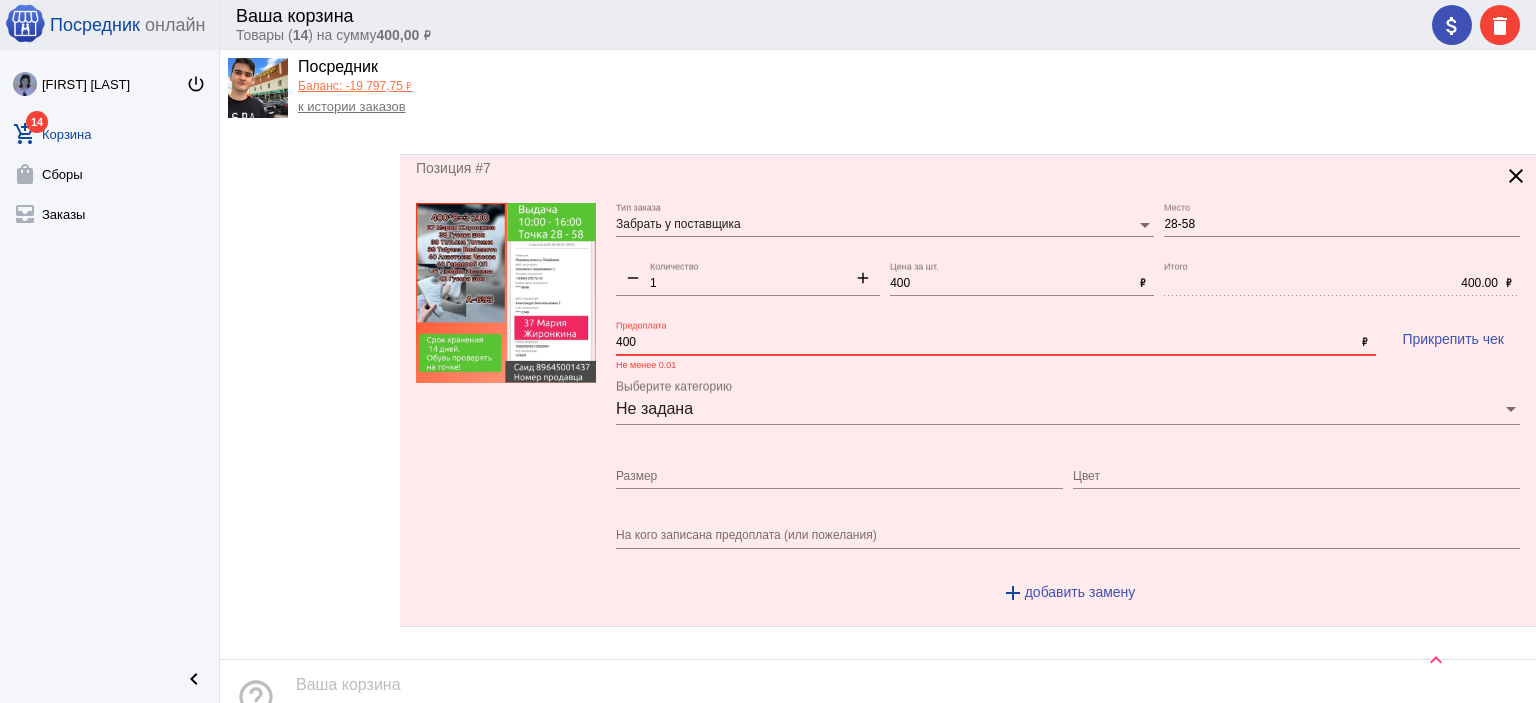 type on "400" 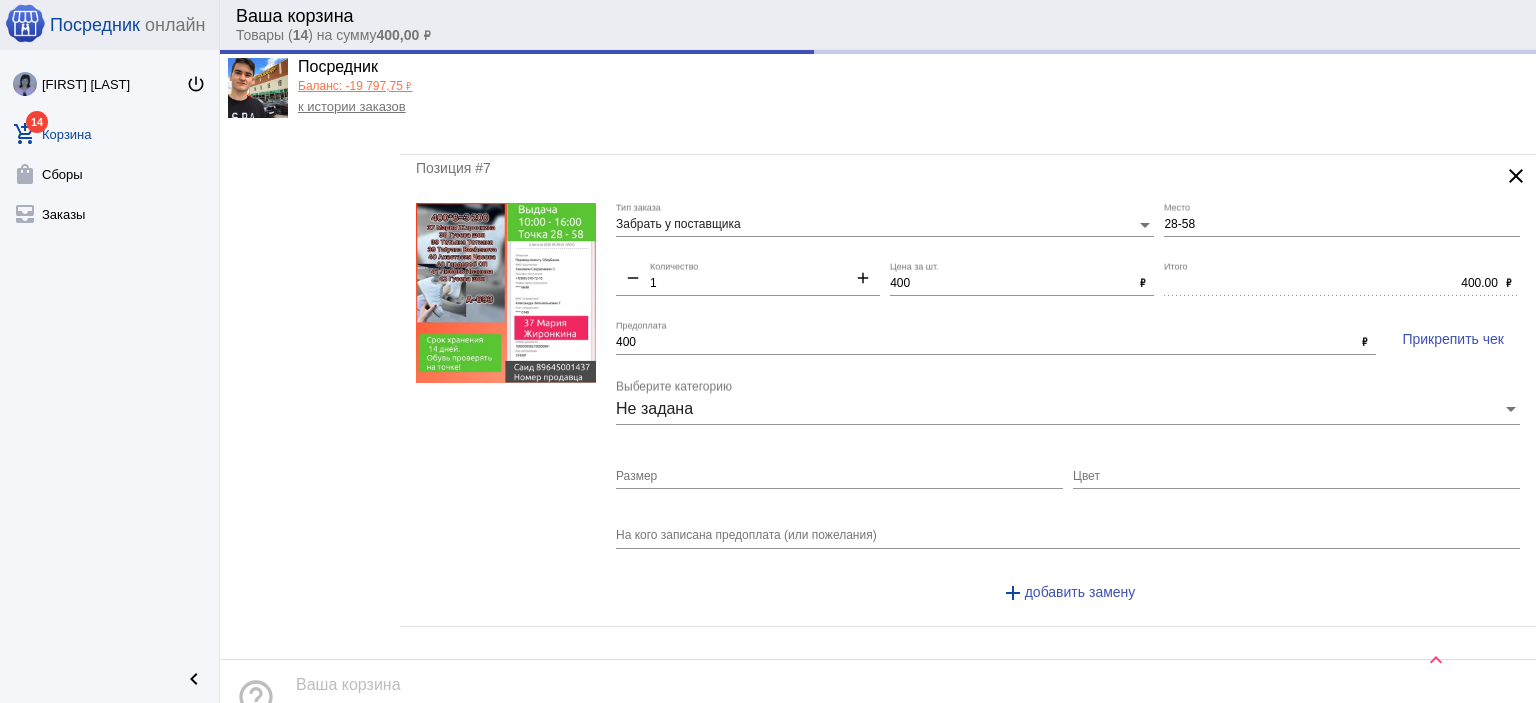 type on "0.00" 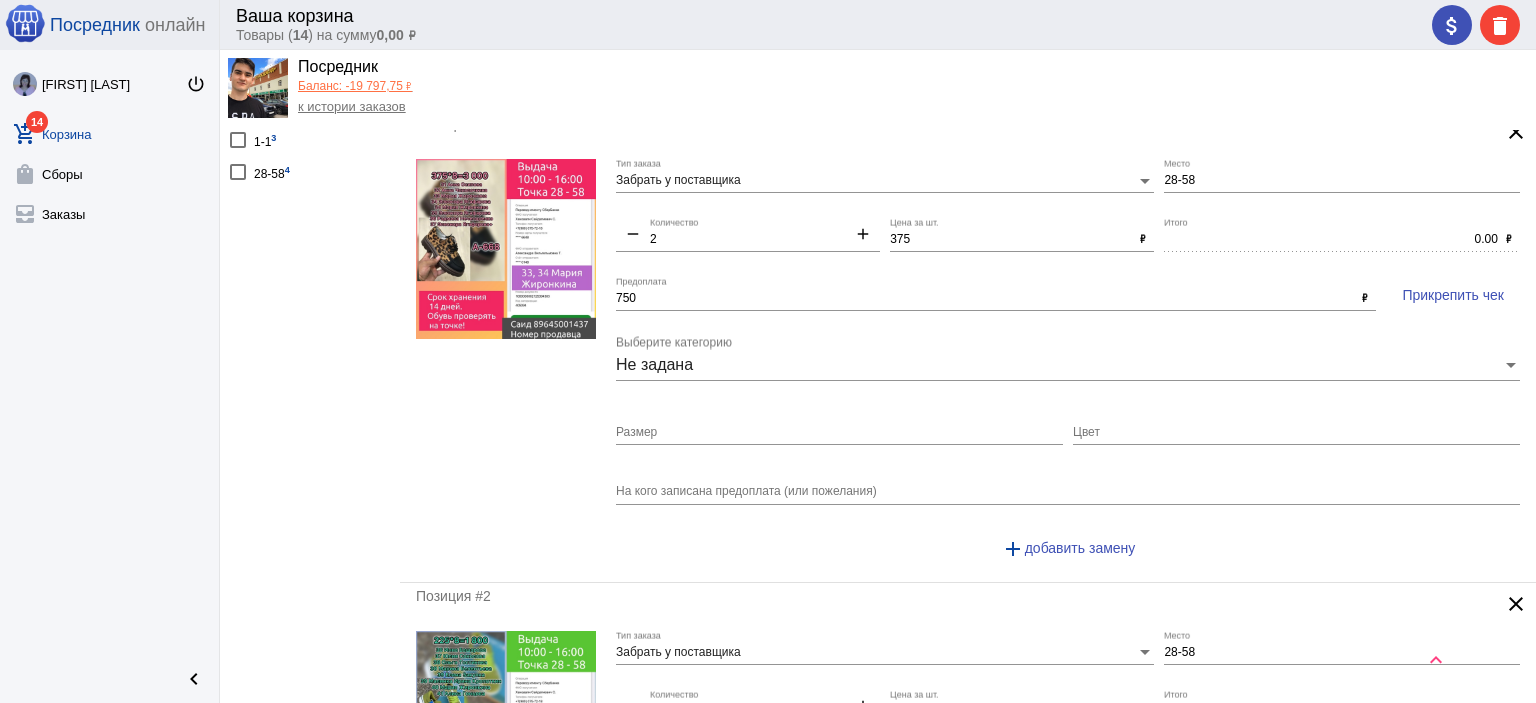 scroll, scrollTop: 0, scrollLeft: 0, axis: both 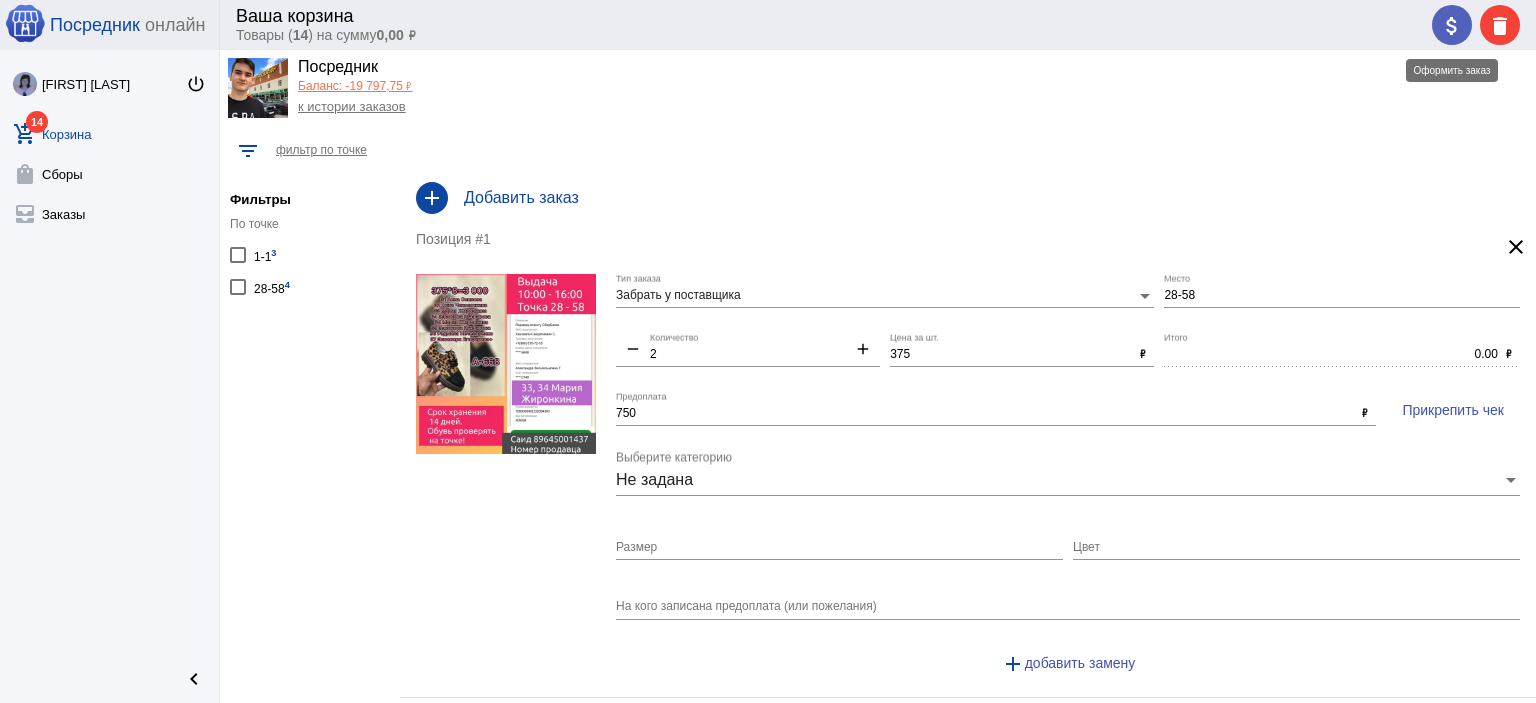 click on "attach_money" 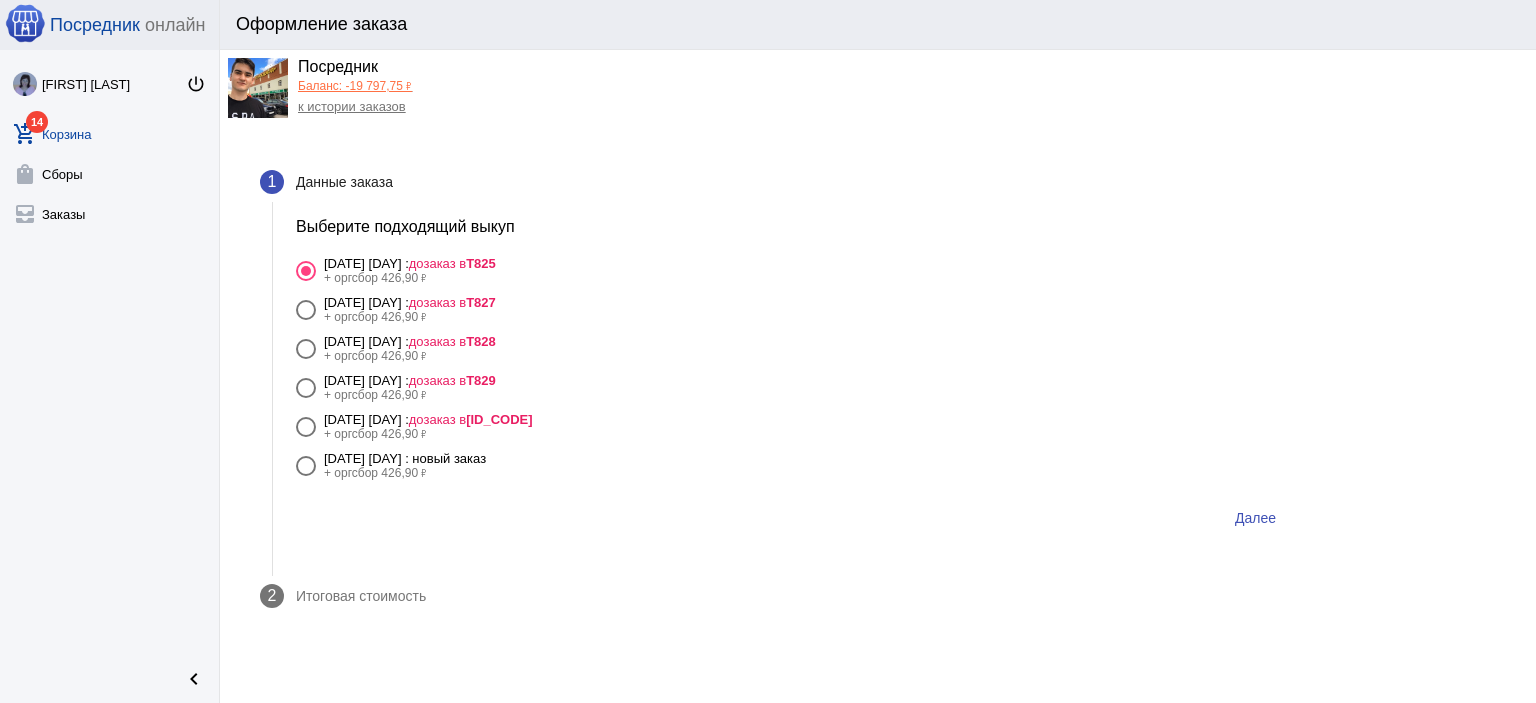 click on "к истории заказов" 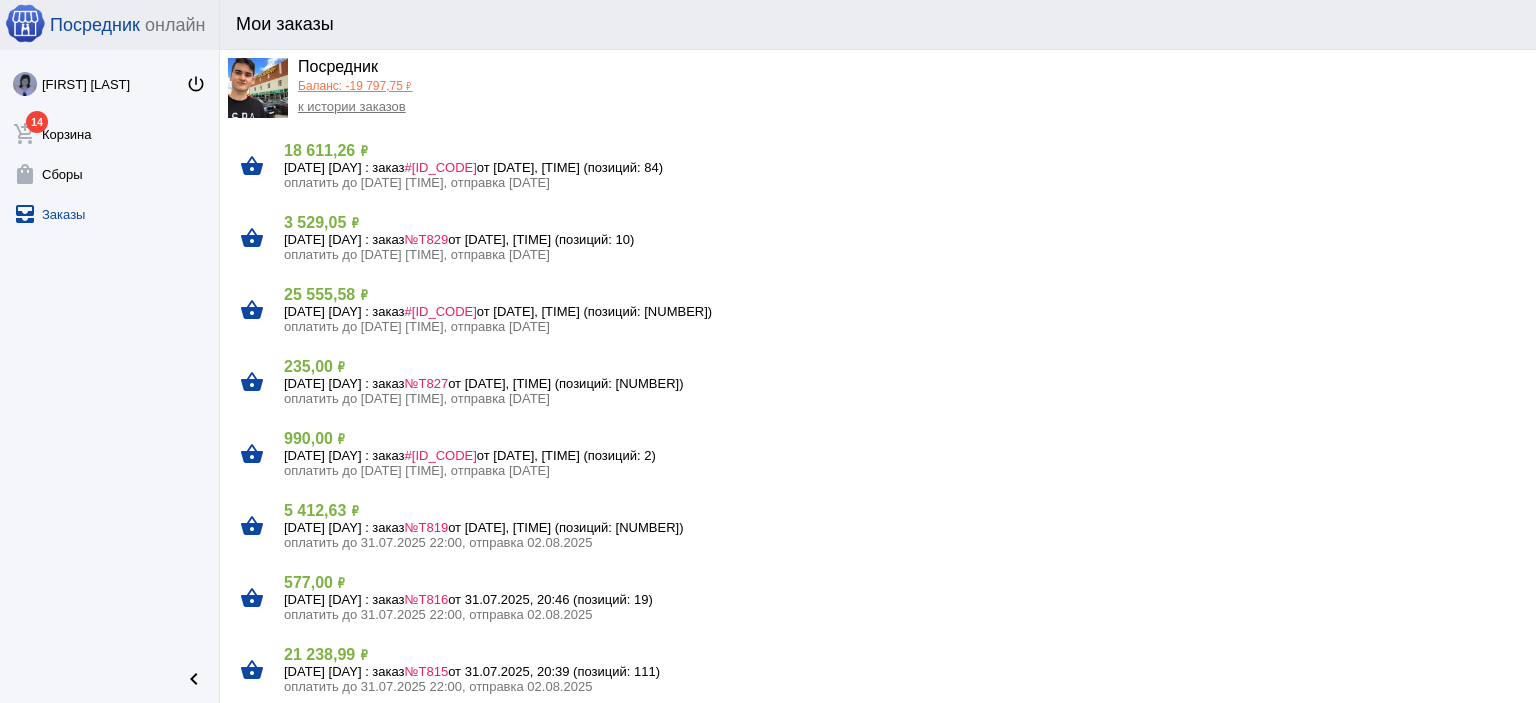 click on "[DATE] [DAY] : заказ  #[ID_CODE]  от [DATE], [TIME] (позиций: [NUMBER])" 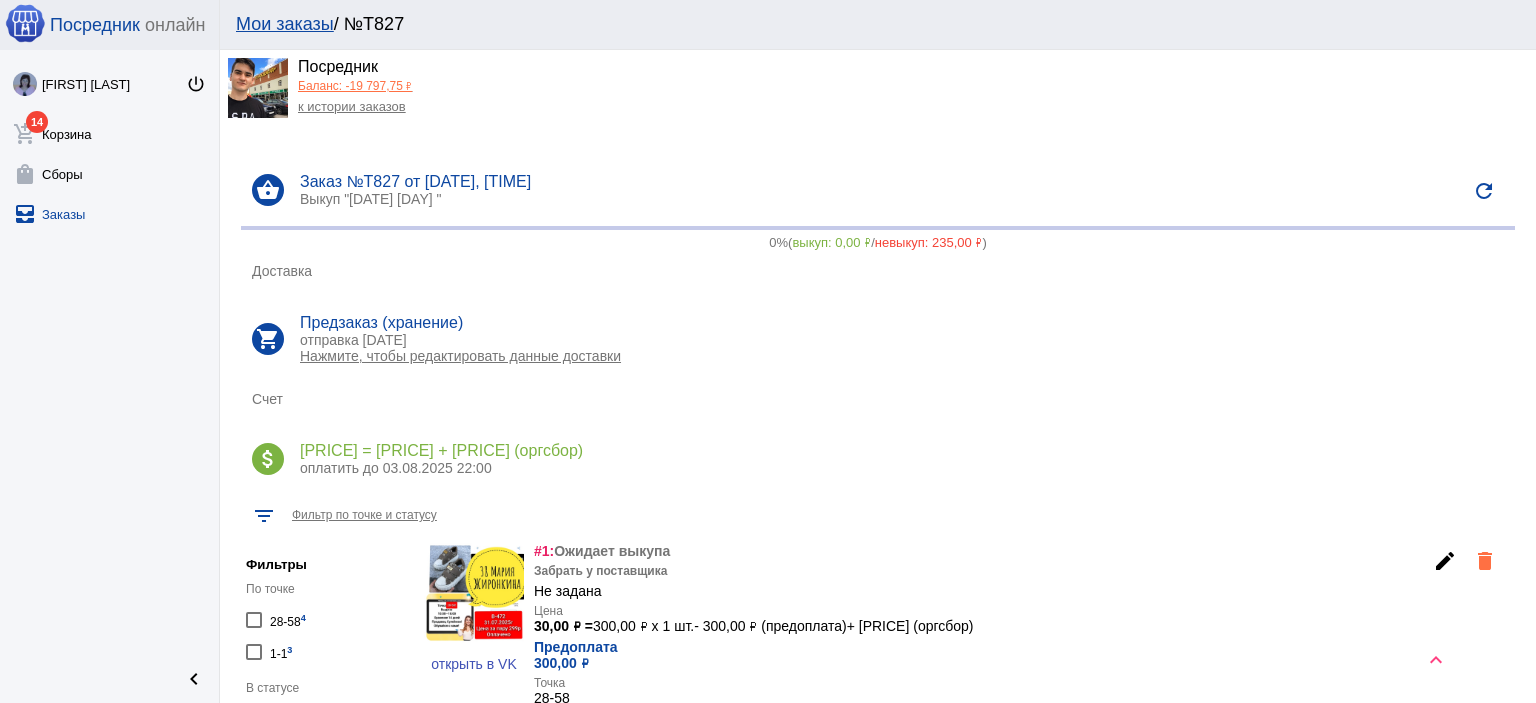 scroll, scrollTop: 0, scrollLeft: 0, axis: both 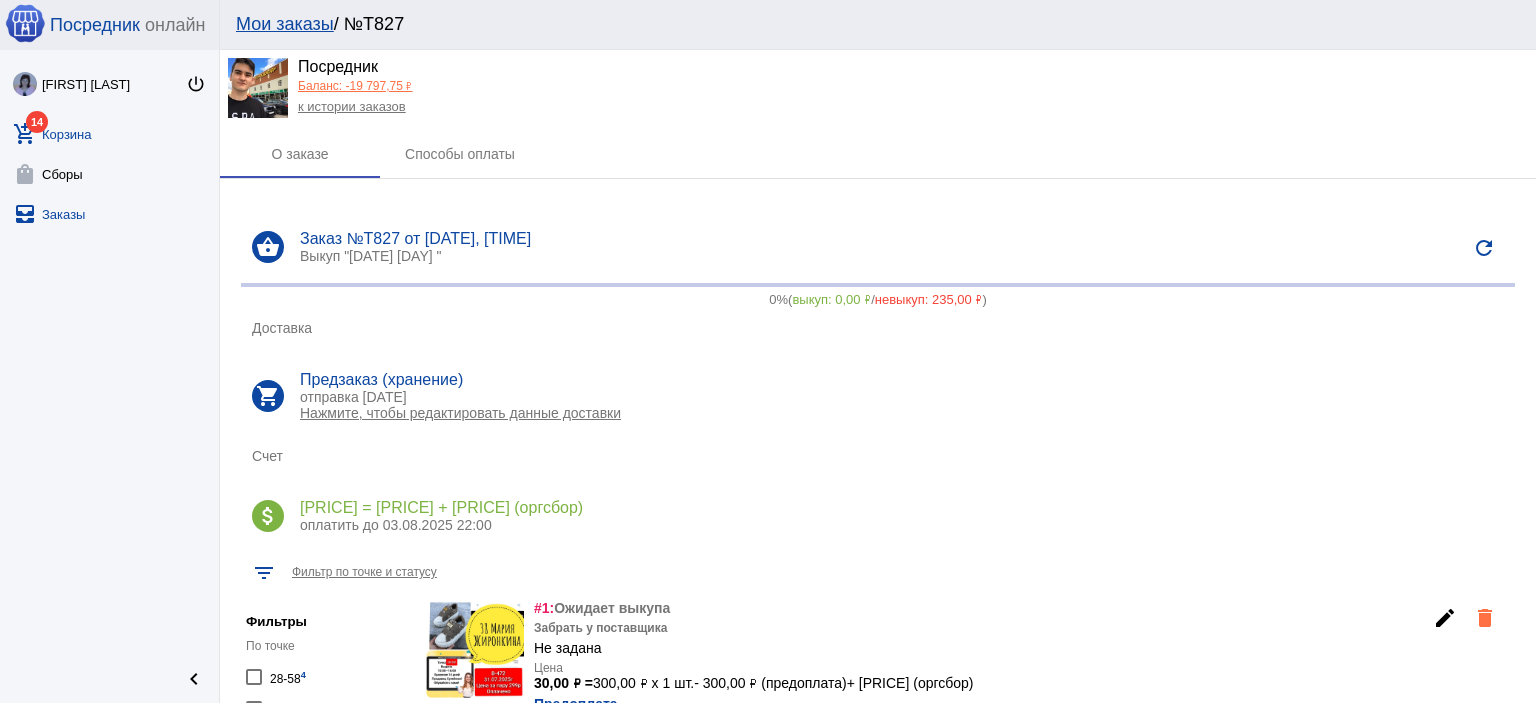 click on "add_shopping_cart 14  Корзина" 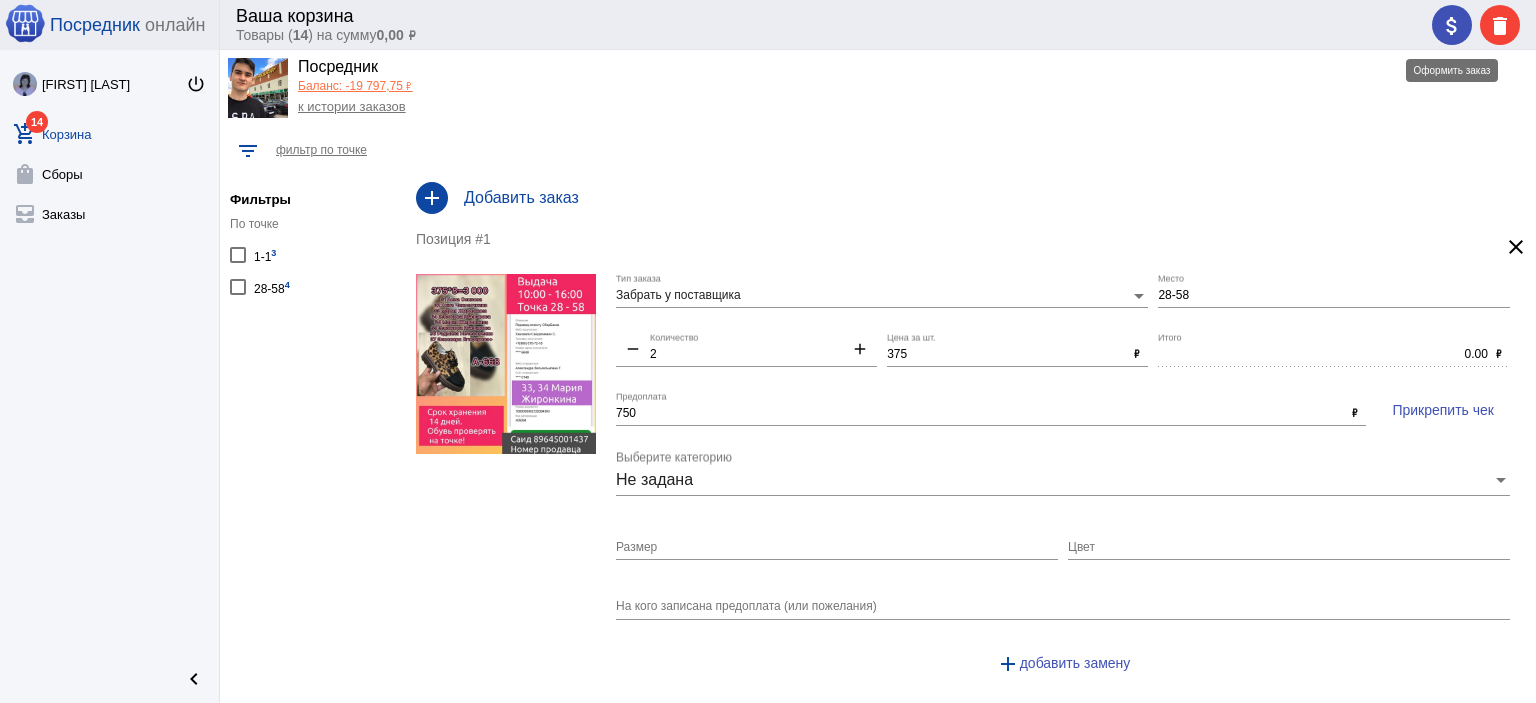 click on "attach_money" 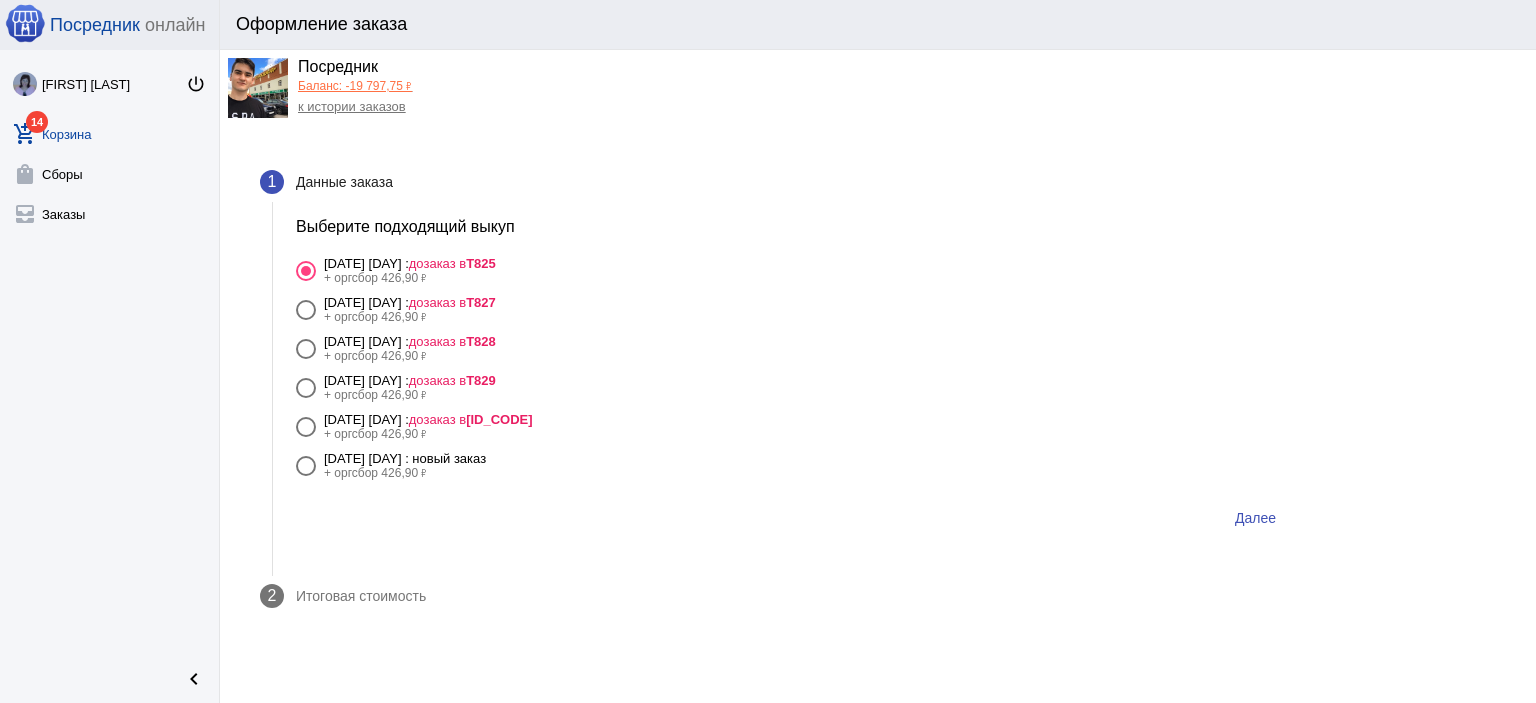 click on "дозаказ в  Т827" at bounding box center [452, 302] 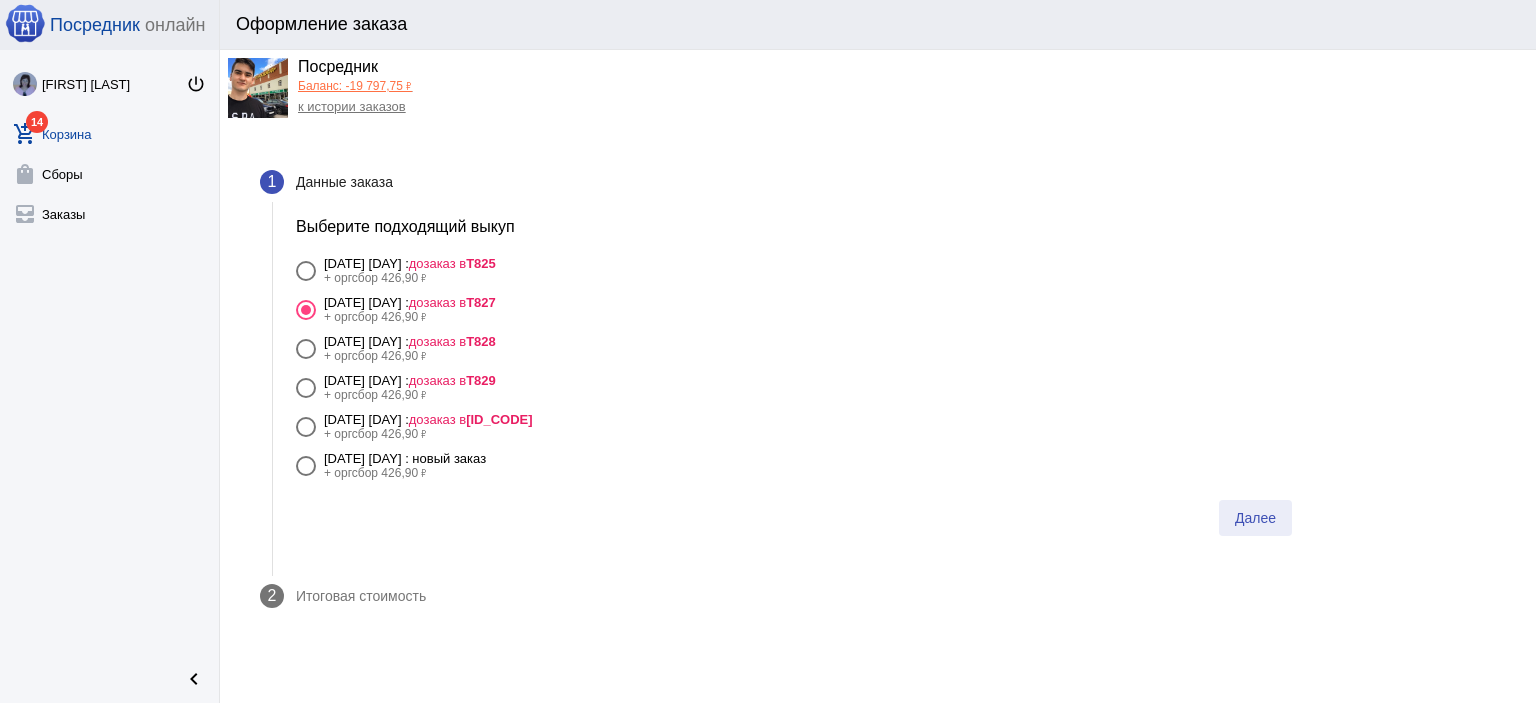 click on "Далее" at bounding box center (1255, 518) 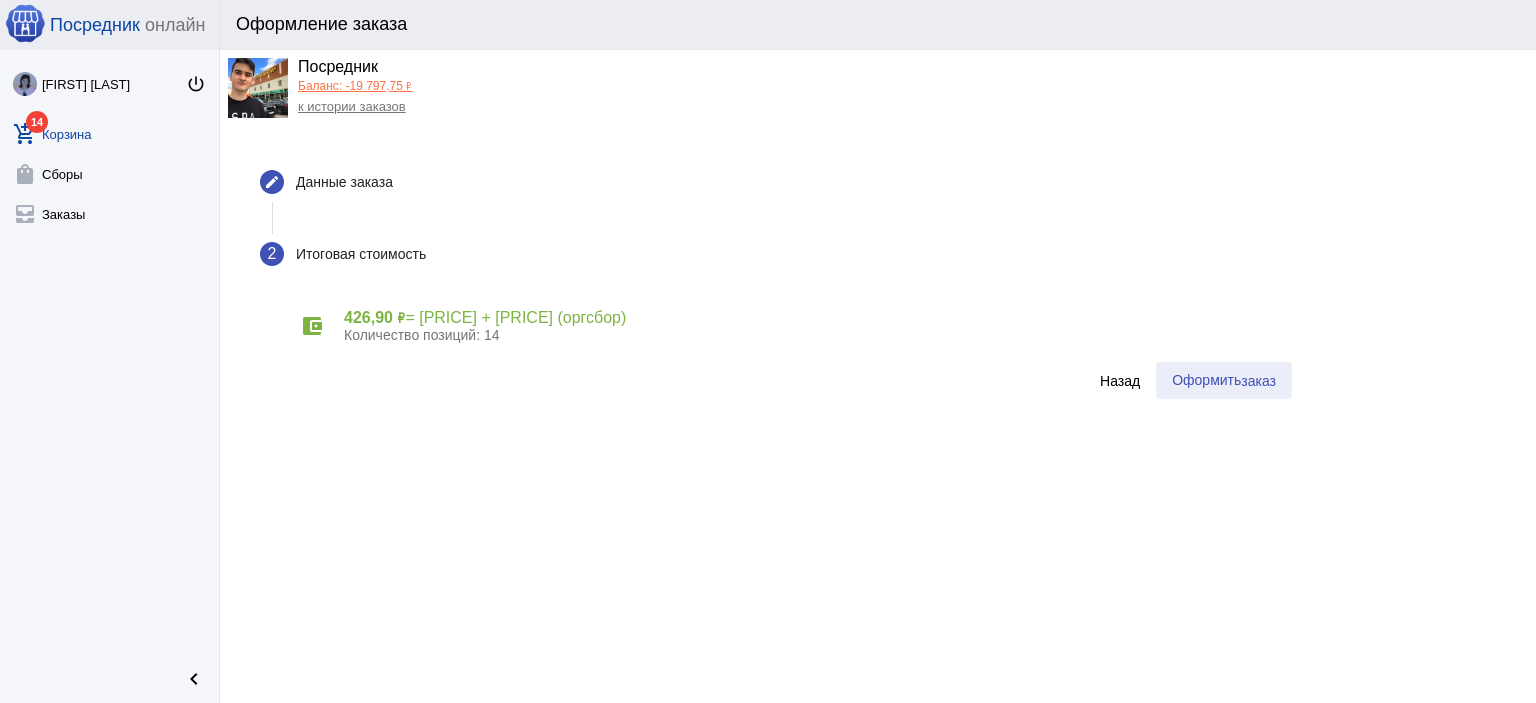 click on "заказ" at bounding box center [1258, 381] 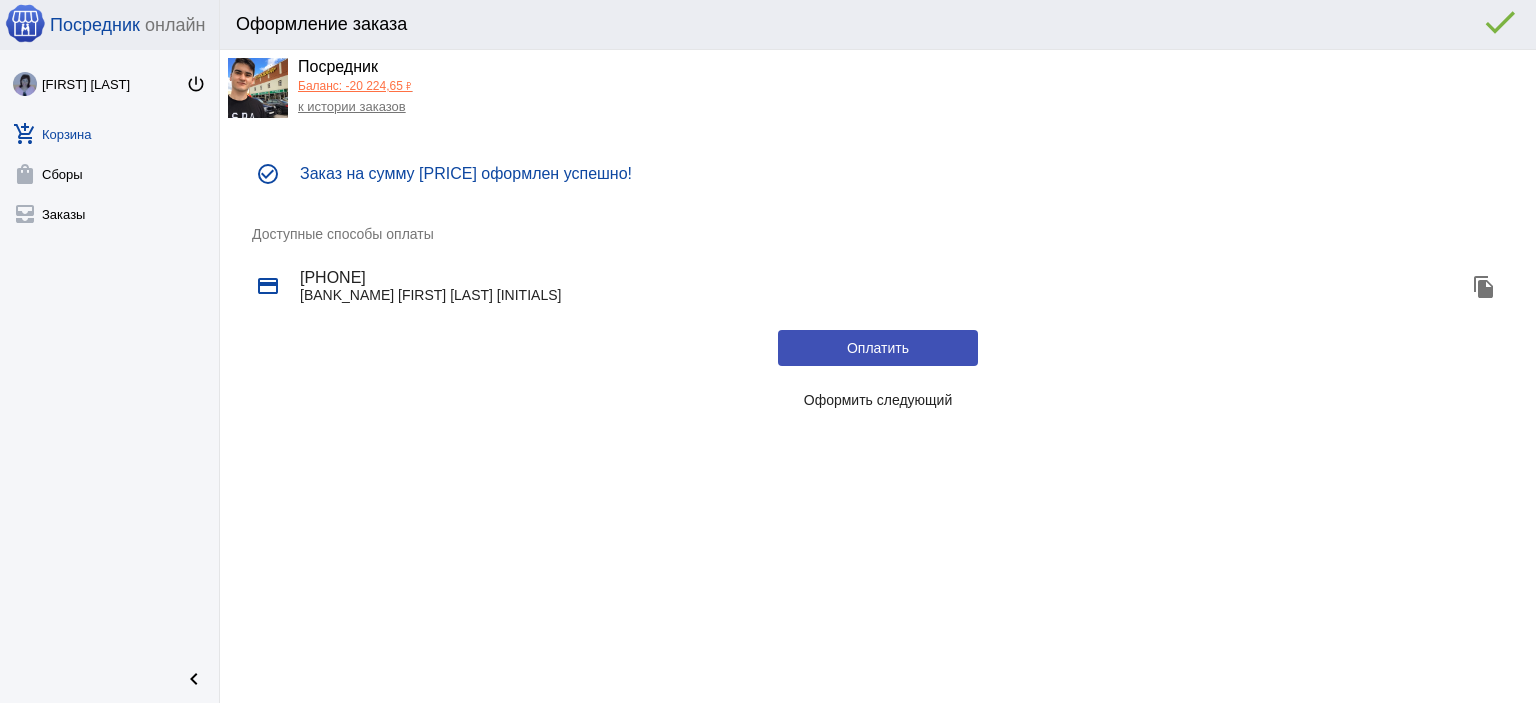 click on "Оформить следующий" 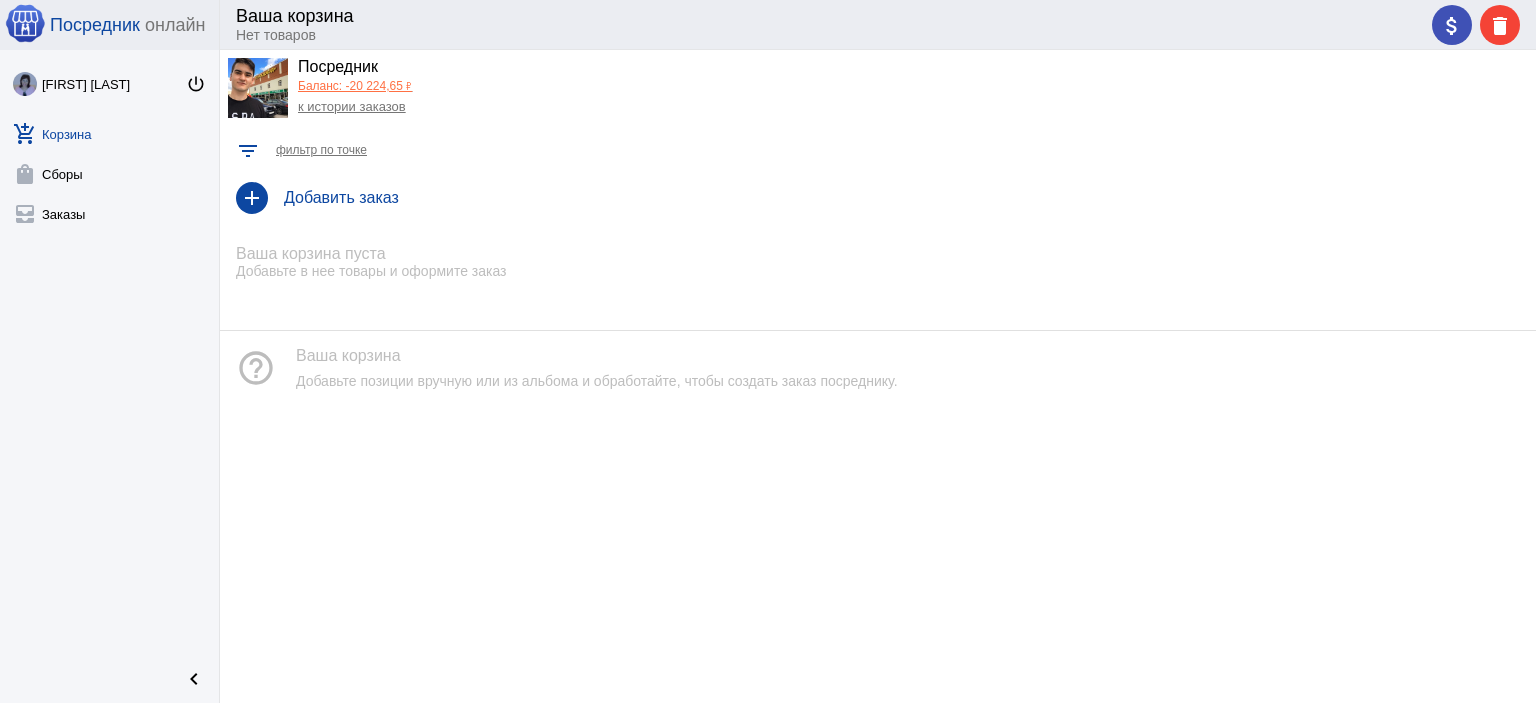 click on "Баланс: -20 224,65 ₽" 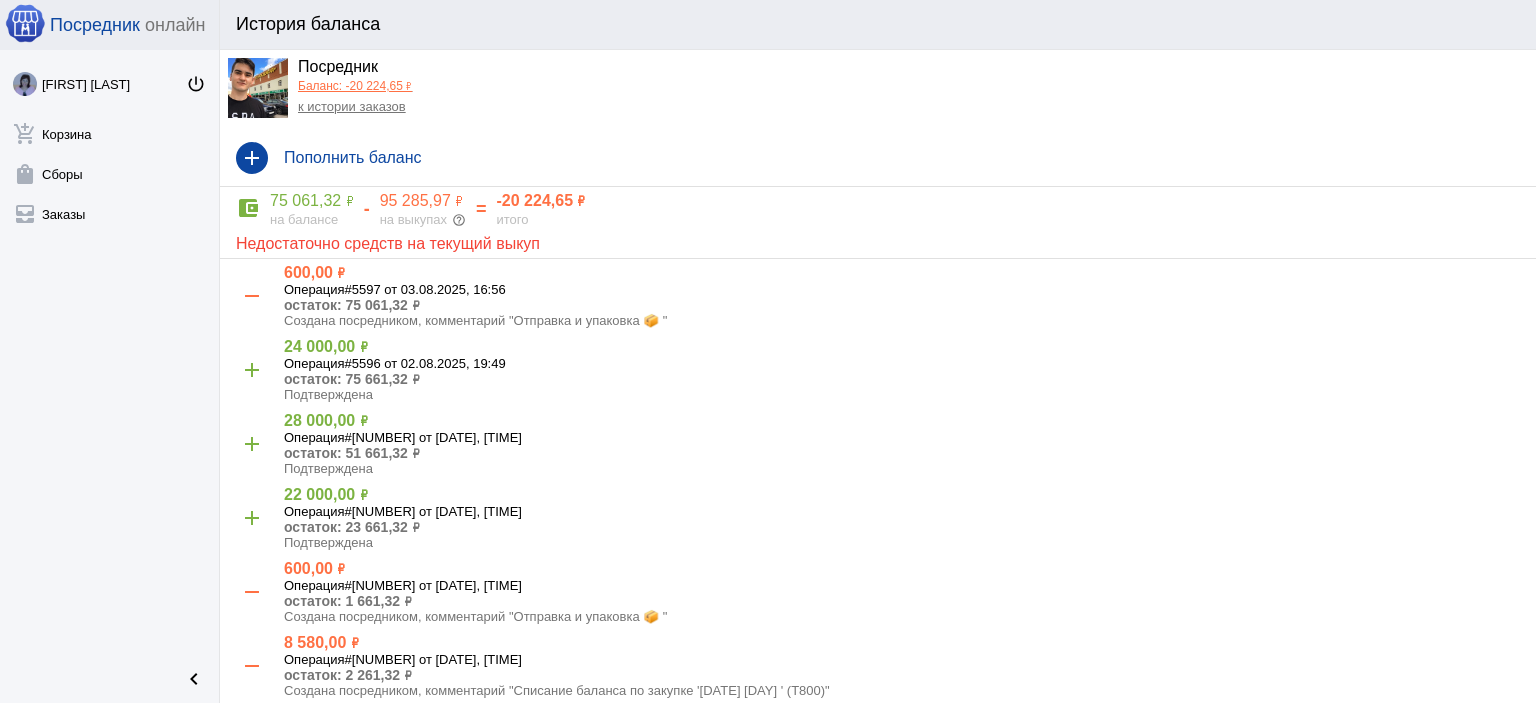 click on "к истории заказов" 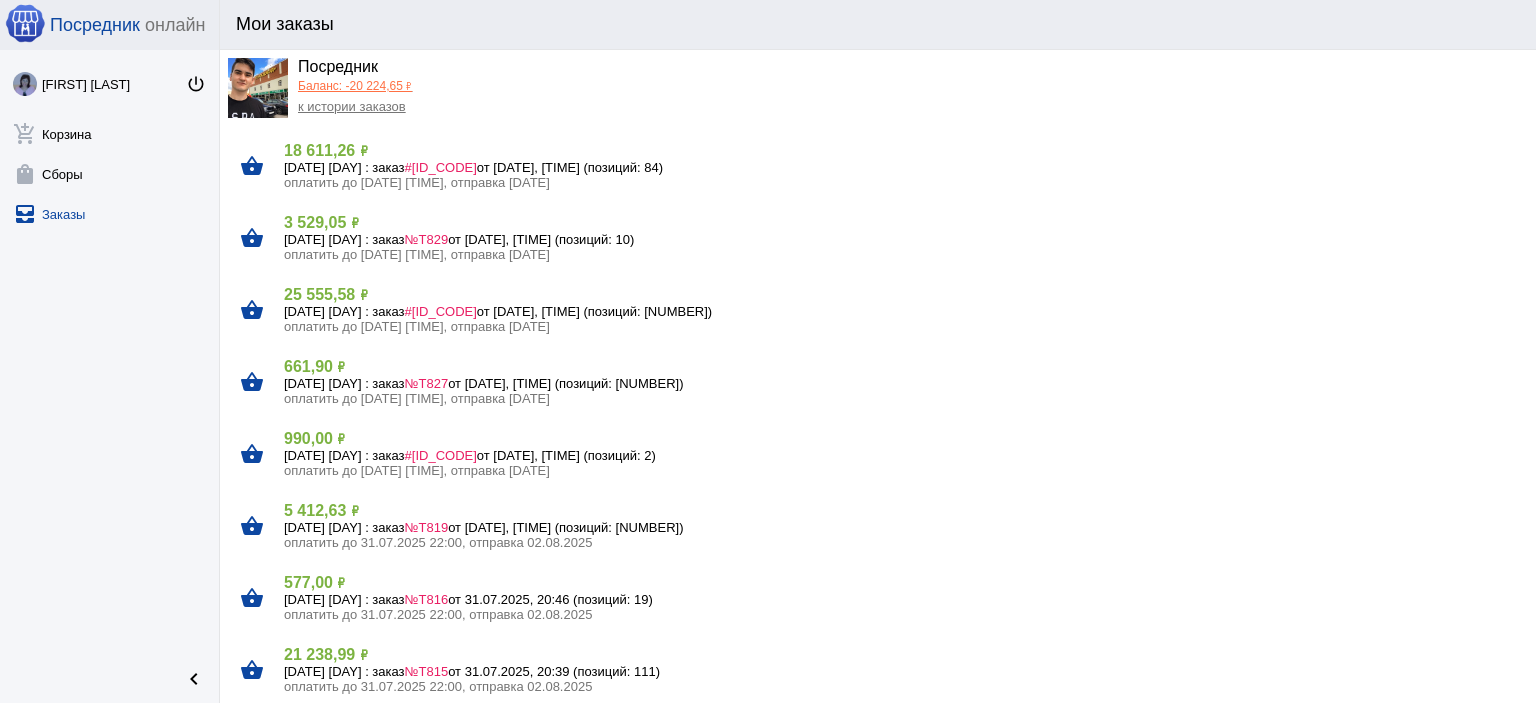 click on "Баланс: -20 224,65 ₽" 